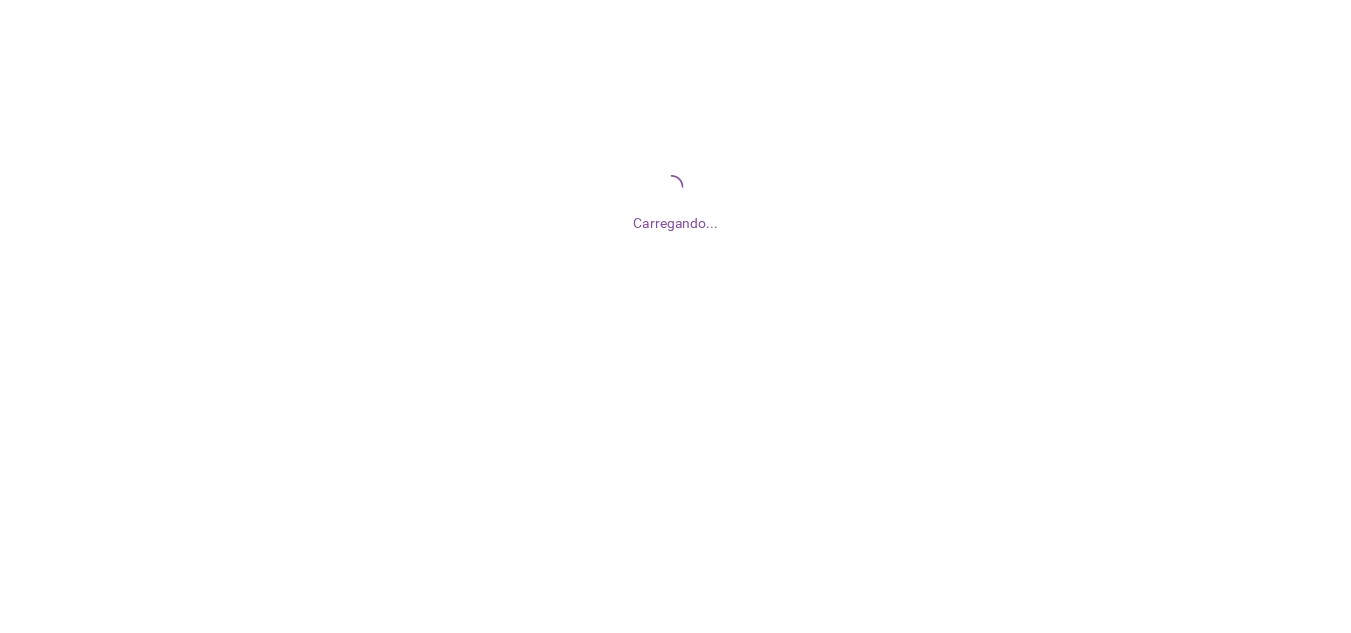 scroll, scrollTop: 0, scrollLeft: 0, axis: both 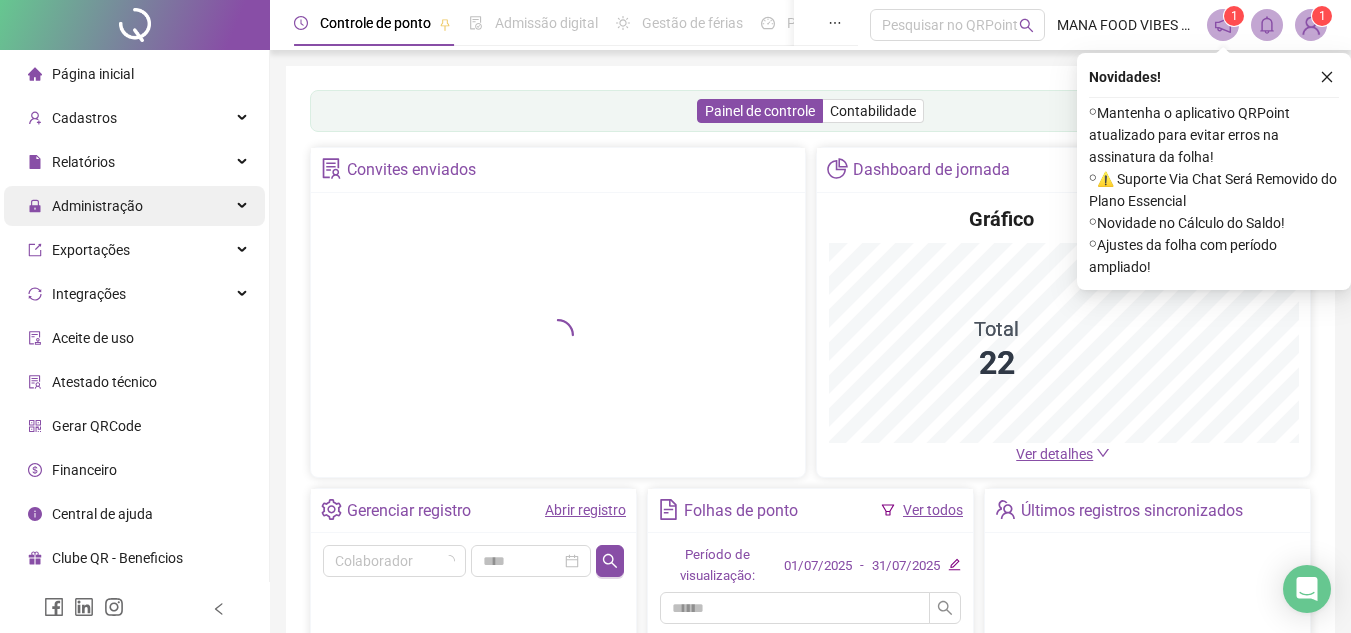 click on "Administração" at bounding box center (134, 206) 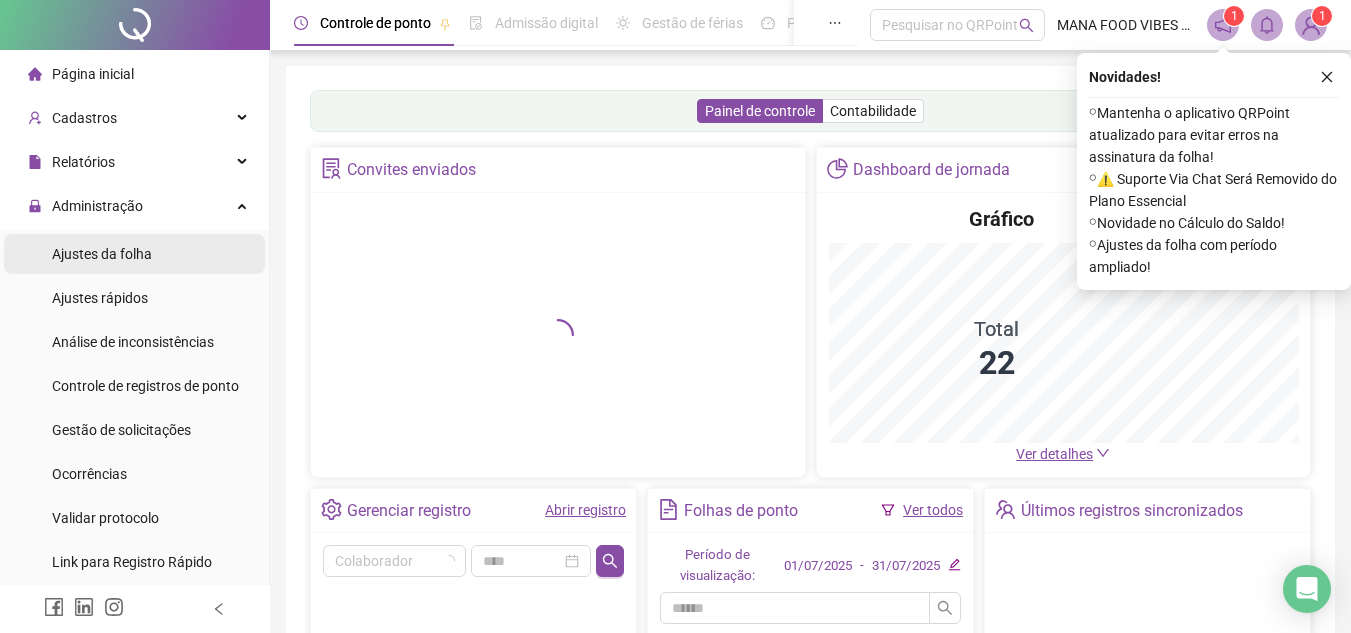 click on "Ajustes da folha" at bounding box center (134, 254) 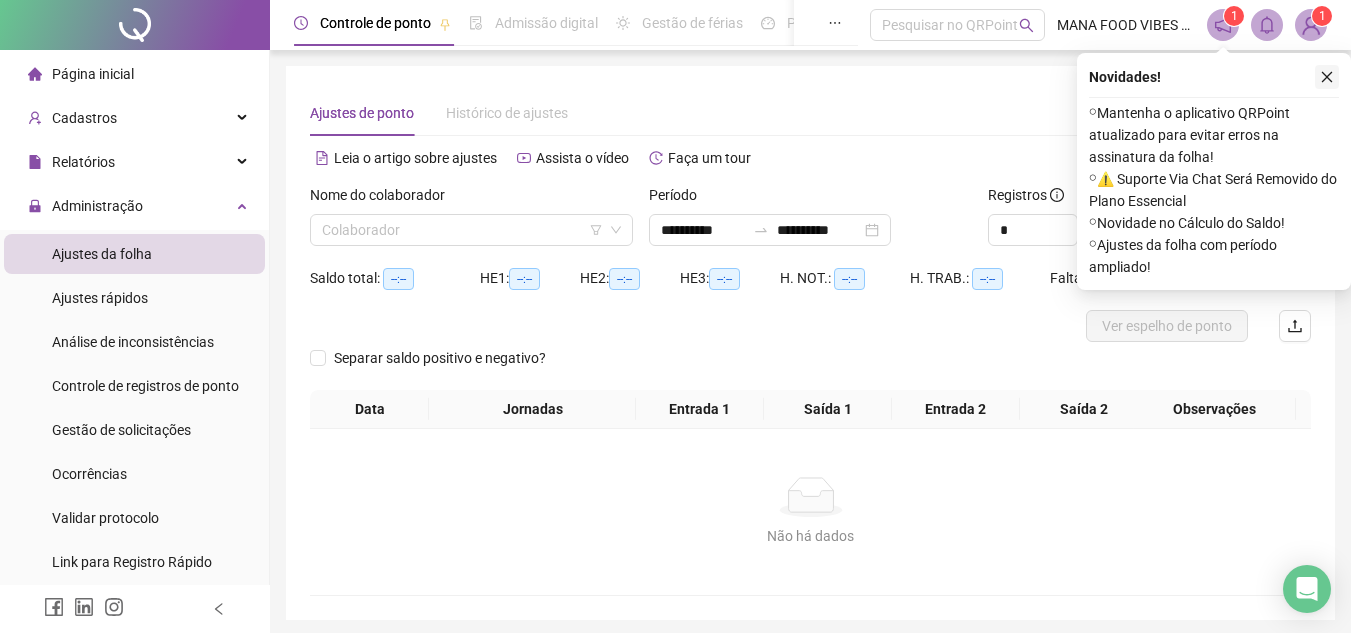 click at bounding box center (1327, 77) 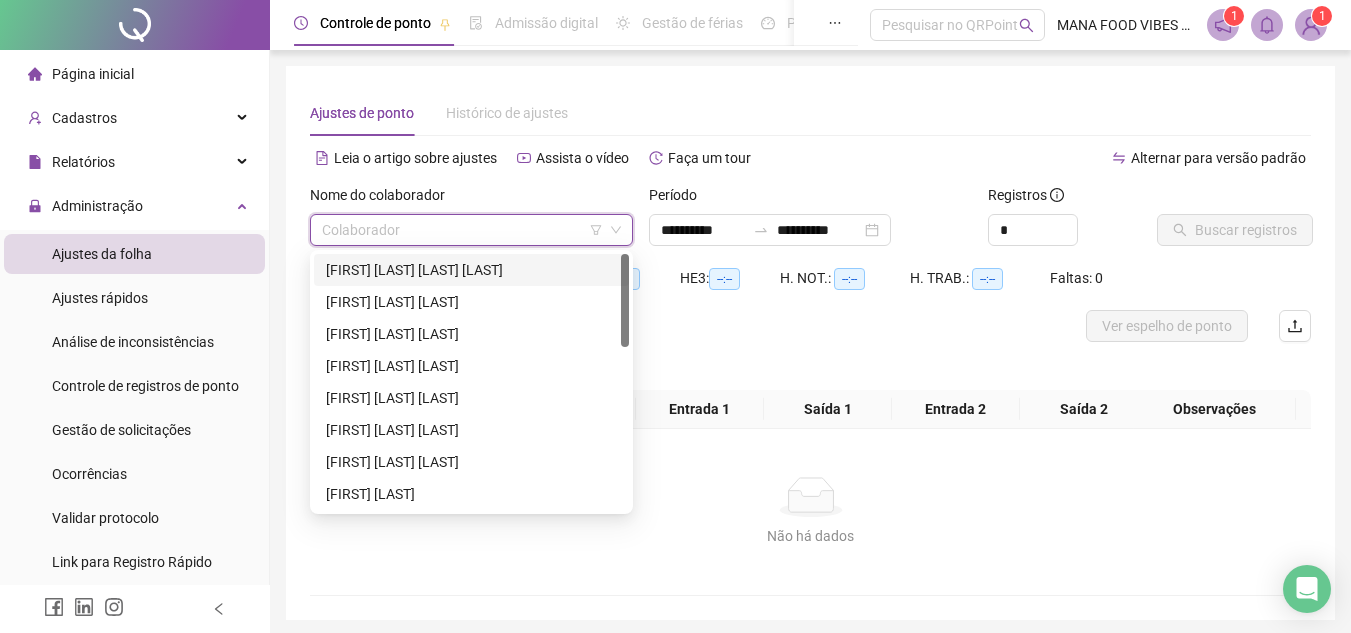 click at bounding box center [462, 230] 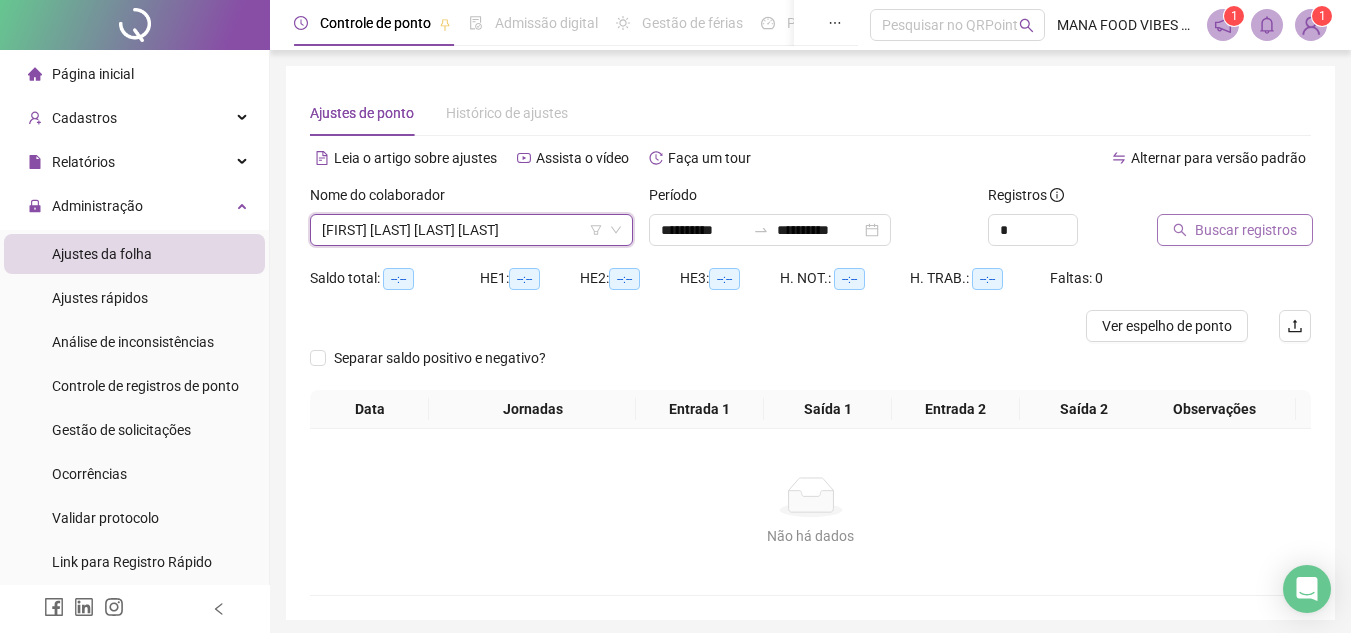 click on "Buscar registros" at bounding box center [1246, 230] 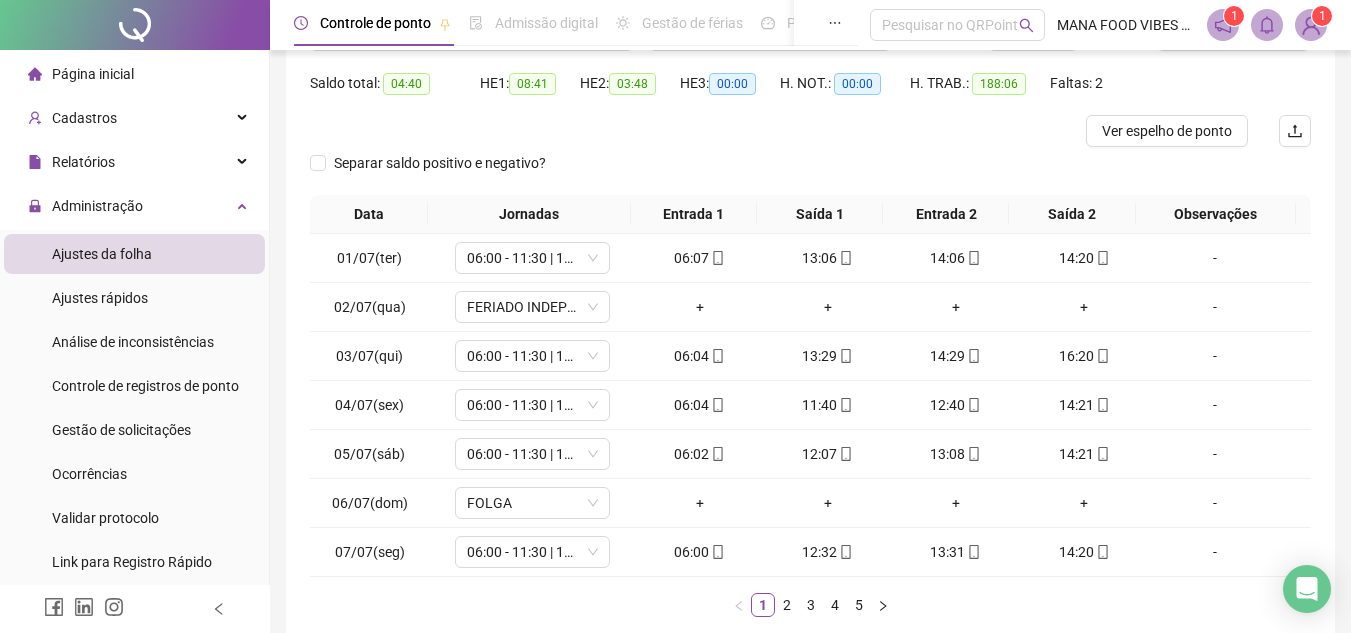 scroll, scrollTop: 200, scrollLeft: 0, axis: vertical 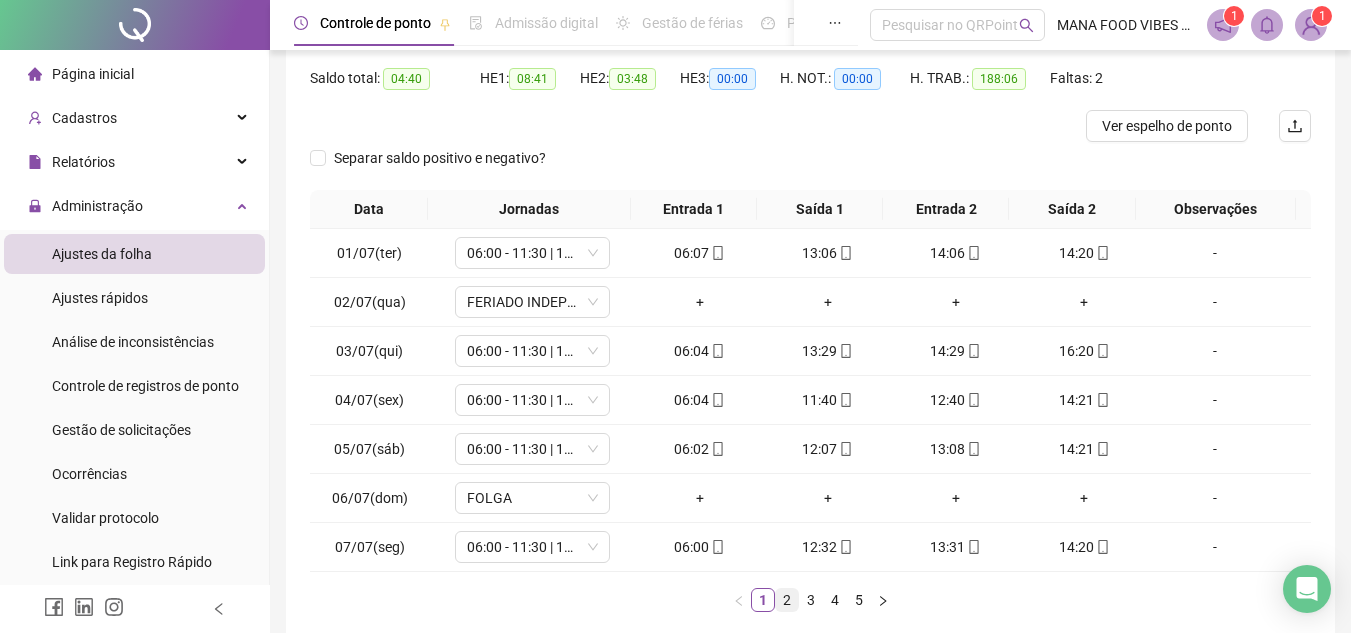 click on "2" at bounding box center [787, 600] 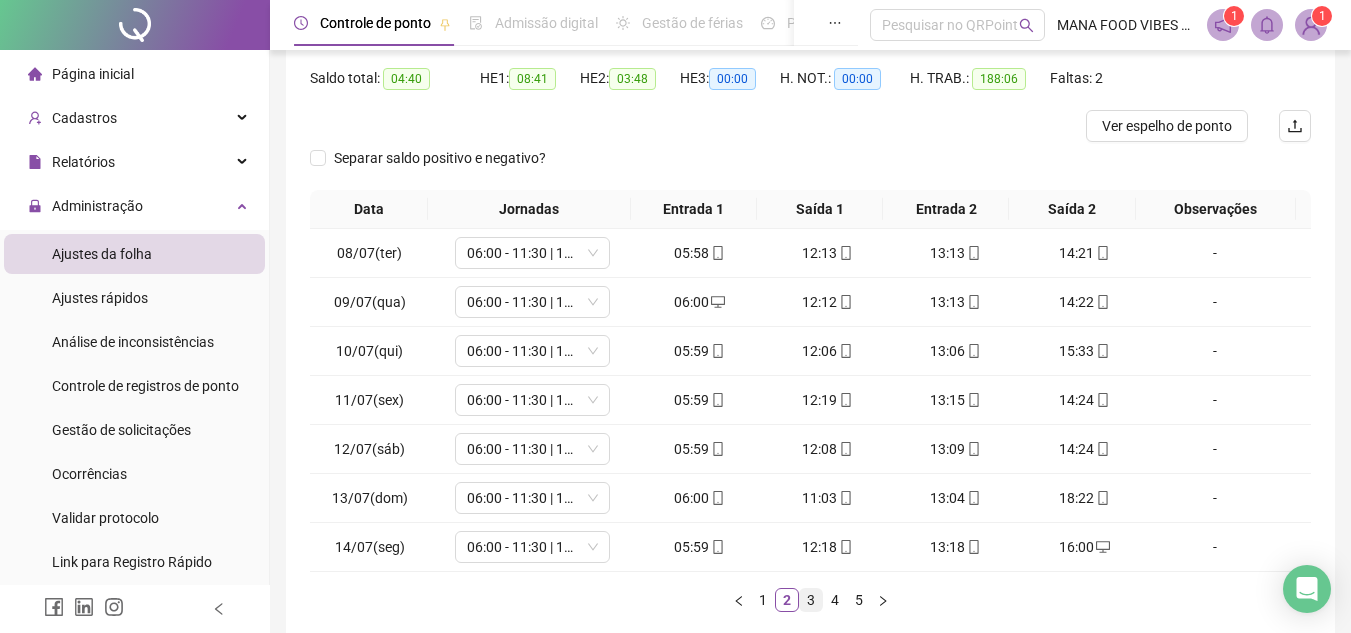 click on "3" at bounding box center (811, 600) 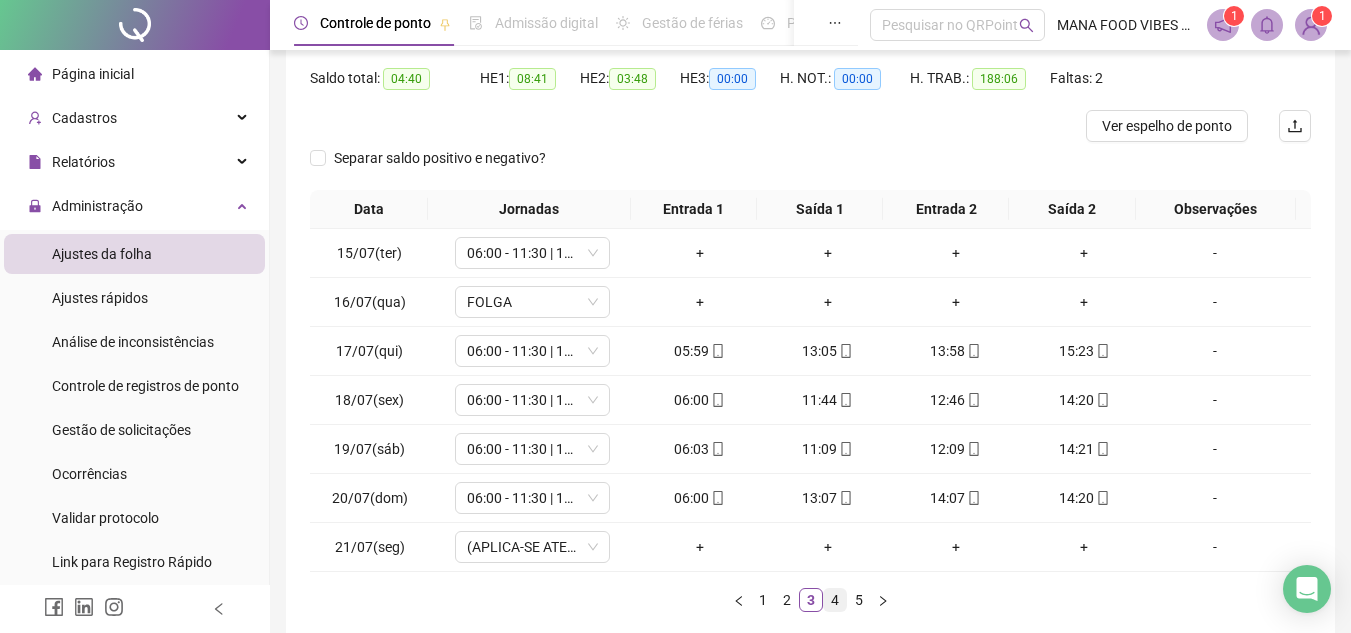 click on "4" at bounding box center (835, 600) 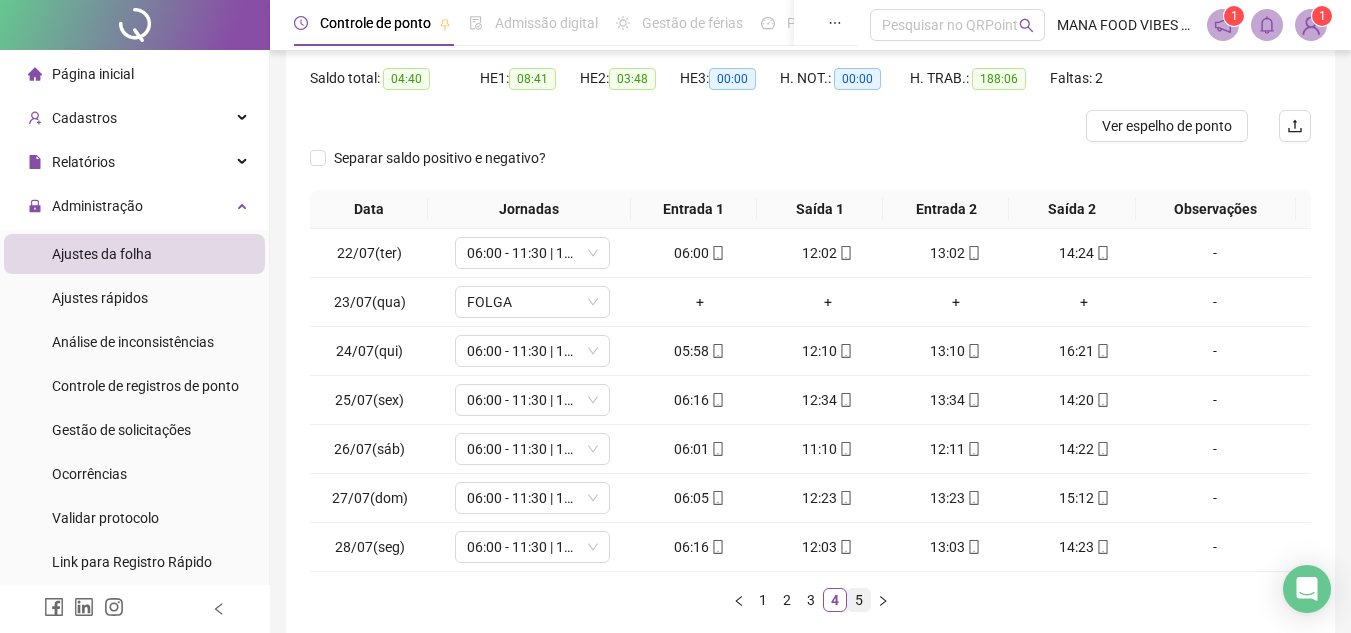 click on "5" at bounding box center [859, 600] 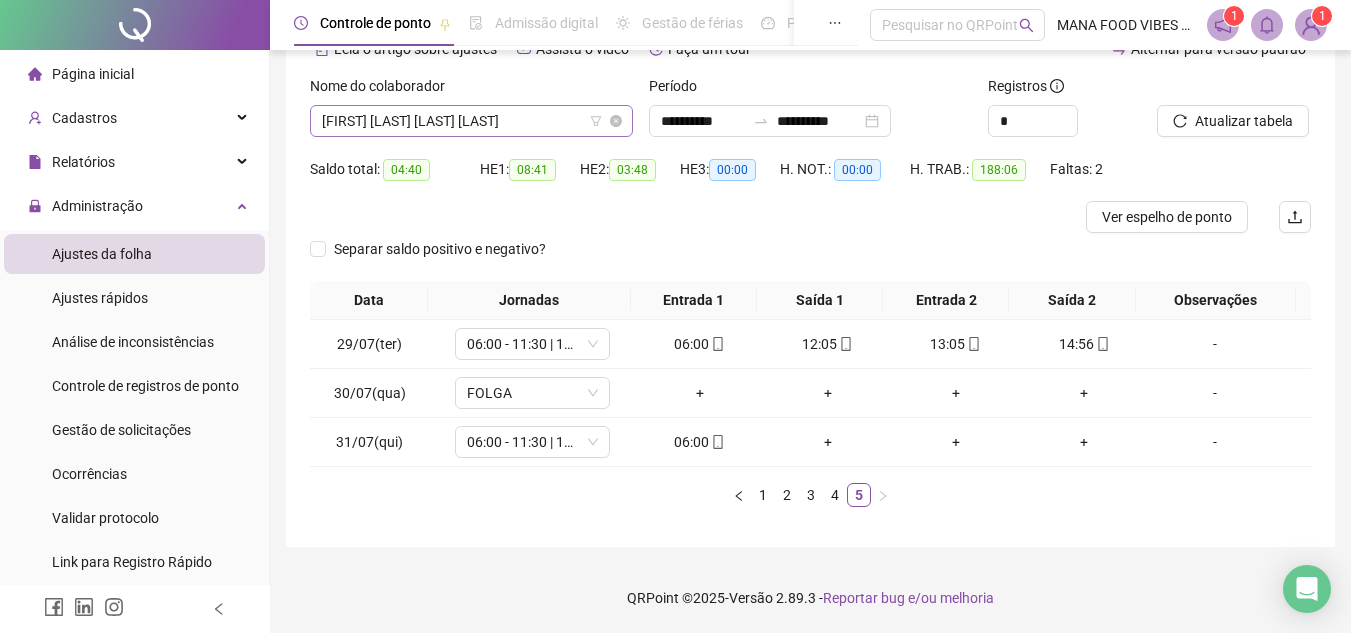 click on "[FIRST] [LAST] [LAST] [LAST]" at bounding box center (471, 121) 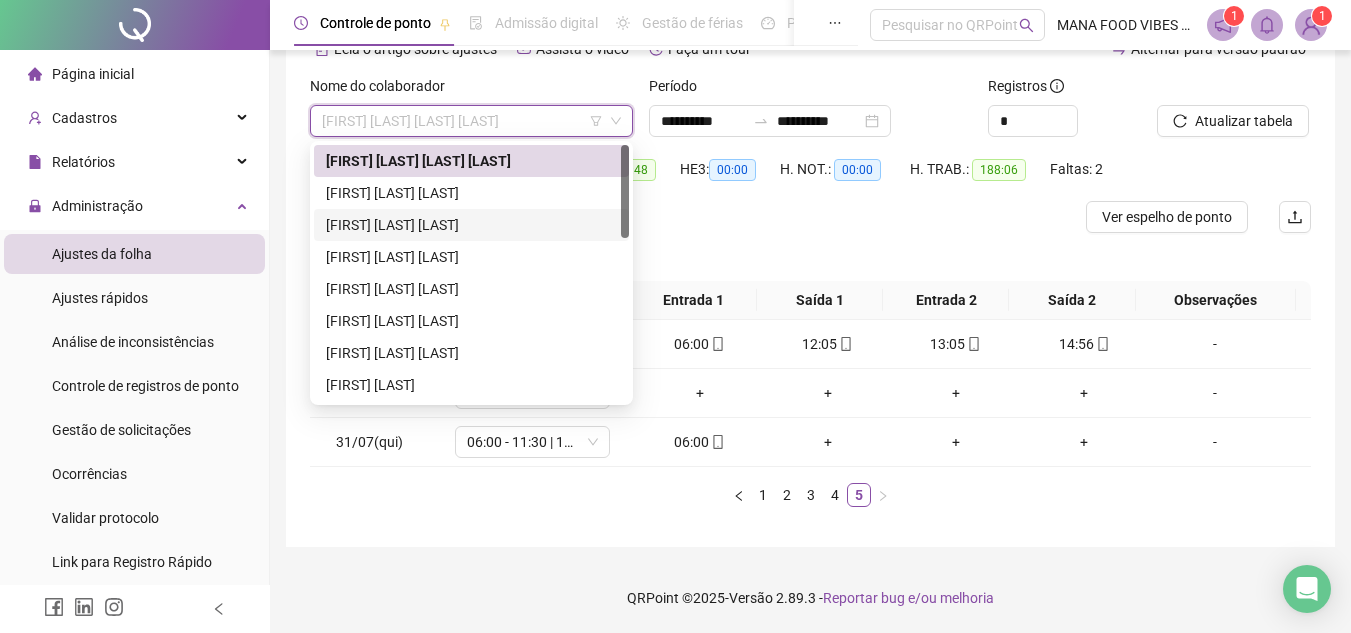 click on "[FIRST] [LAST] [LAST]" at bounding box center (471, 225) 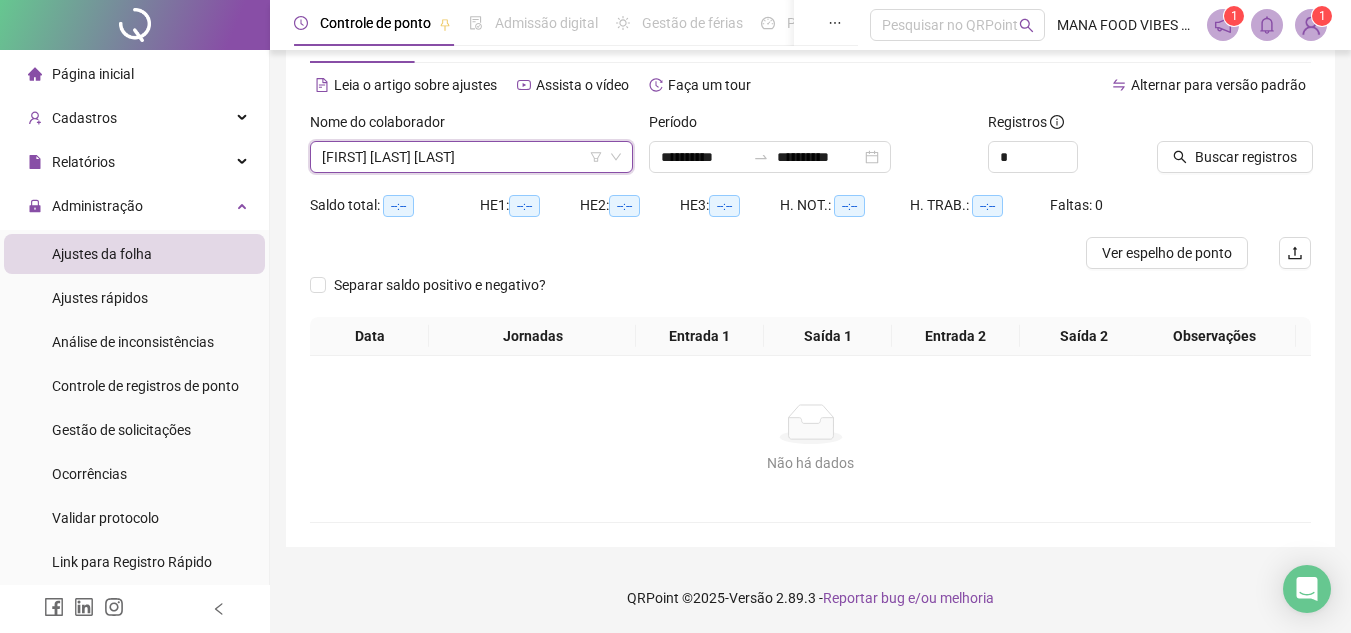 scroll, scrollTop: 73, scrollLeft: 0, axis: vertical 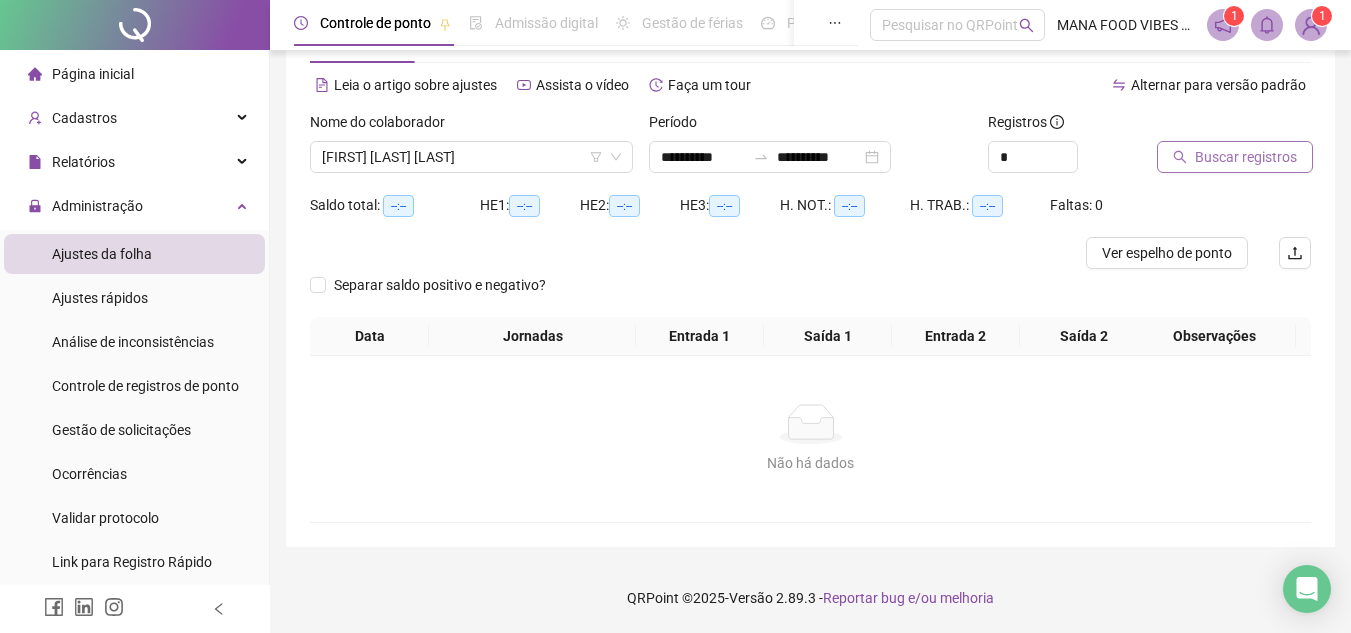 click on "Buscar registros" at bounding box center (1246, 157) 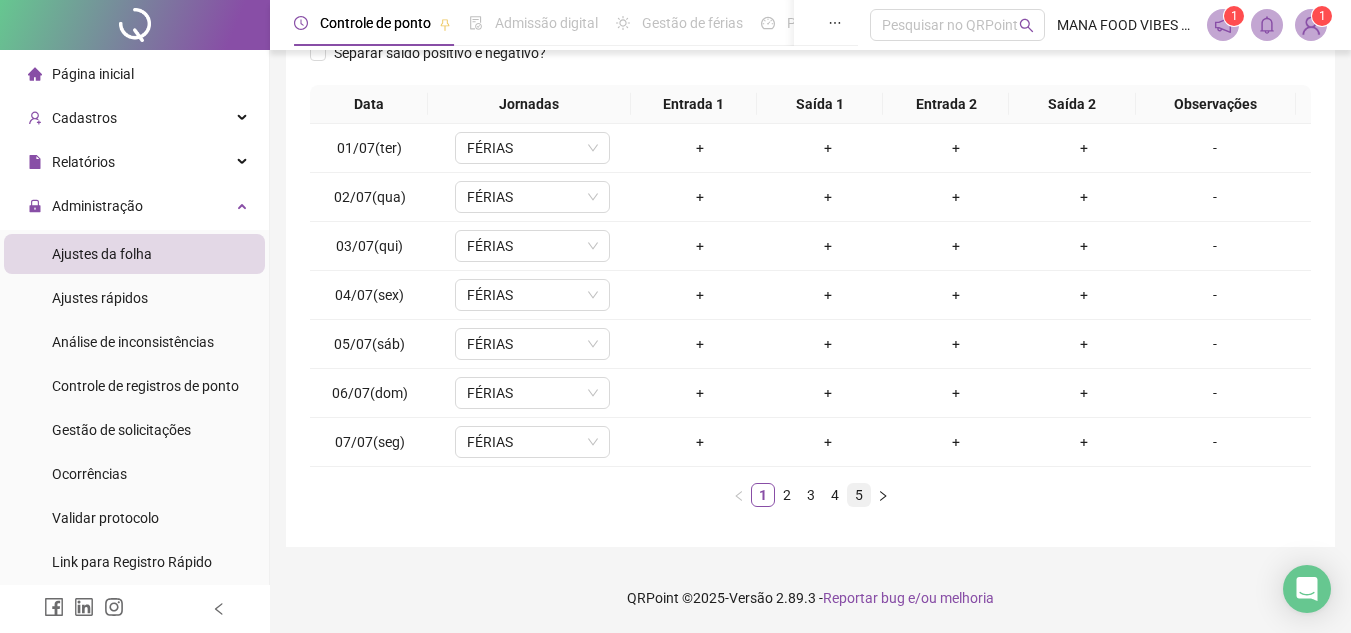 click on "5" at bounding box center (859, 495) 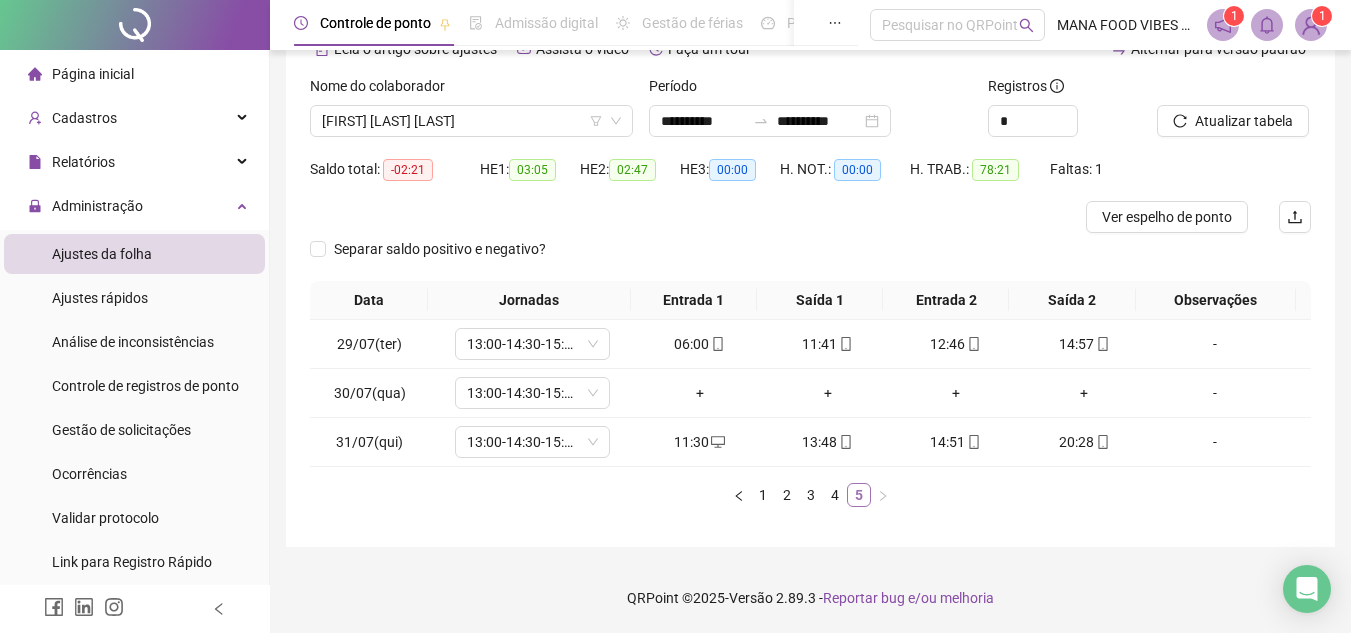 scroll, scrollTop: 109, scrollLeft: 0, axis: vertical 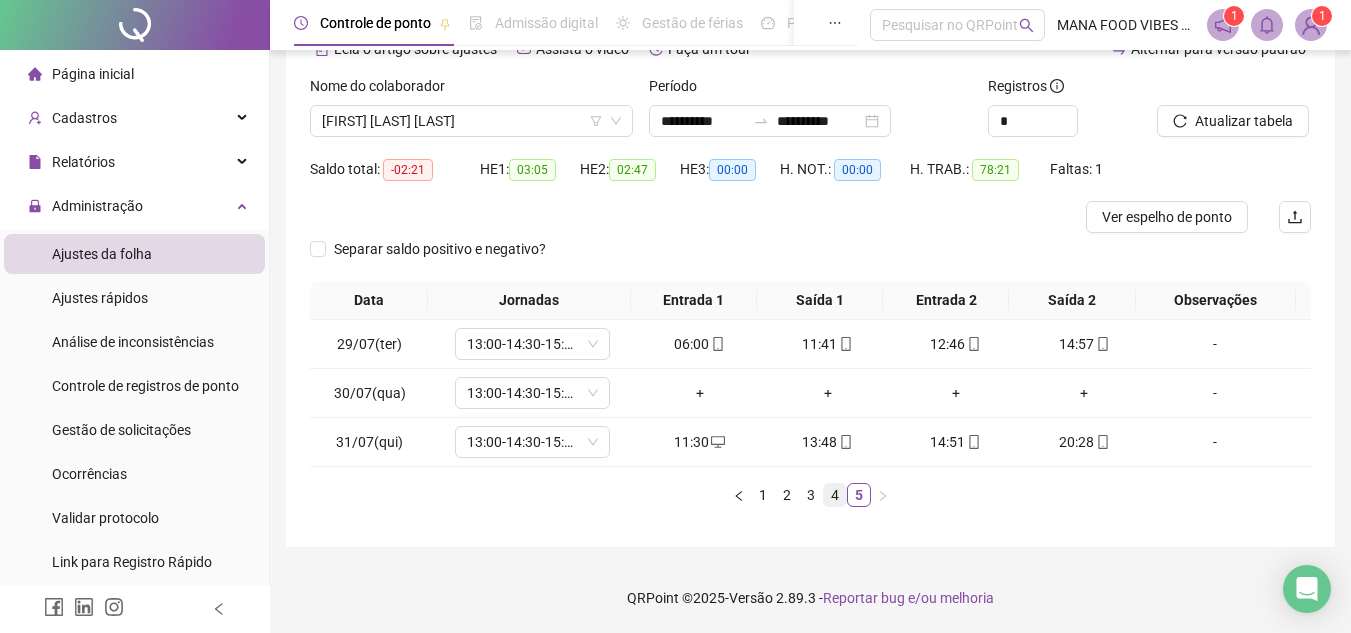click on "4" at bounding box center (835, 495) 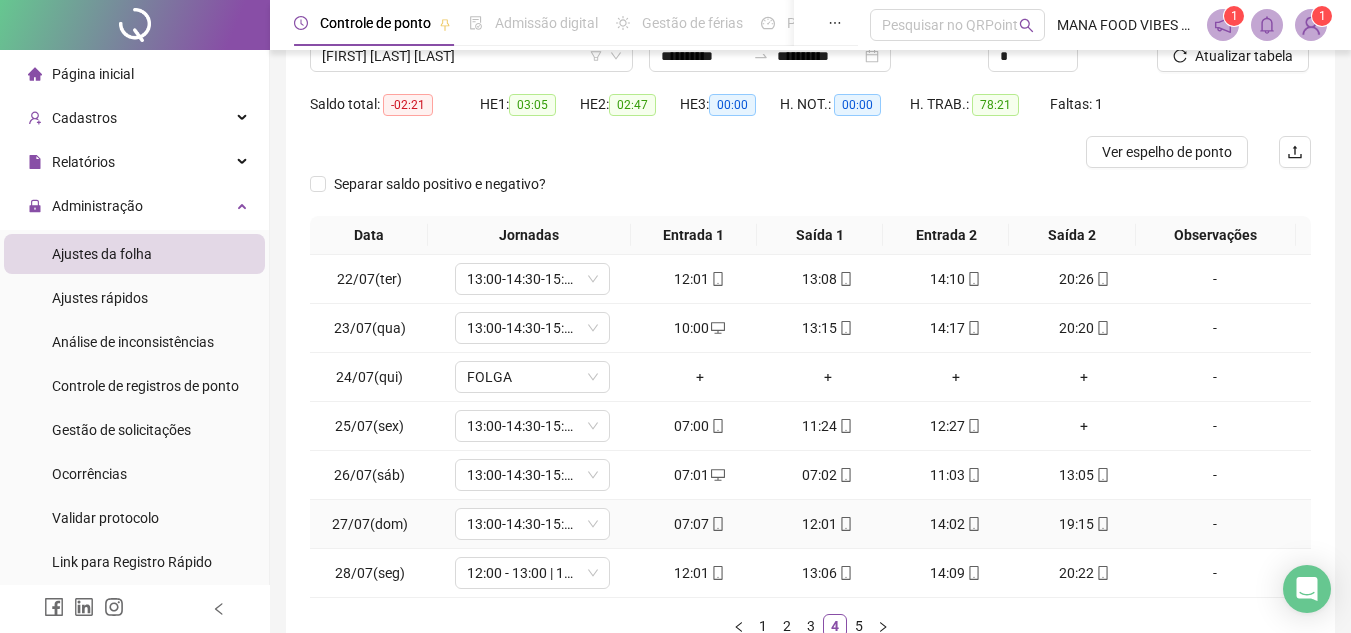 scroll, scrollTop: 209, scrollLeft: 0, axis: vertical 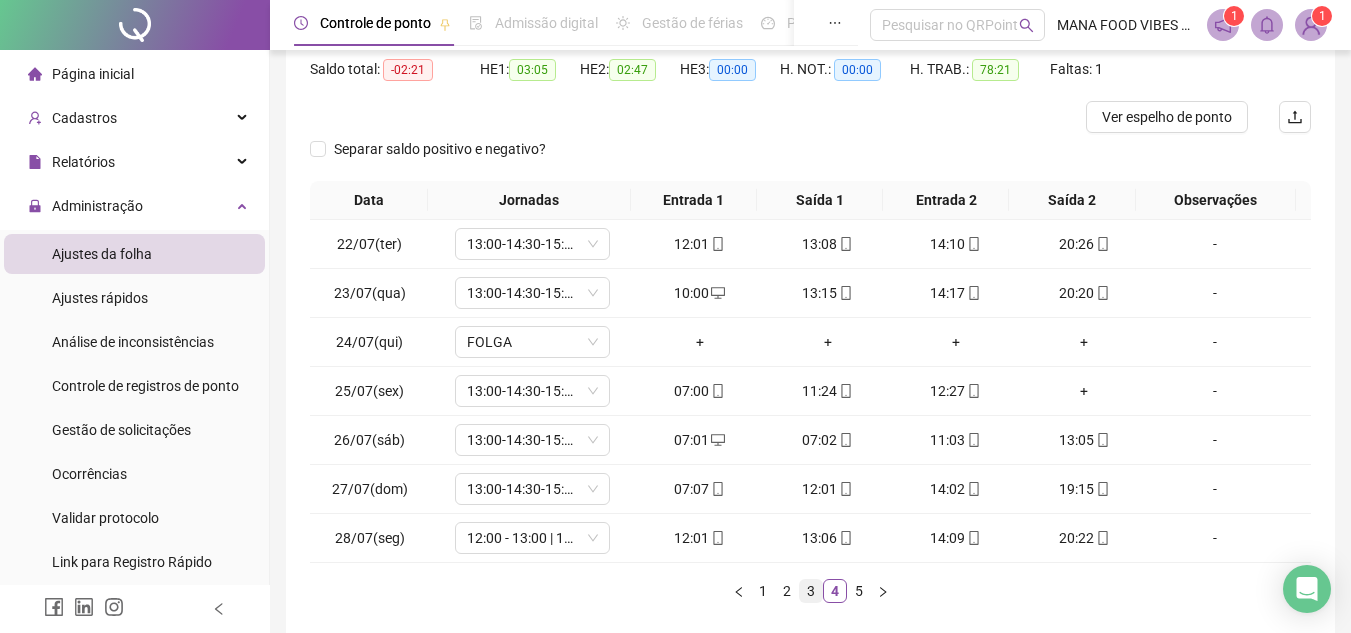 click on "3" at bounding box center [811, 591] 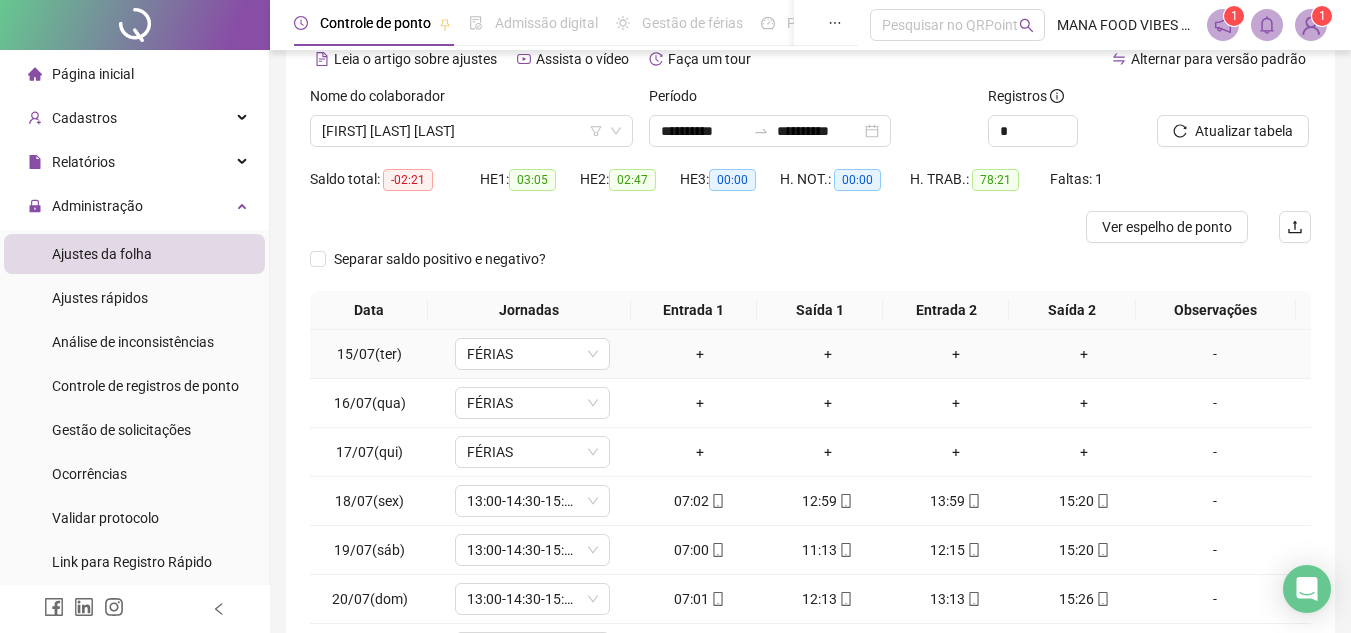 scroll, scrollTop: 0, scrollLeft: 0, axis: both 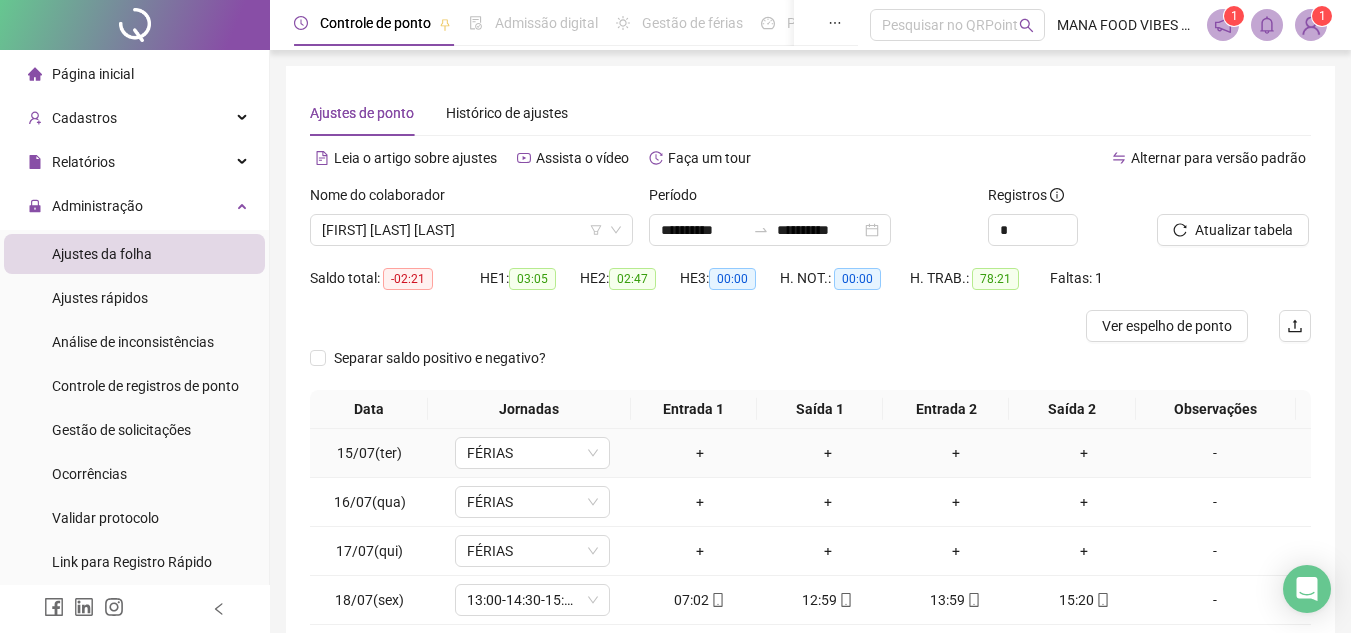 click on "+" at bounding box center [828, 453] 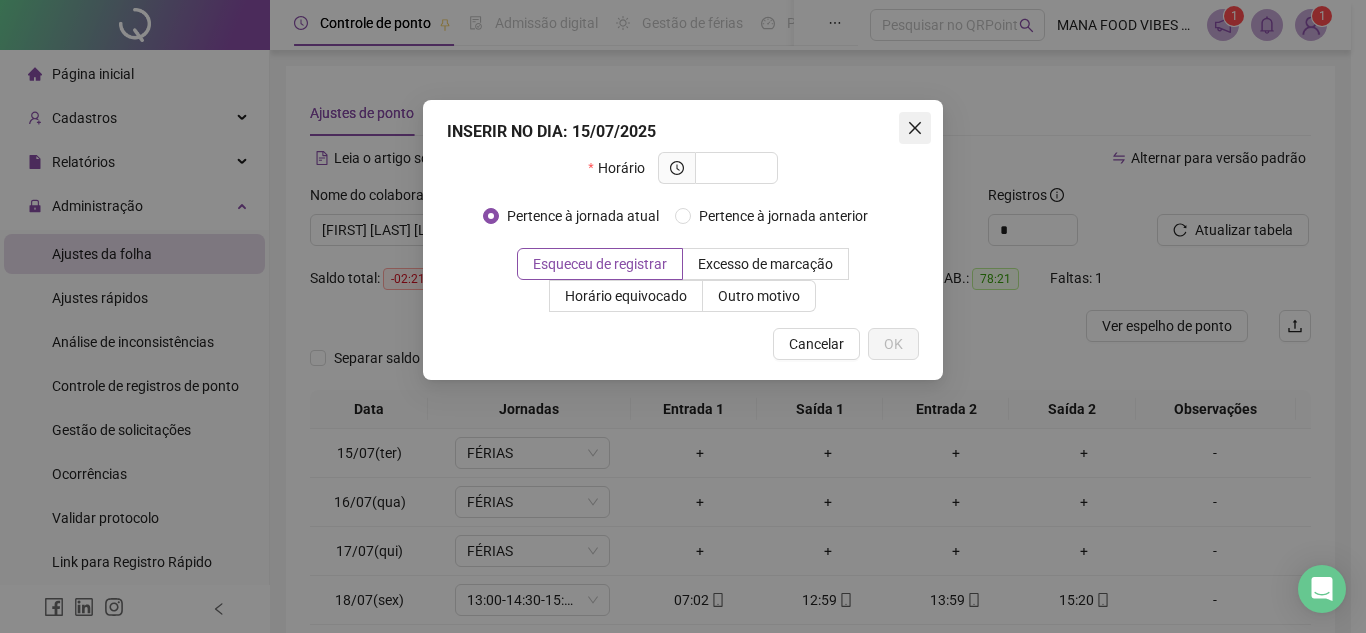 click at bounding box center [915, 128] 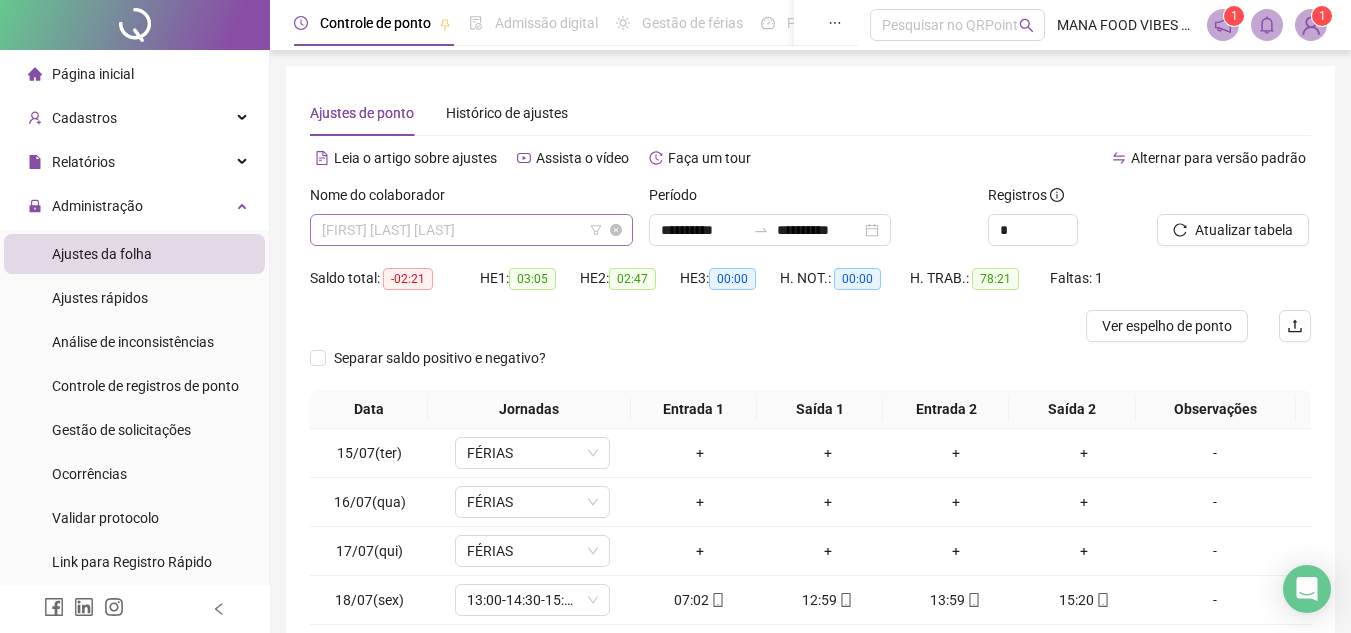 click on "[FIRST] [LAST] [LAST]" at bounding box center (471, 230) 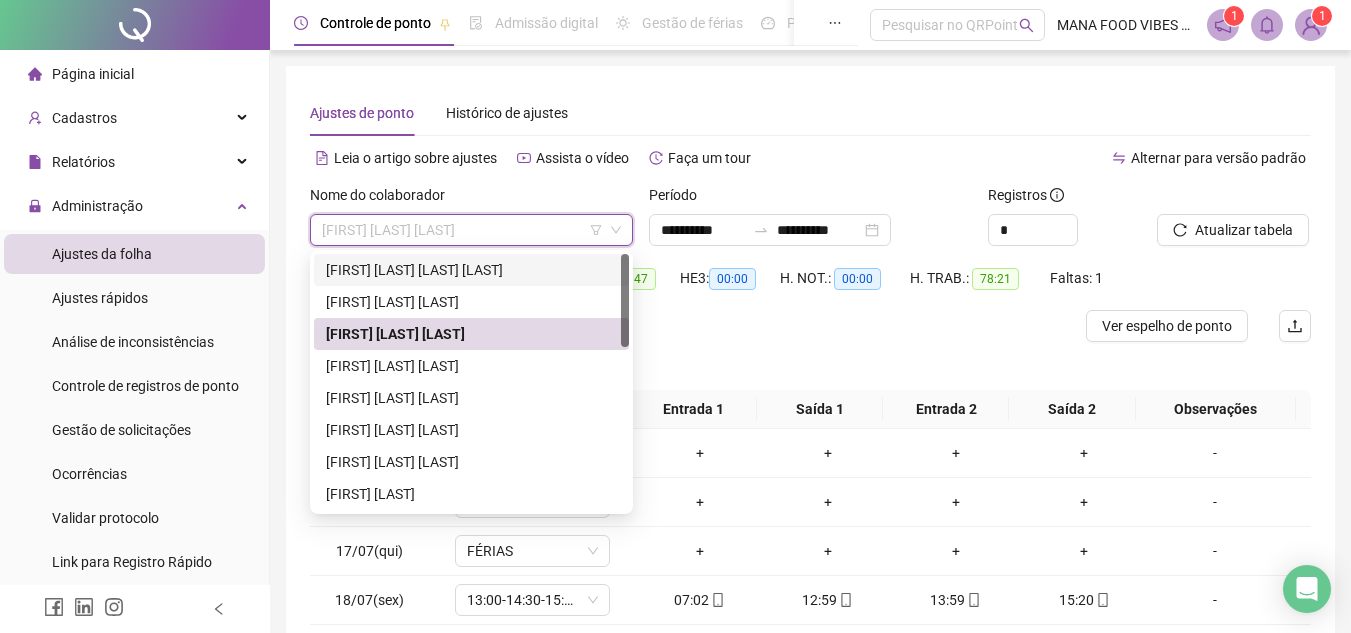 click on "[FIRST] [LAST] [LAST] [LAST]" at bounding box center (471, 270) 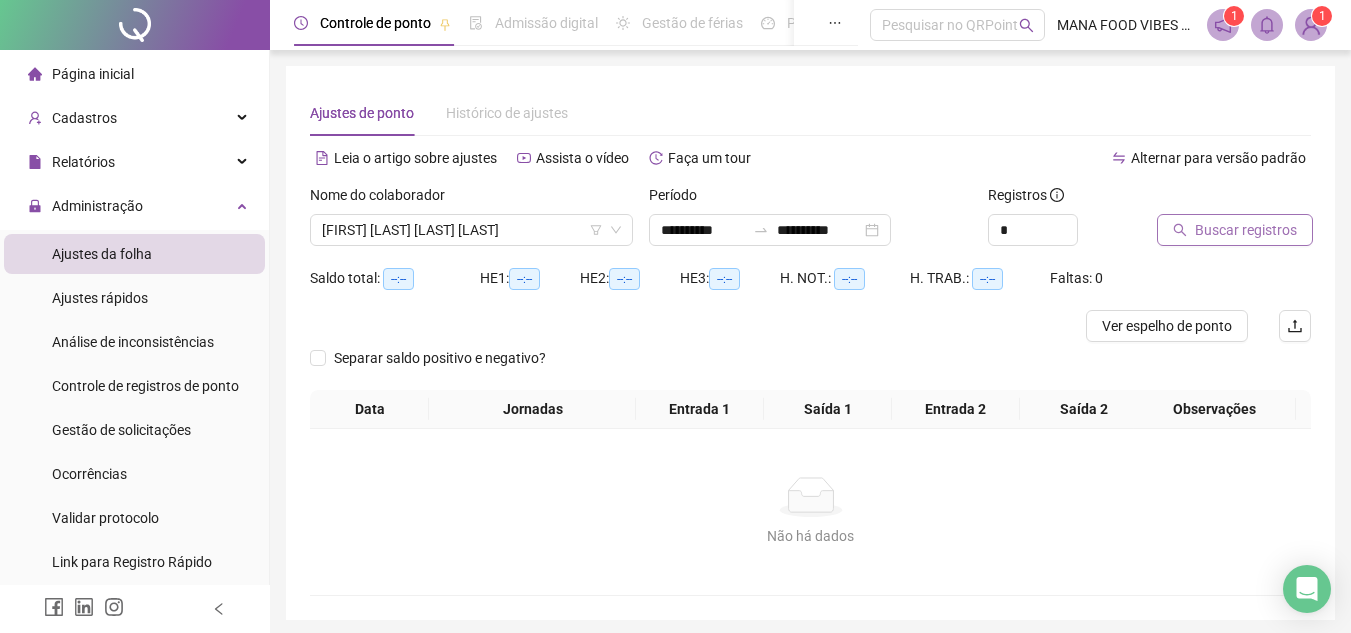 click on "Buscar registros" at bounding box center [1246, 230] 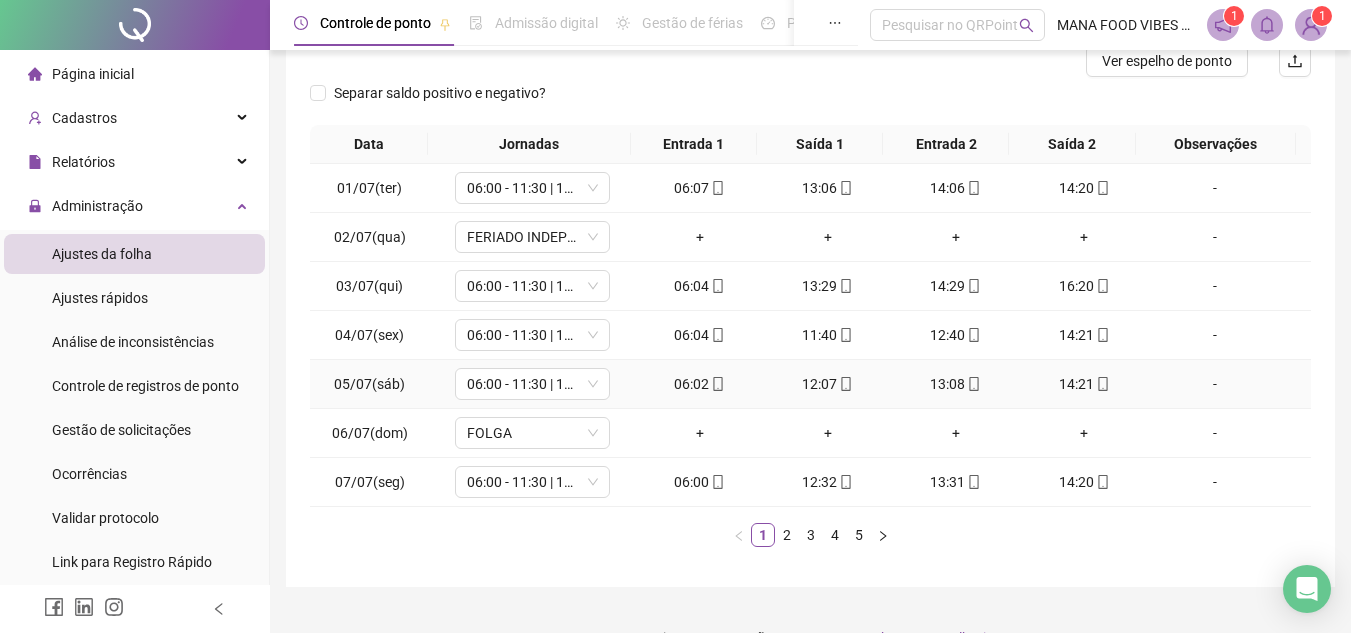 scroll, scrollTop: 305, scrollLeft: 0, axis: vertical 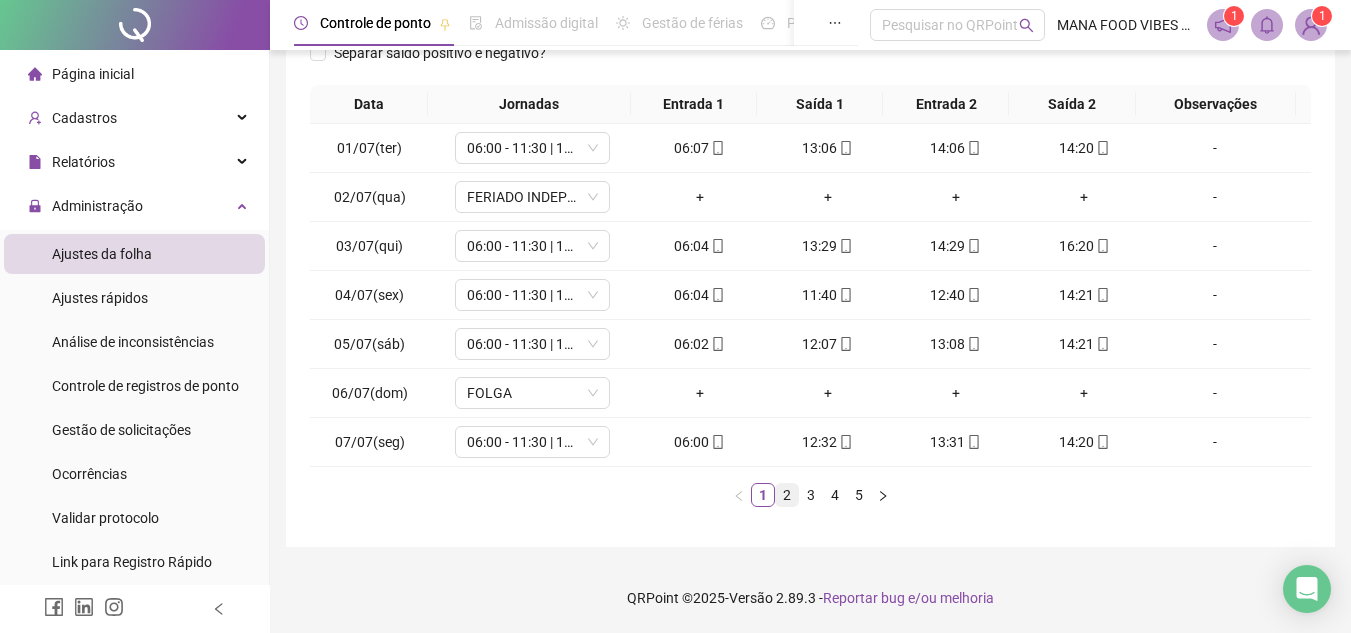click on "2" at bounding box center (787, 495) 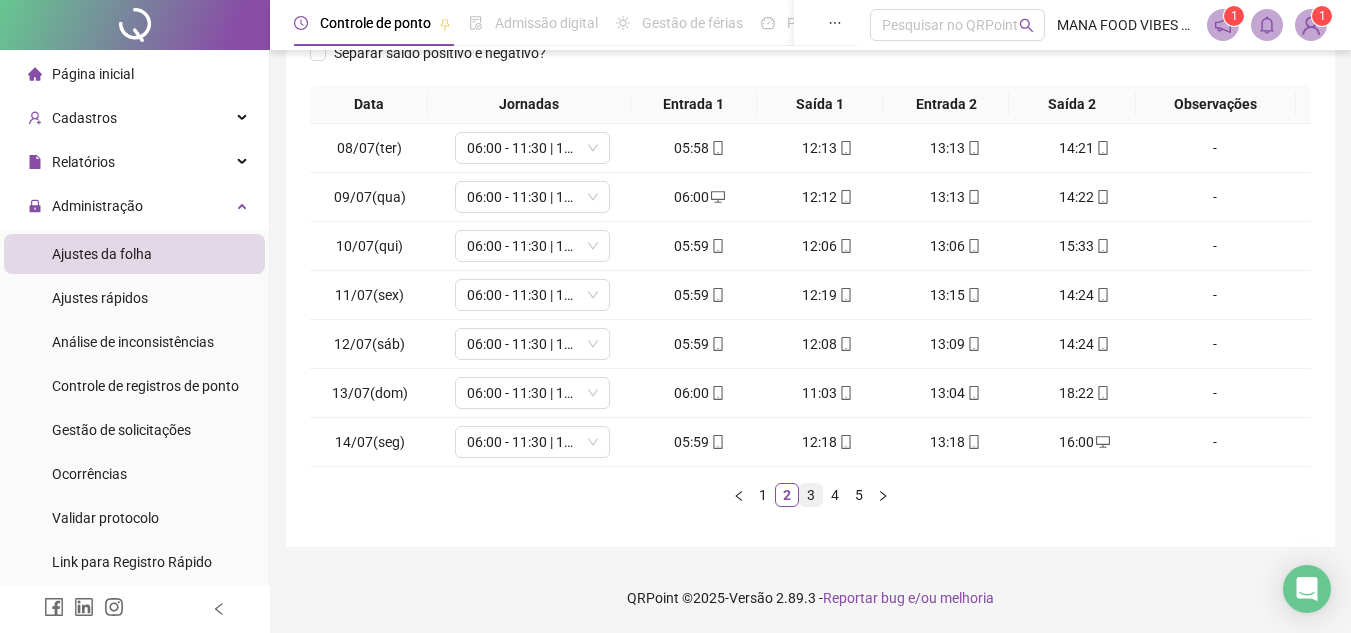click on "3" at bounding box center [811, 495] 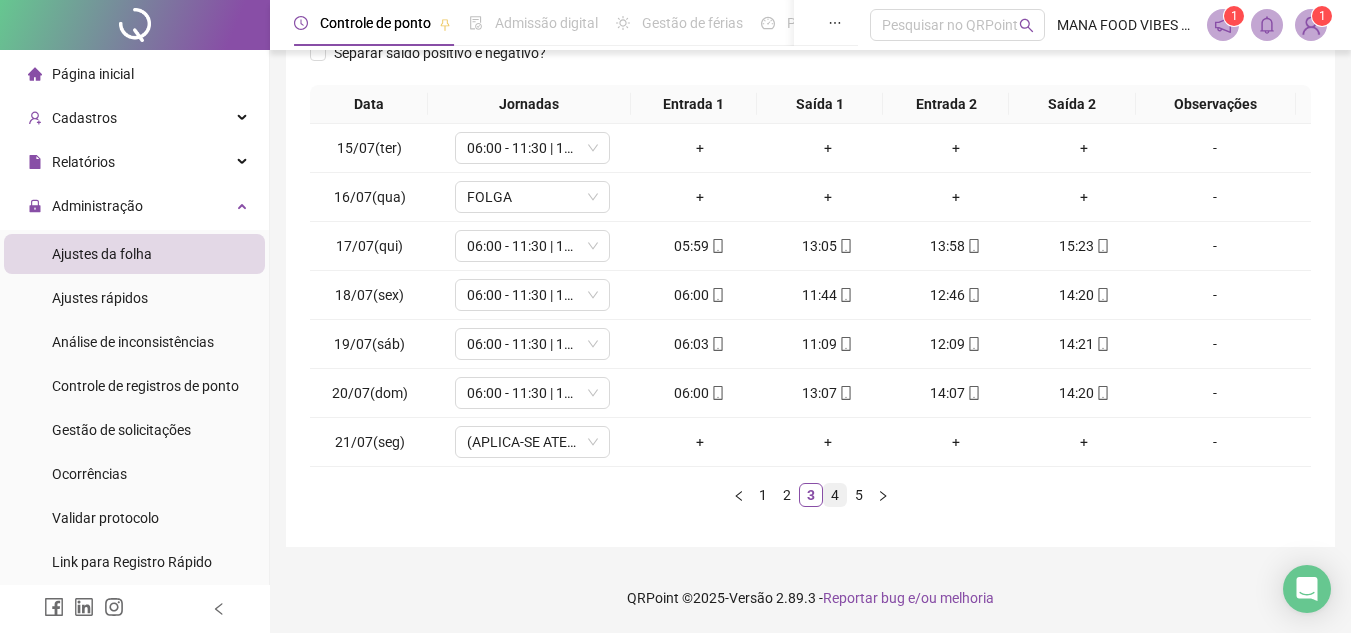 click on "4" at bounding box center [835, 495] 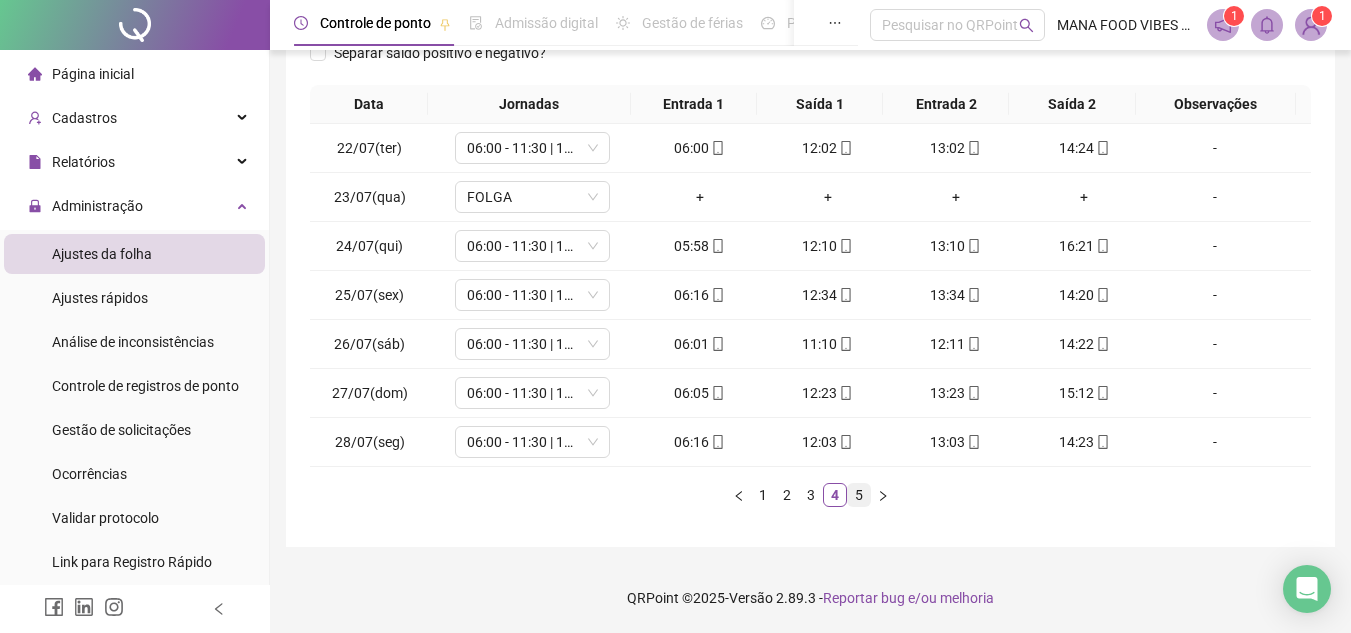 click on "5" at bounding box center [859, 495] 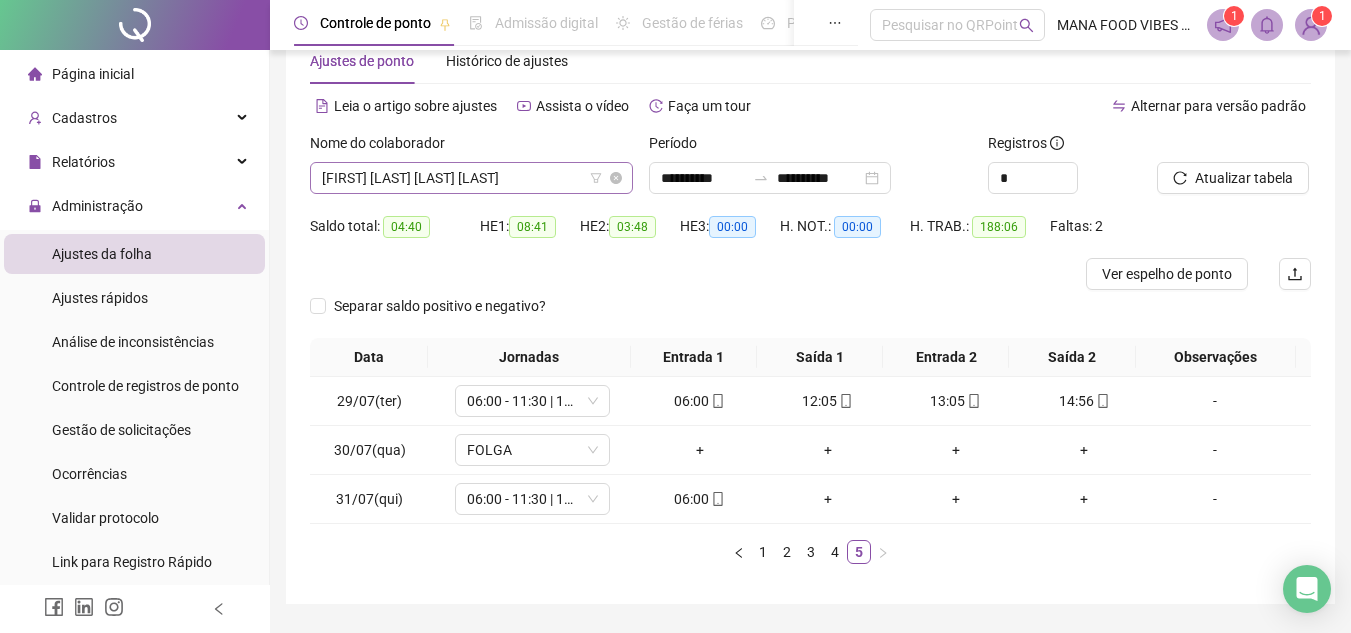 scroll, scrollTop: 0, scrollLeft: 0, axis: both 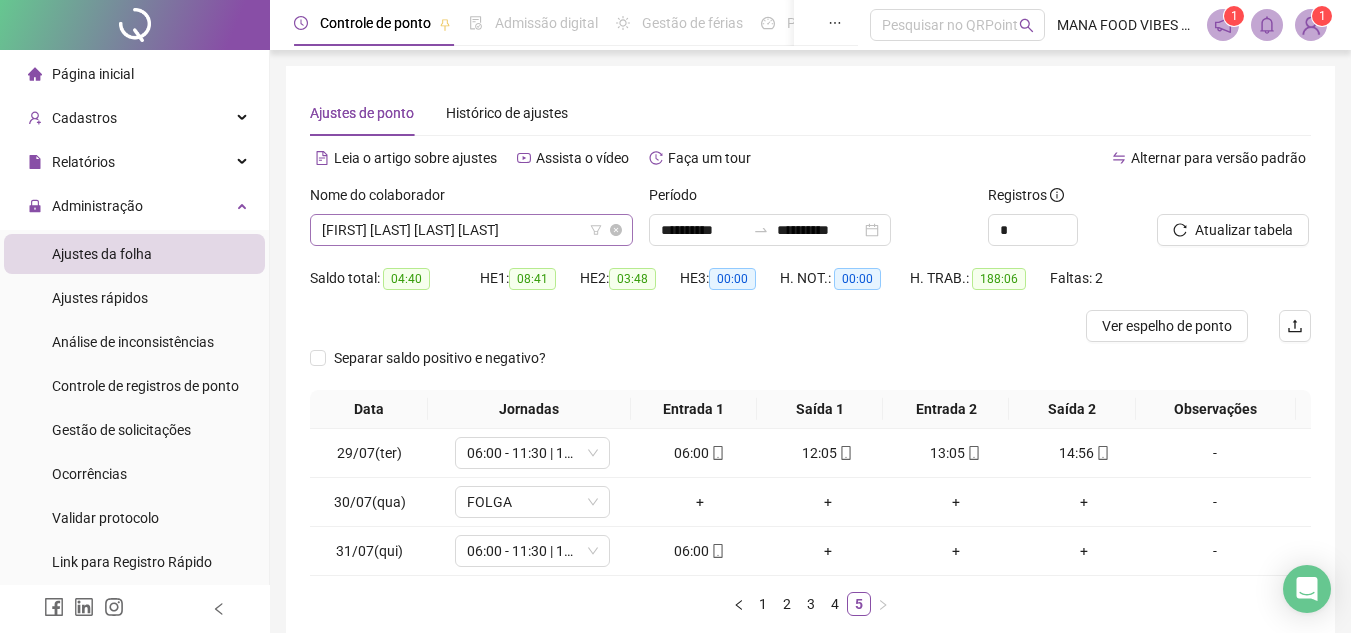 click 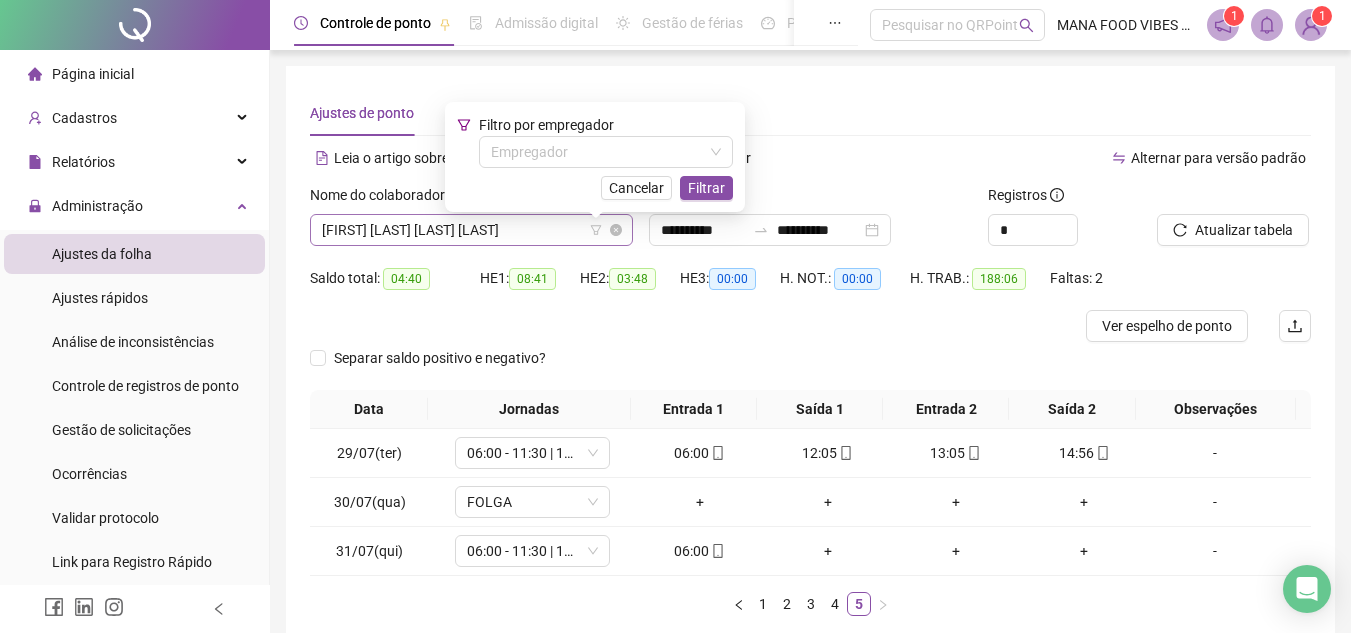 click 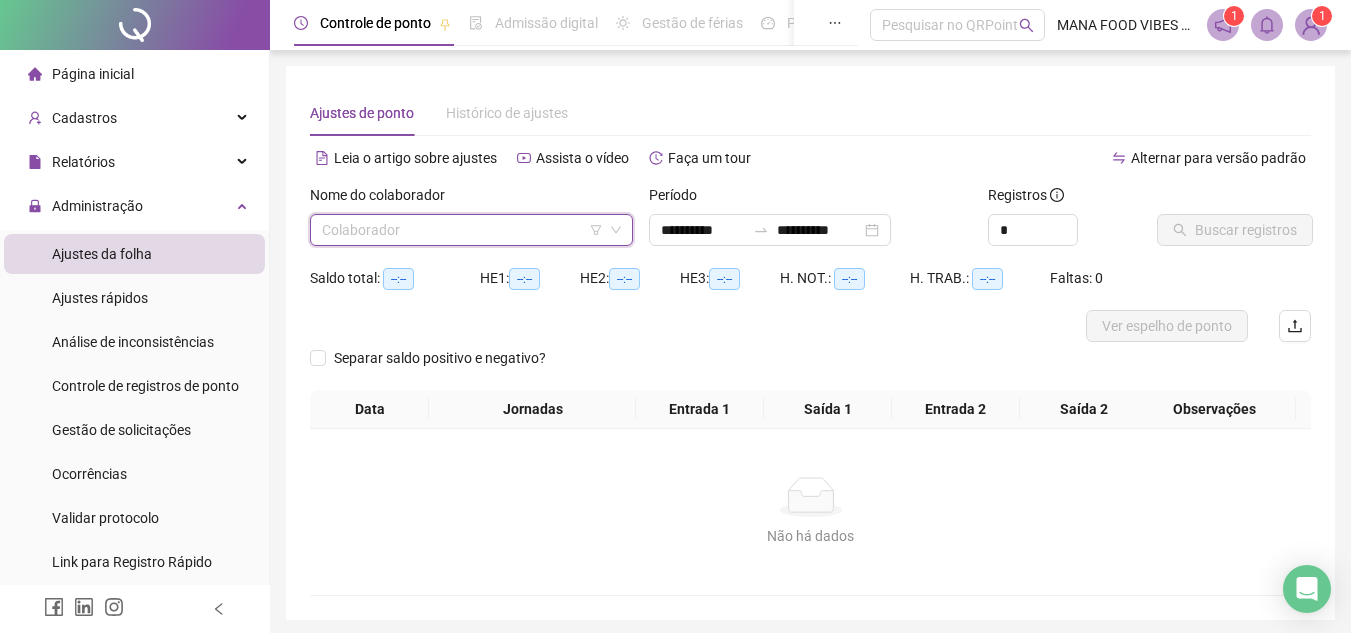 click 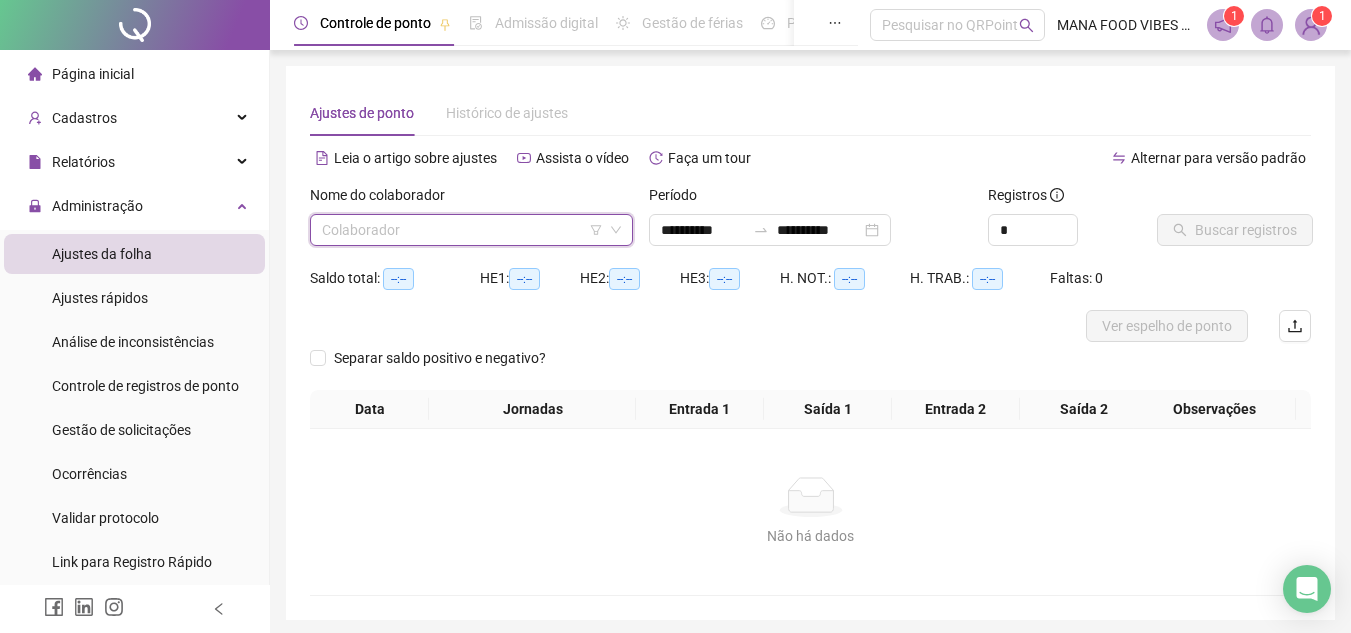 click 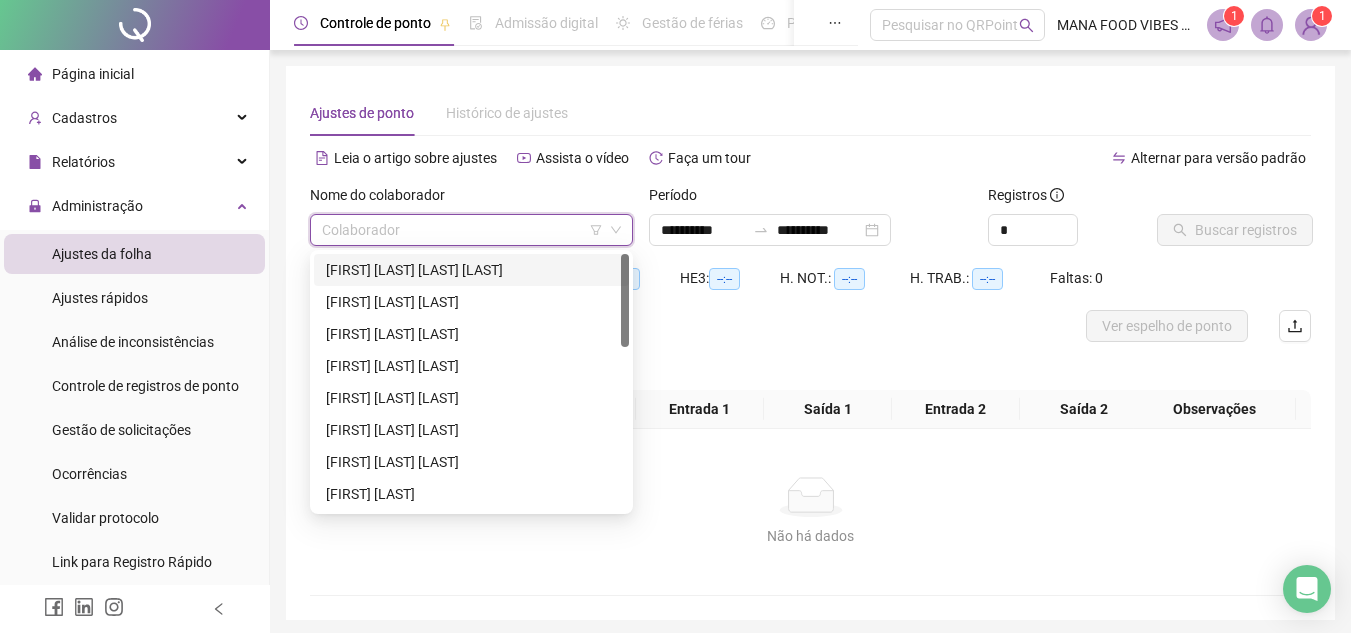 click at bounding box center (462, 230) 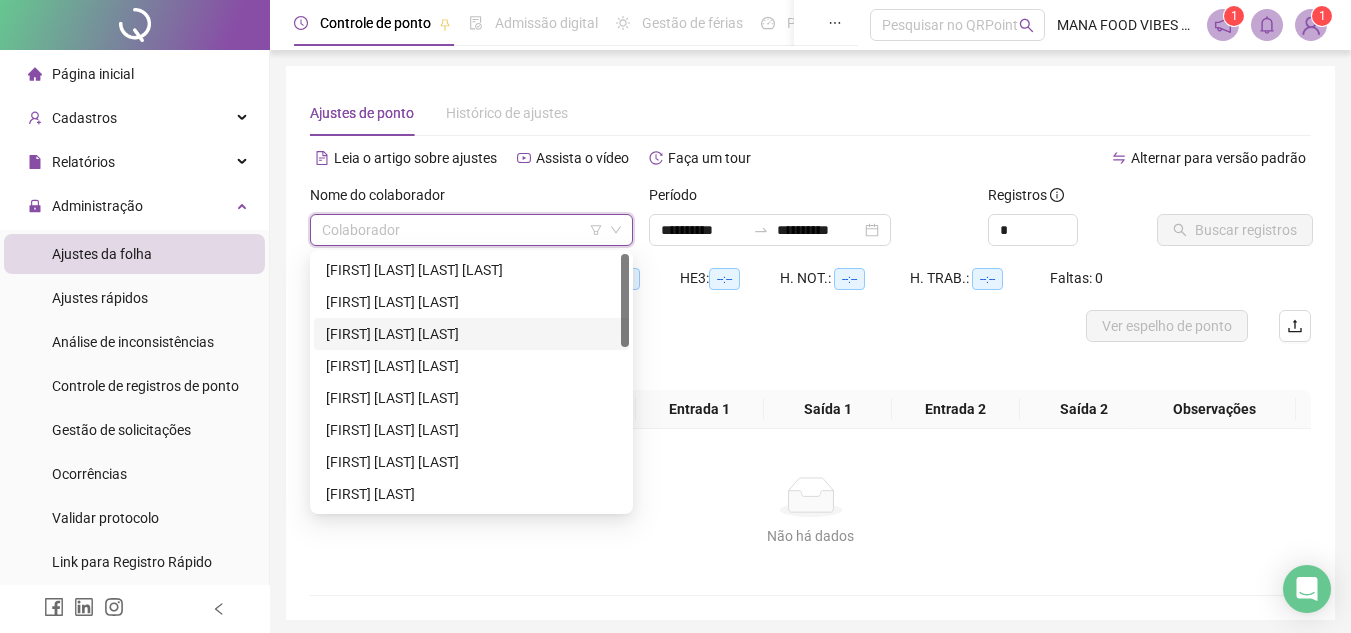 click on "[FIRST] [LAST] [LAST]" at bounding box center (471, 334) 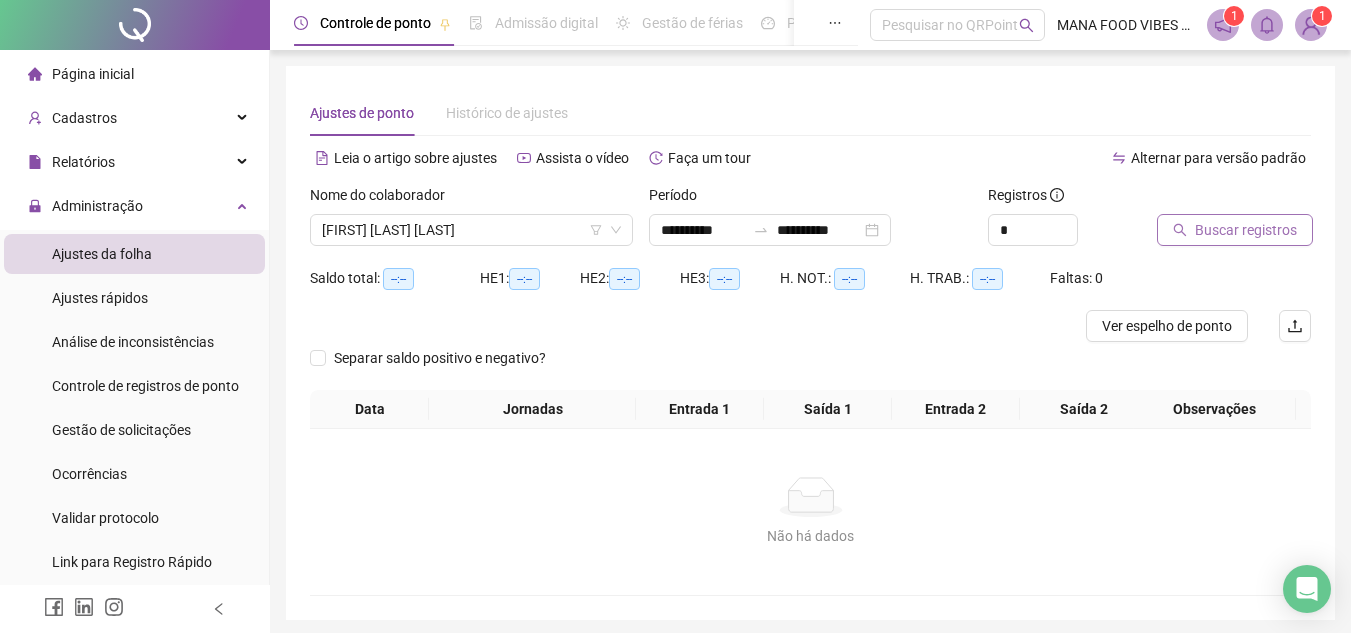 click on "Buscar registros" at bounding box center [1246, 230] 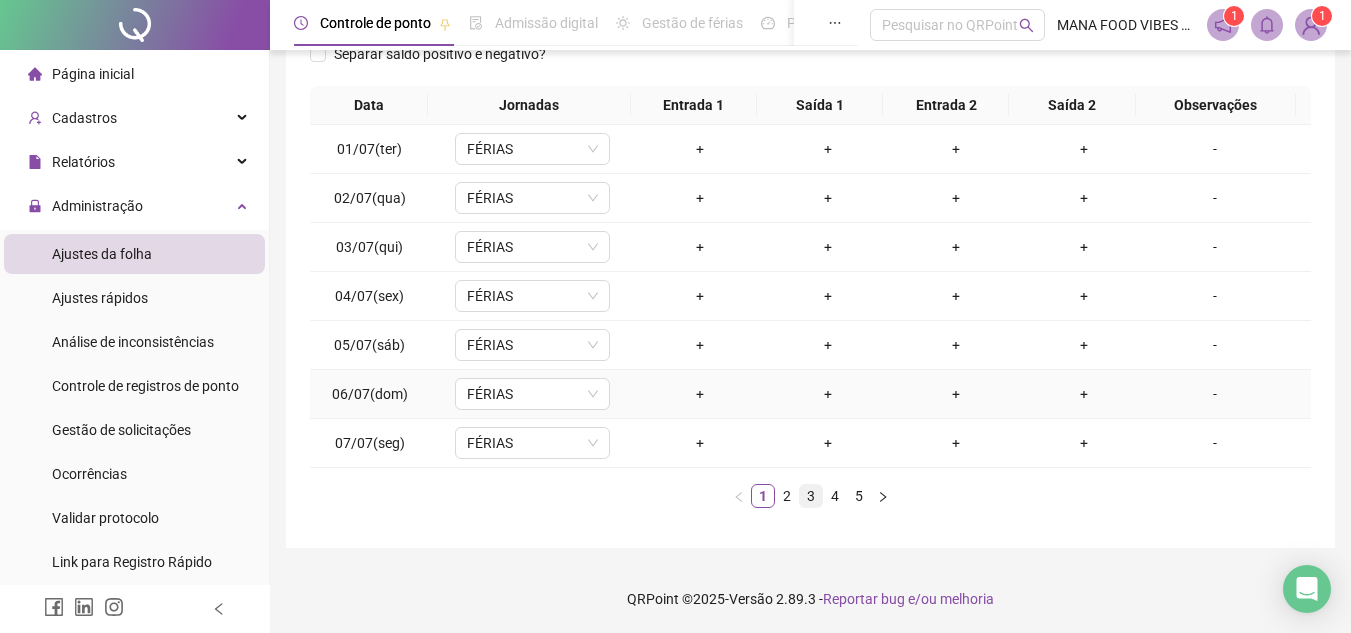 scroll, scrollTop: 305, scrollLeft: 0, axis: vertical 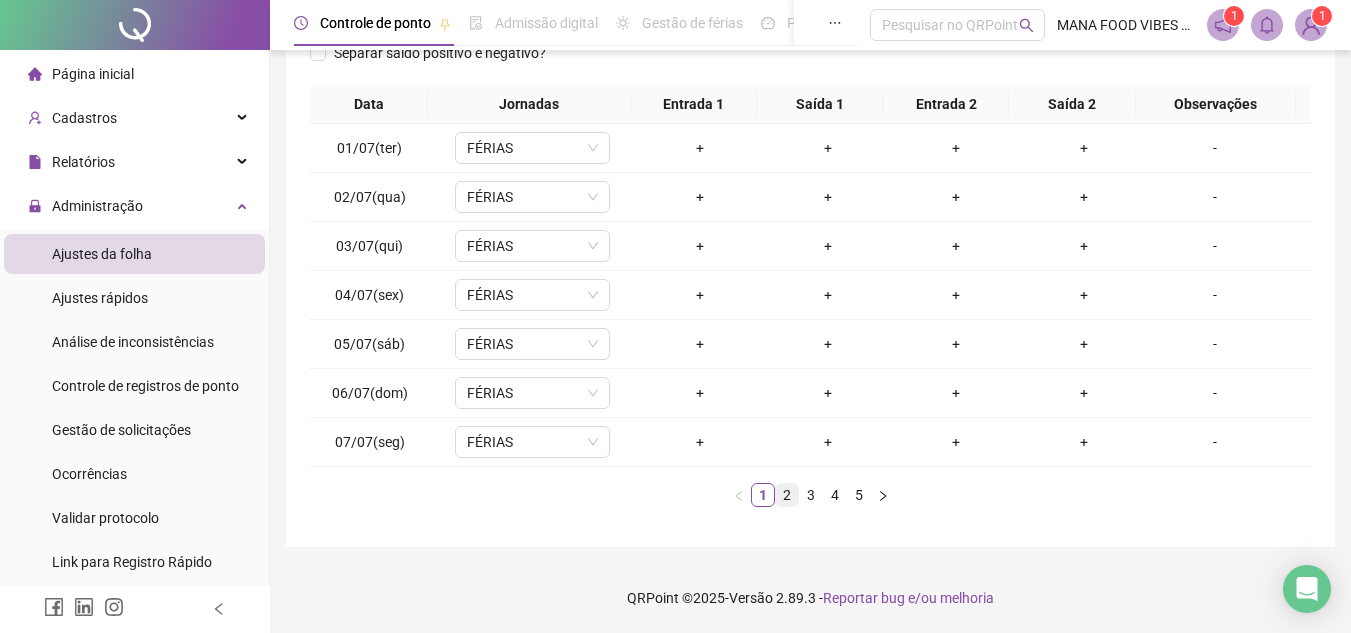click on "2" at bounding box center (787, 495) 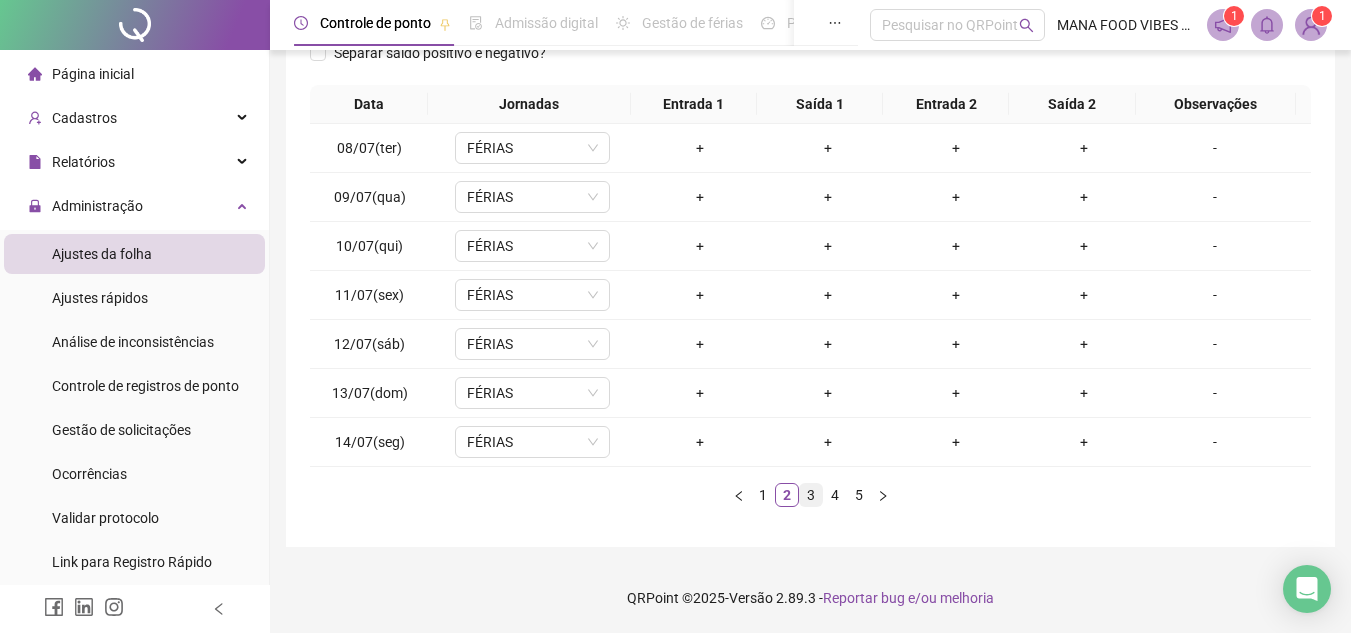 click on "3" at bounding box center [811, 495] 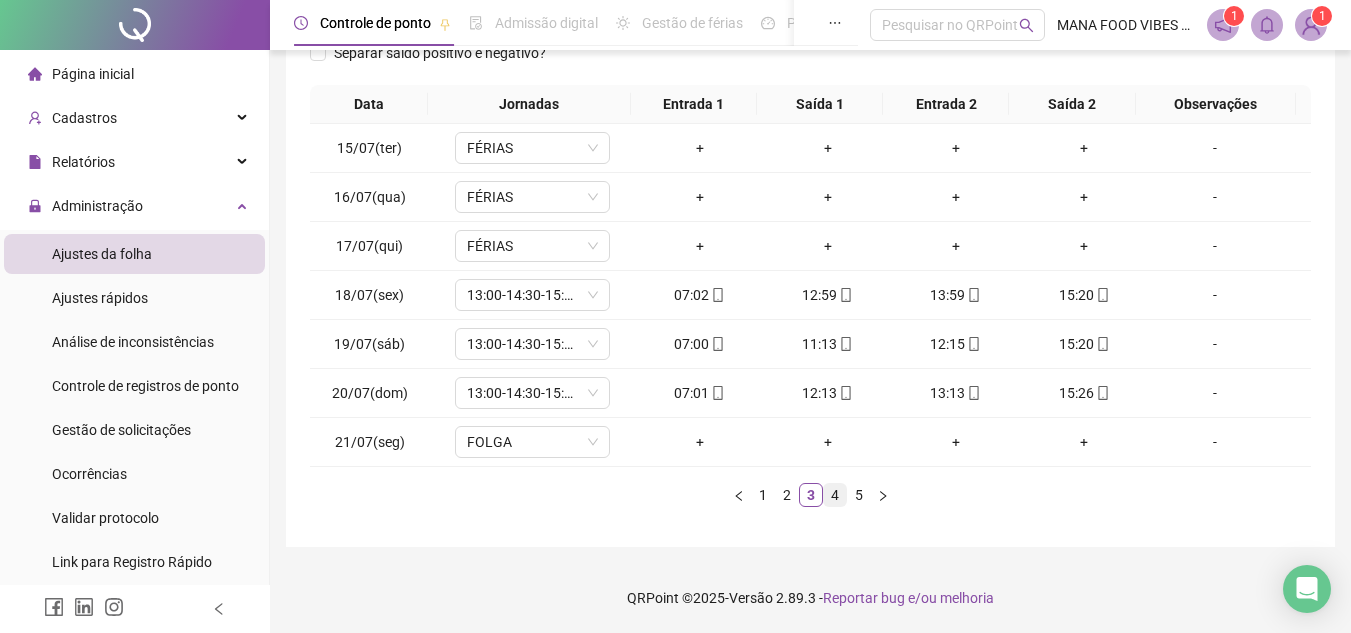 click on "4" at bounding box center (835, 495) 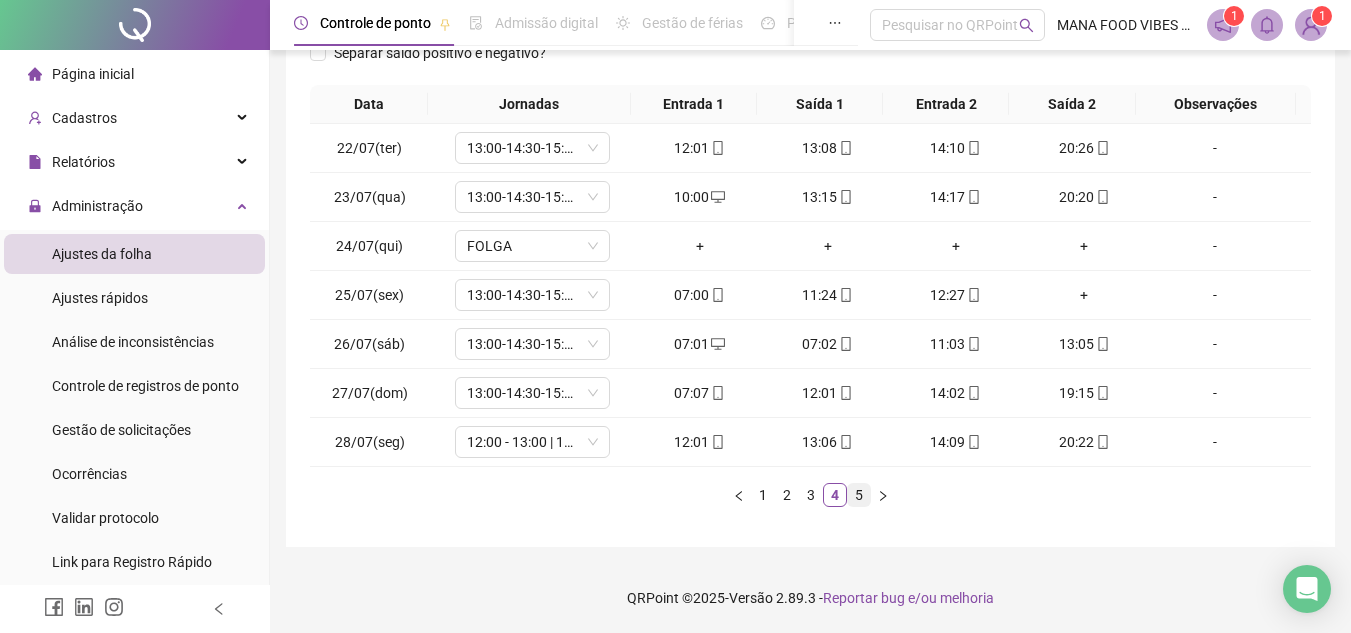 click on "5" at bounding box center [859, 495] 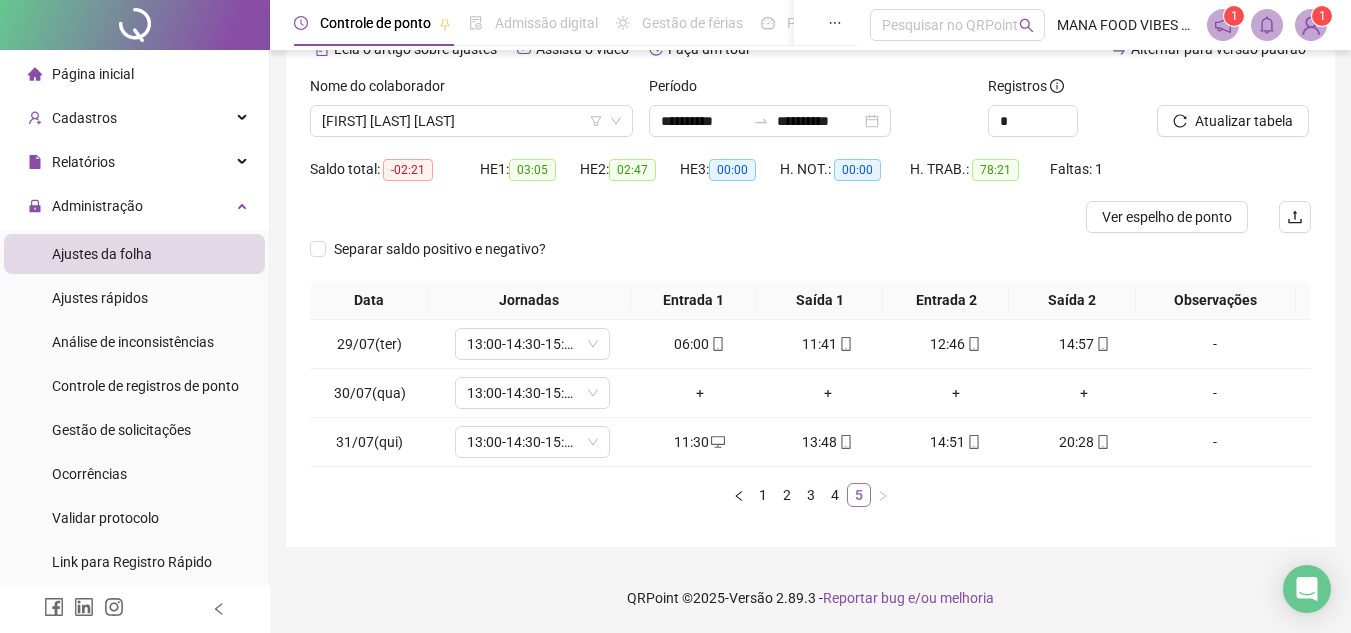 scroll, scrollTop: 109, scrollLeft: 0, axis: vertical 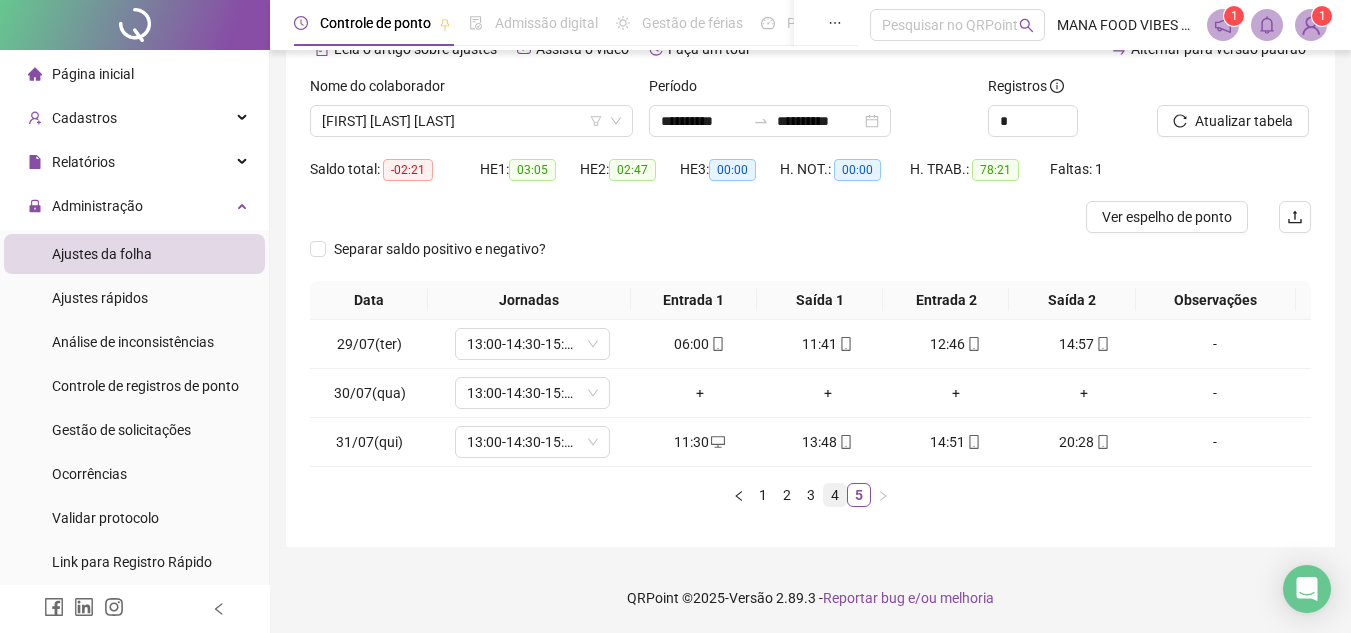 click on "4" at bounding box center [835, 495] 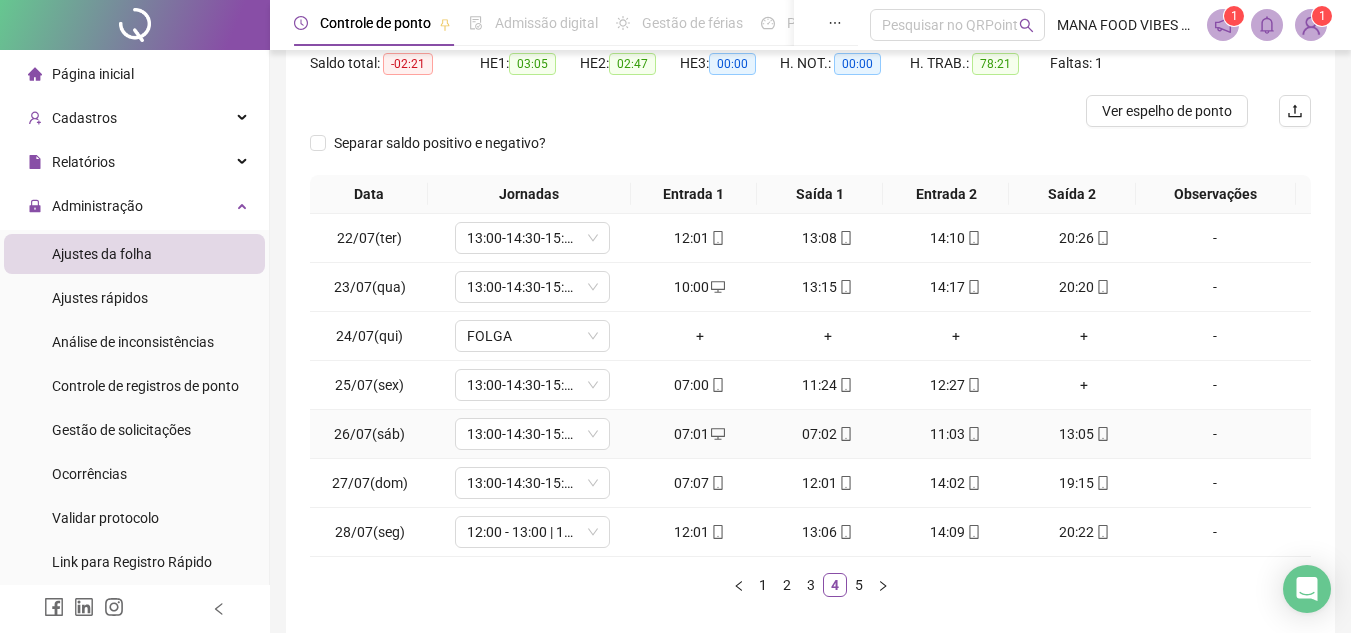 scroll, scrollTop: 305, scrollLeft: 0, axis: vertical 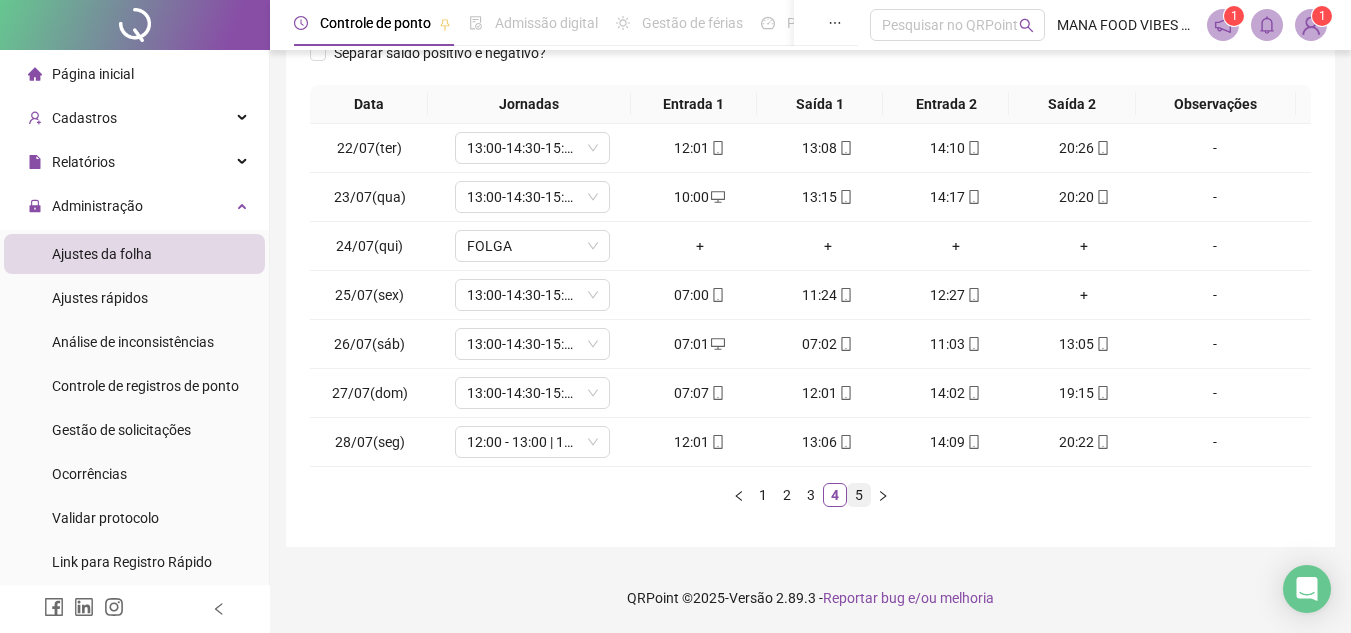 click on "1 2 3 4 5" at bounding box center [810, 495] 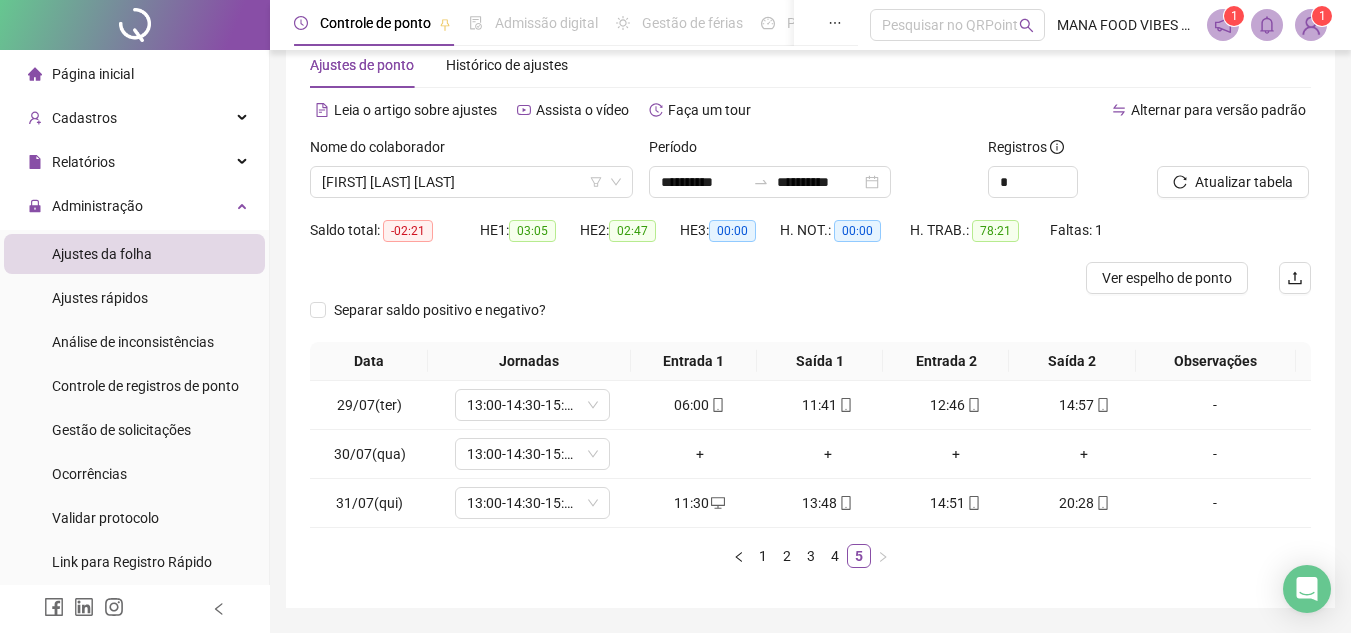 scroll, scrollTop: 0, scrollLeft: 0, axis: both 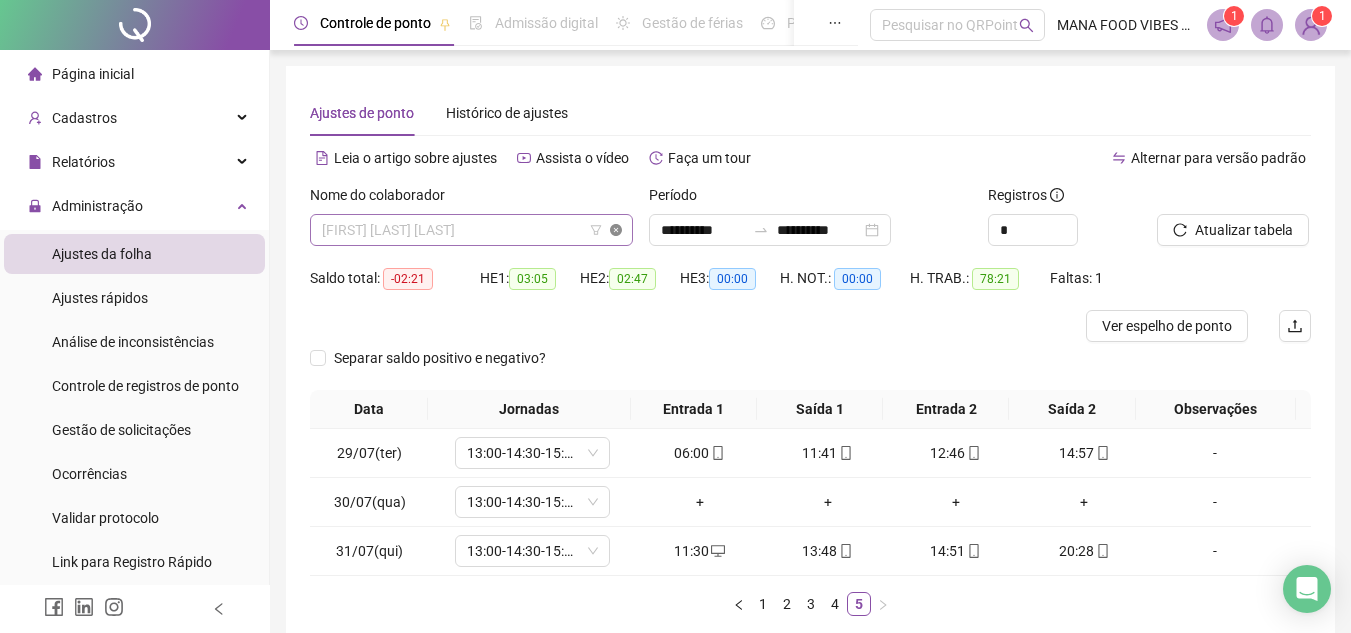 click on "[FIRST] [LAST] [LAST]" at bounding box center [471, 230] 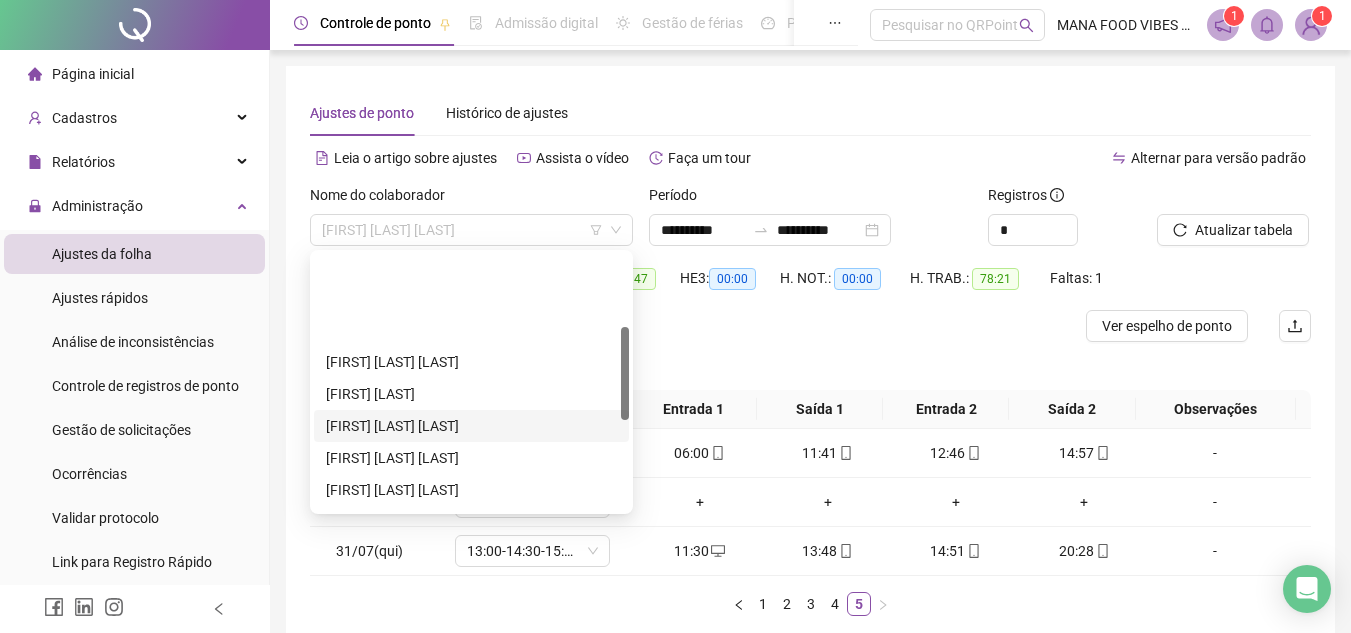 scroll, scrollTop: 200, scrollLeft: 0, axis: vertical 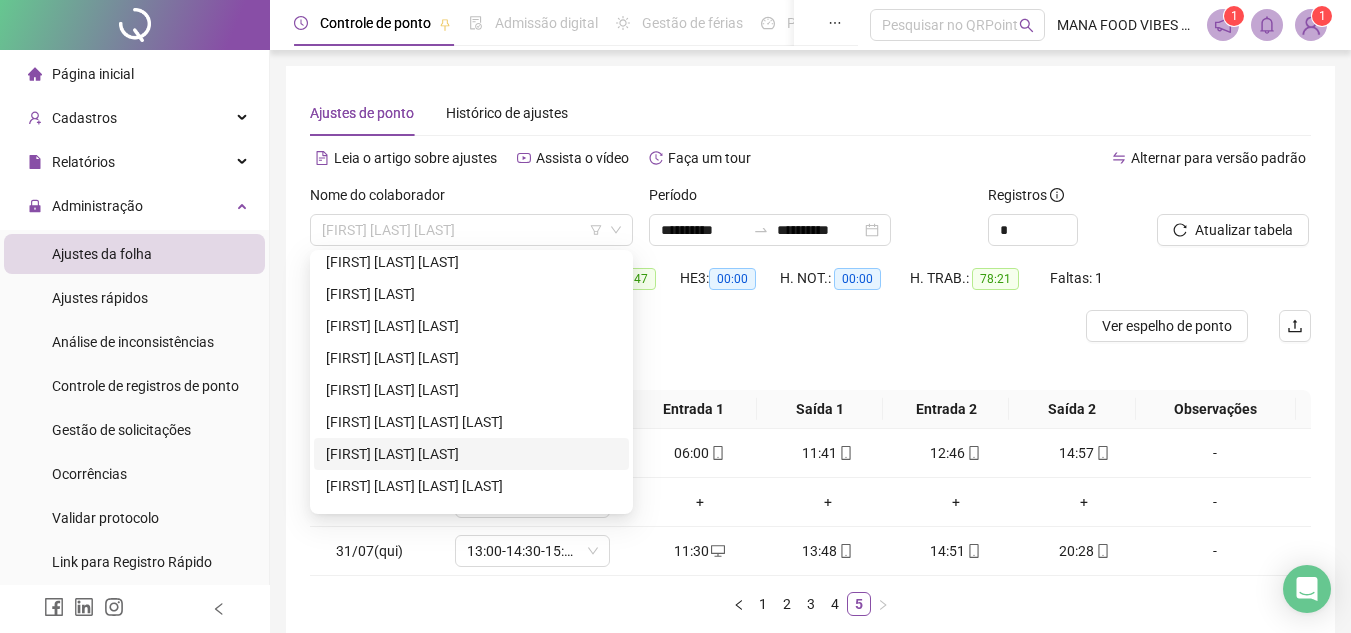 click on "[FIRST] [LAST] [LAST]" at bounding box center [471, 454] 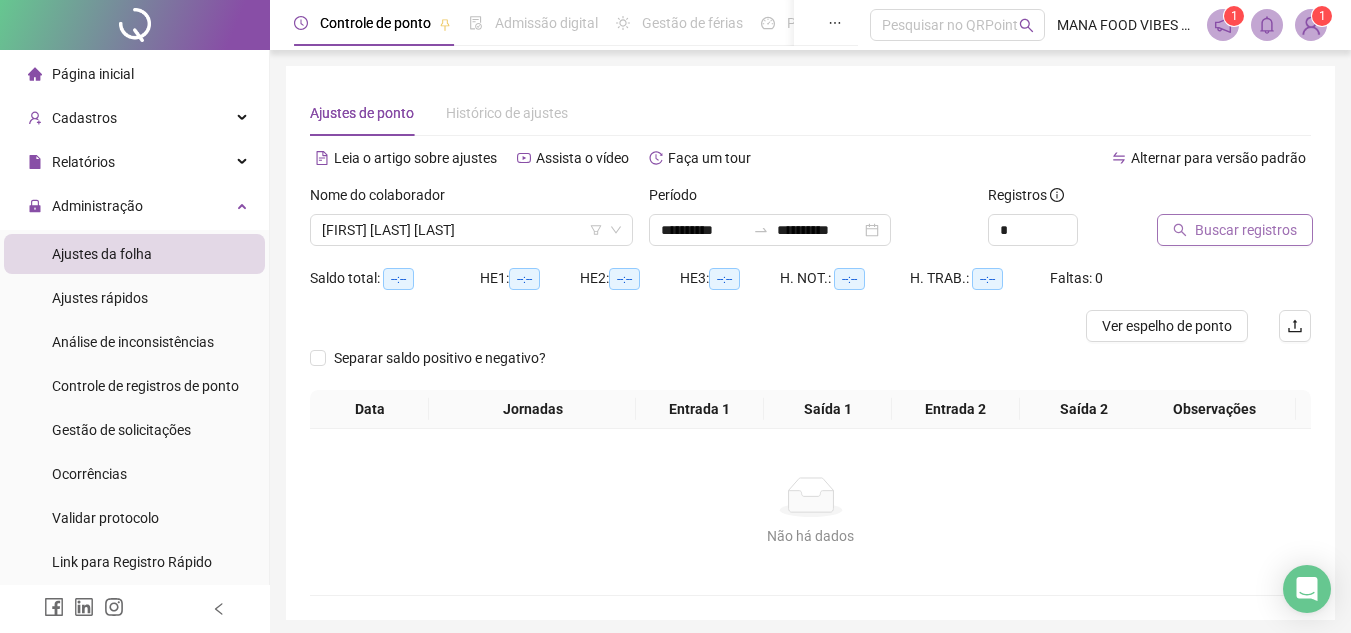 click on "Buscar registros" at bounding box center (1246, 230) 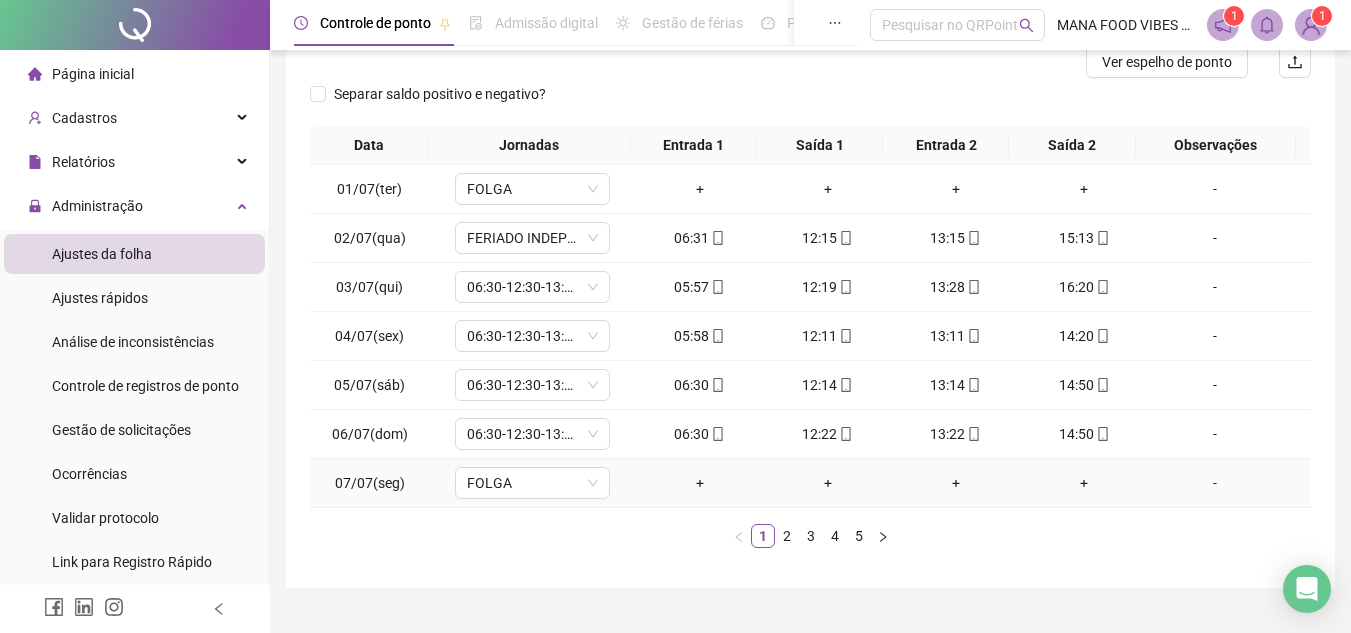 scroll, scrollTop: 305, scrollLeft: 0, axis: vertical 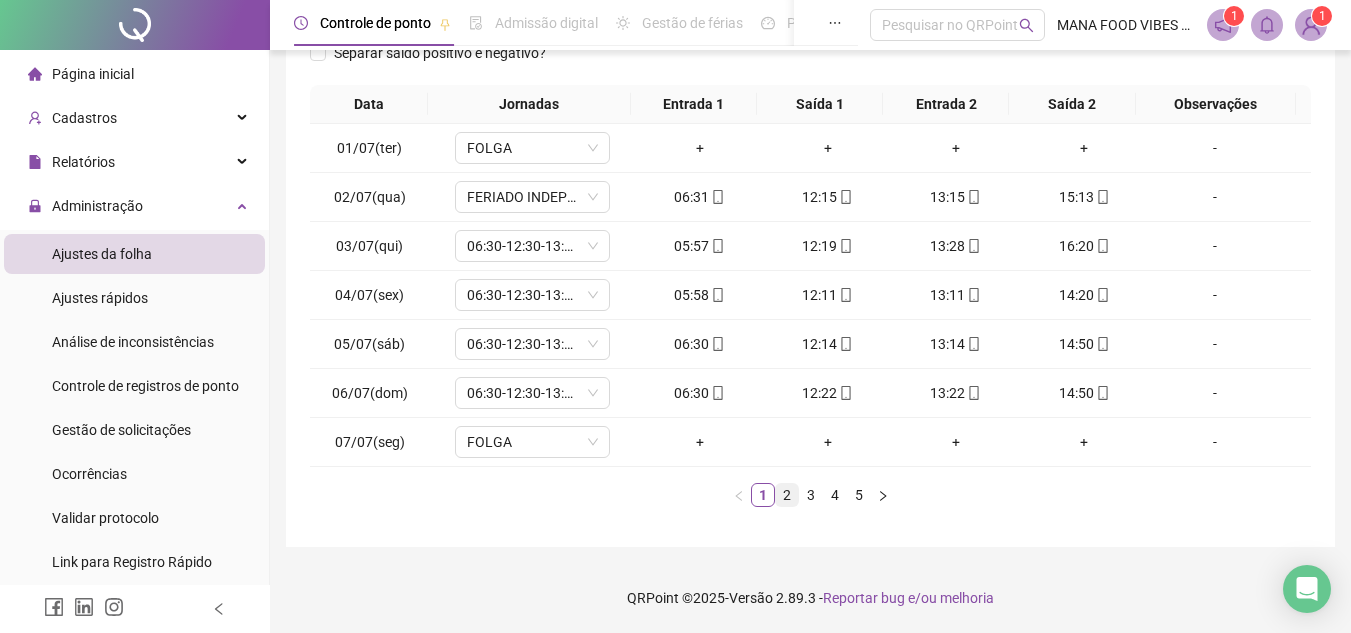 click on "2" at bounding box center [787, 495] 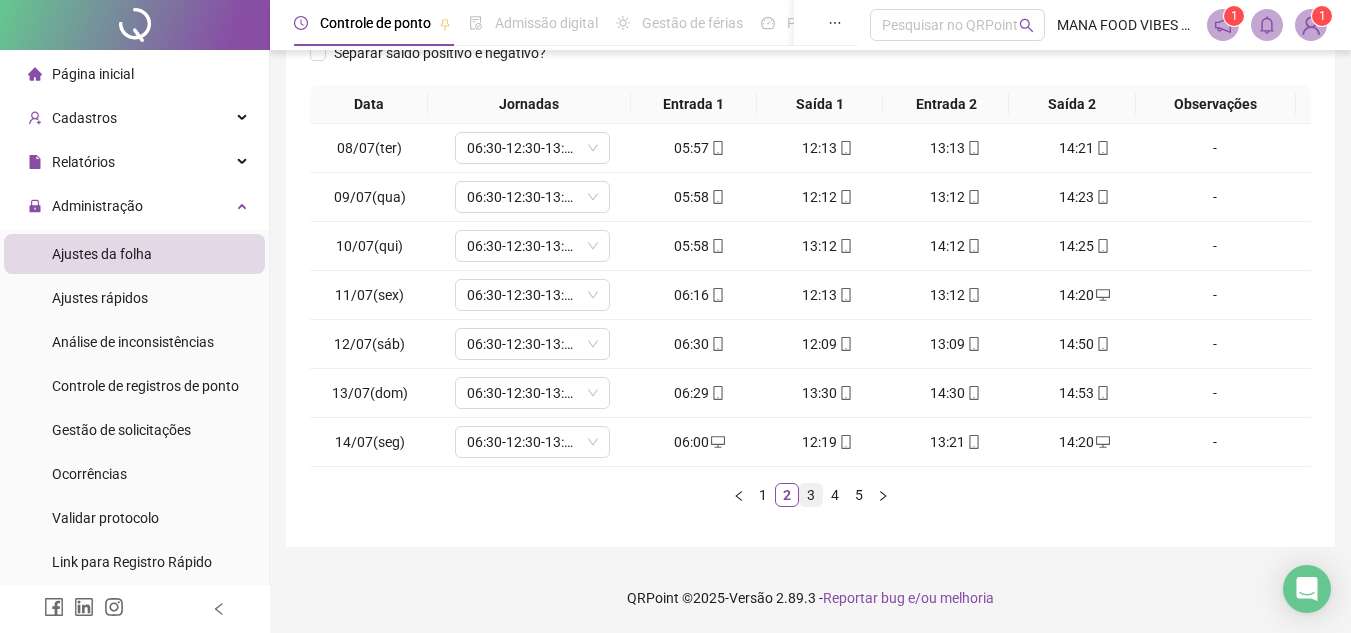 click on "3" at bounding box center [811, 495] 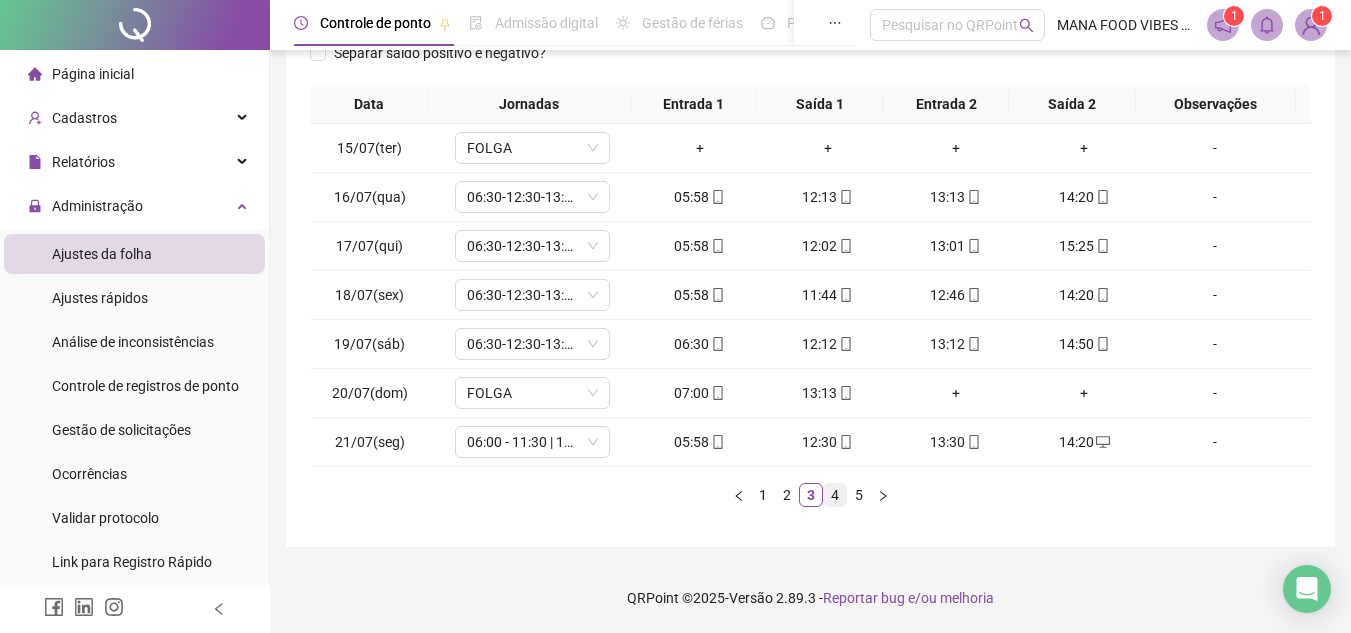 click on "4" at bounding box center (835, 495) 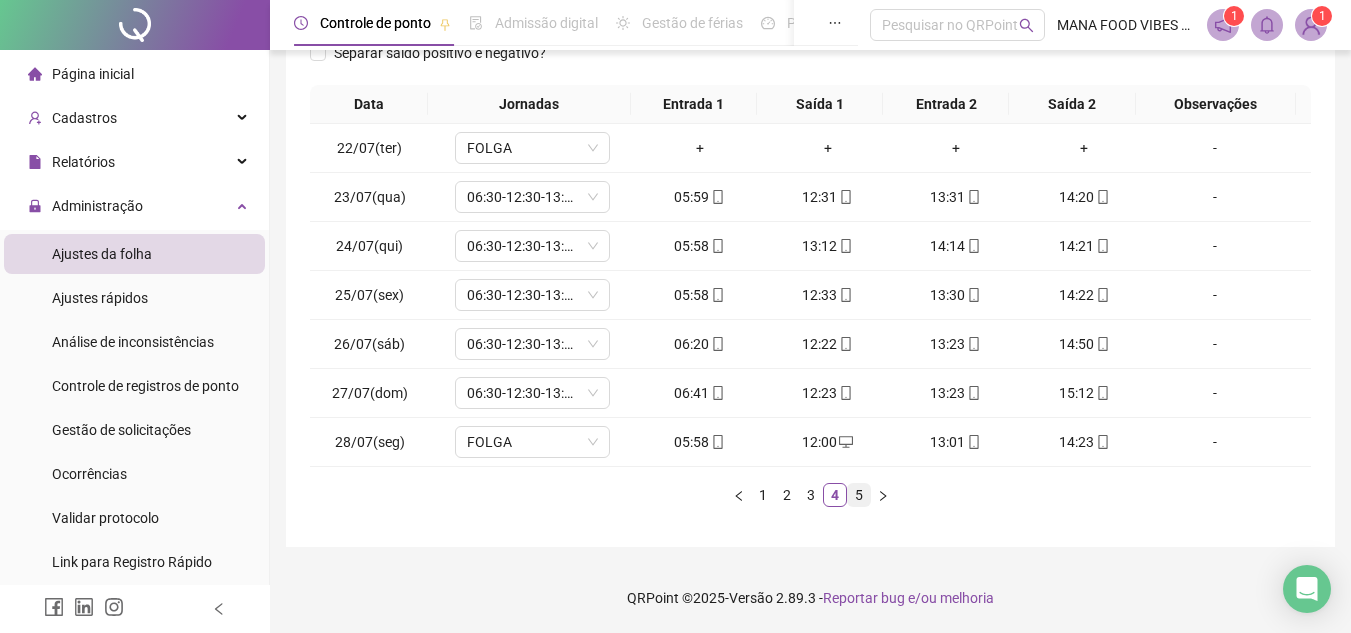 click on "5" at bounding box center [859, 495] 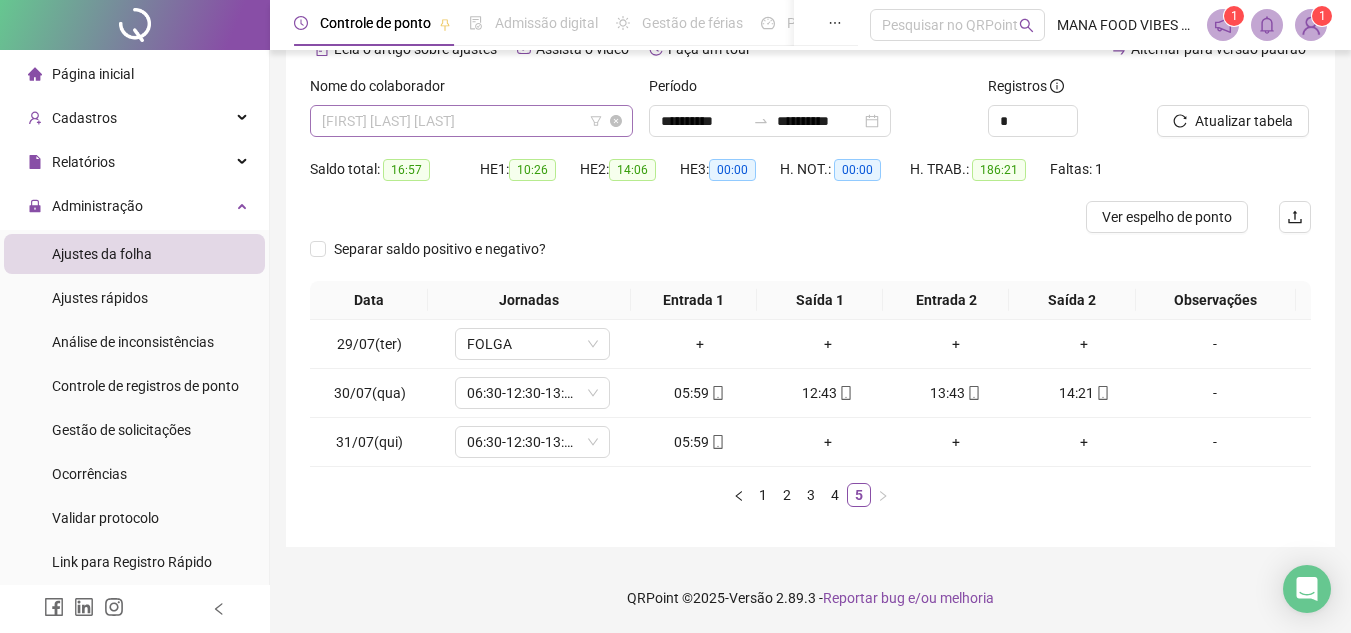 click on "[FIRST] [LAST] [LAST]" at bounding box center (471, 121) 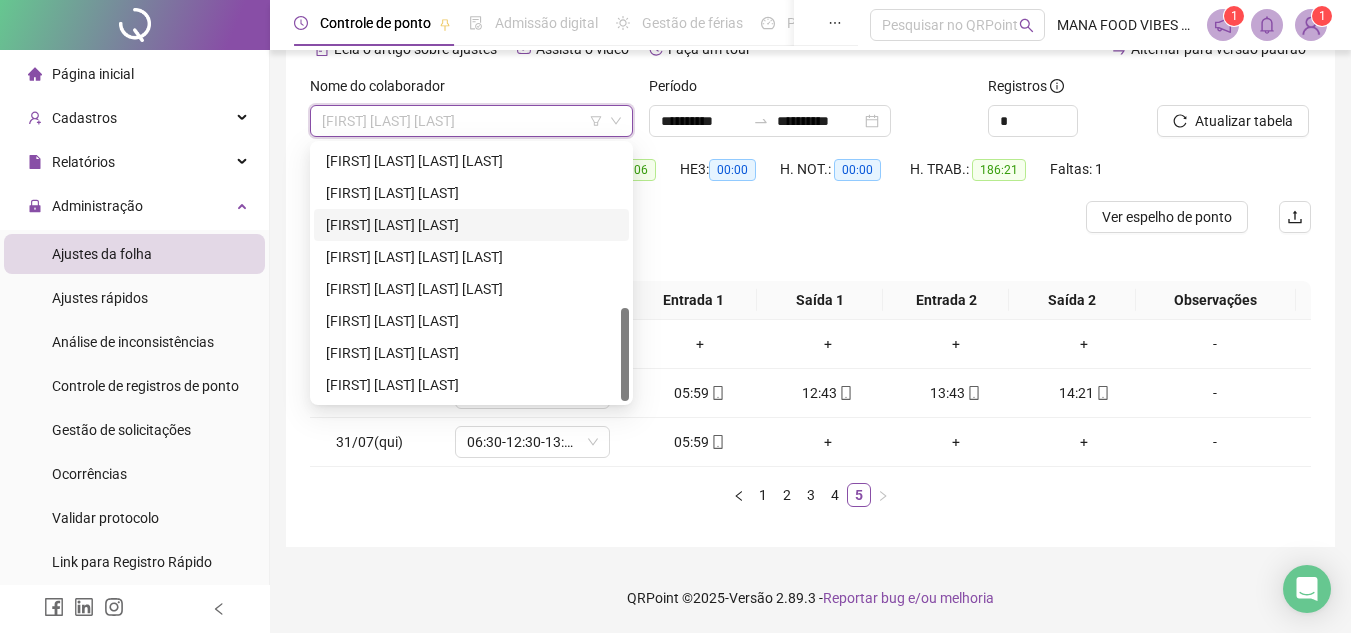 scroll, scrollTop: 348, scrollLeft: 0, axis: vertical 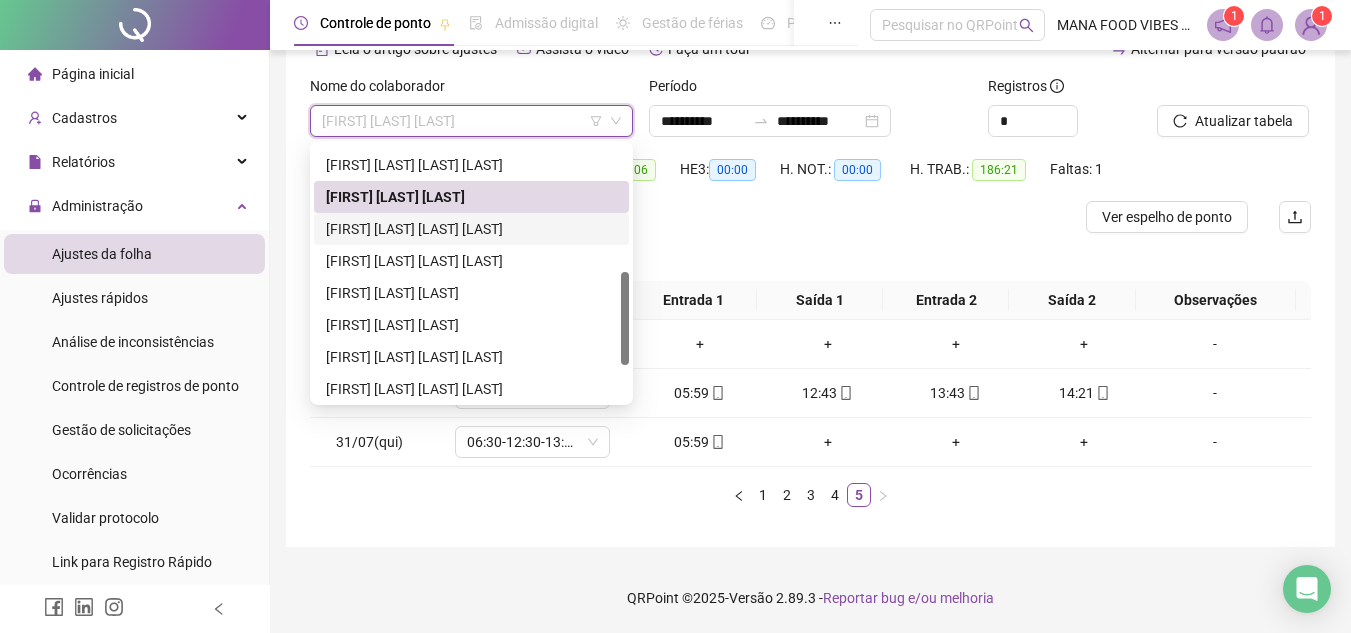 click on "[FIRST] [LAST] [LAST] [LAST]" at bounding box center [471, 229] 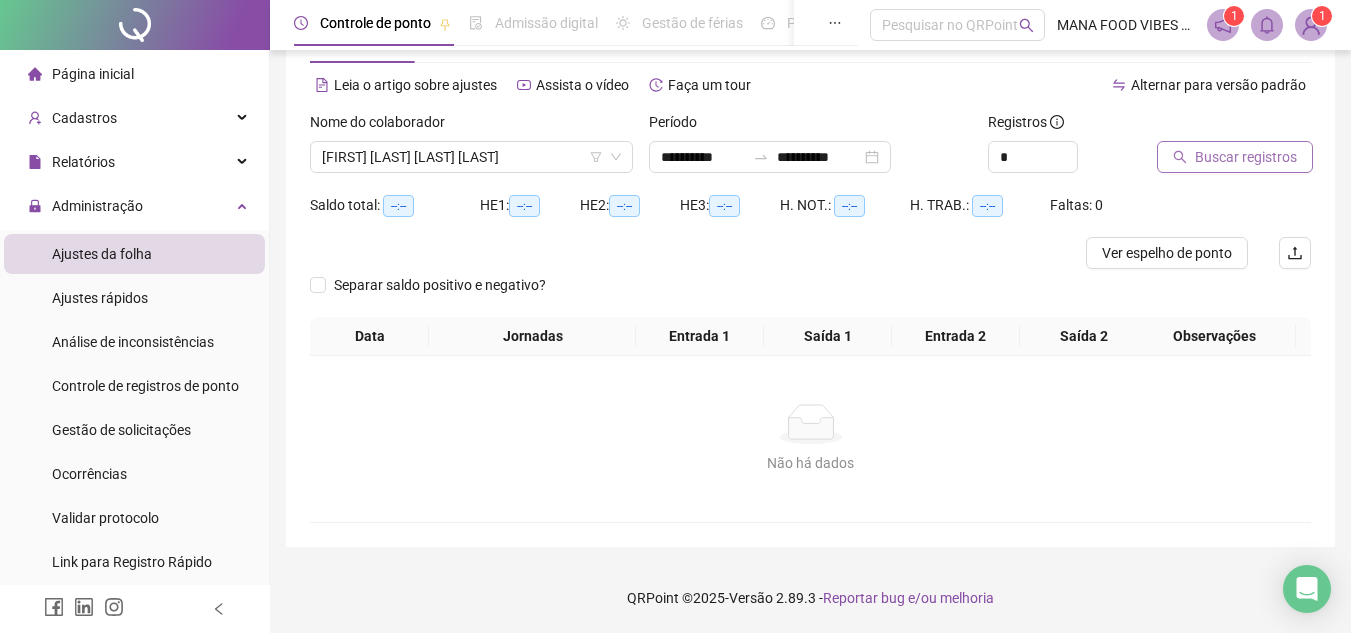 click on "Buscar registros" at bounding box center [1246, 157] 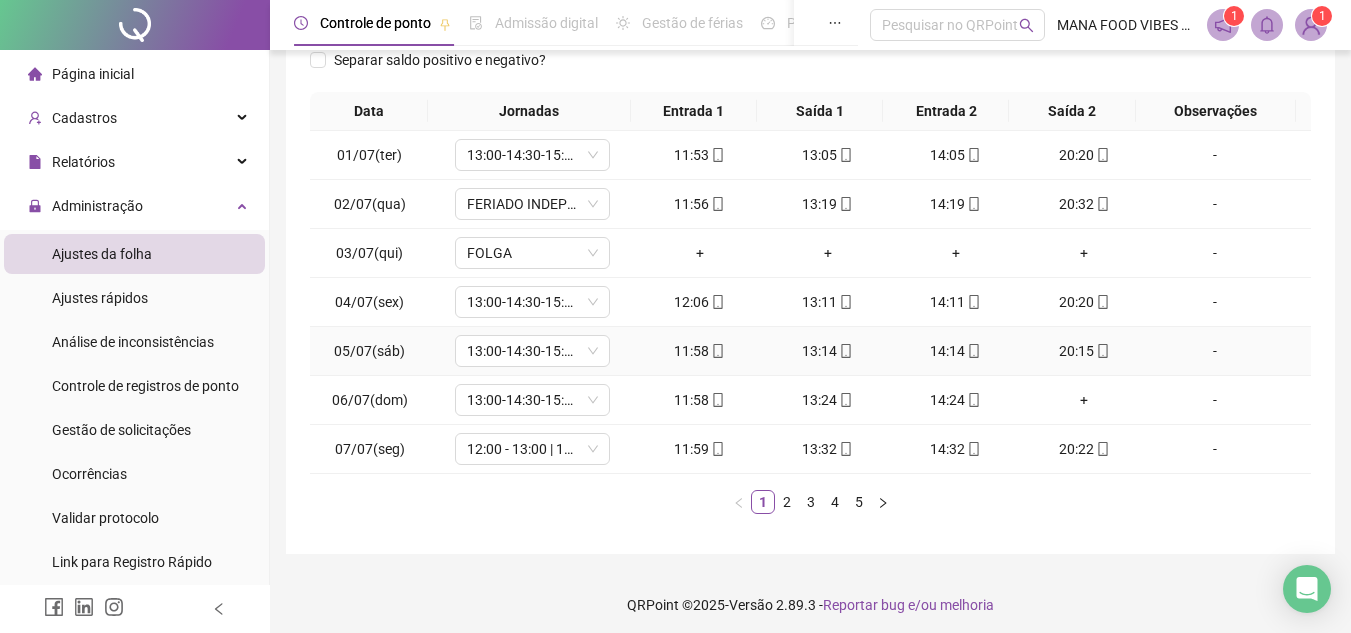 scroll, scrollTop: 305, scrollLeft: 0, axis: vertical 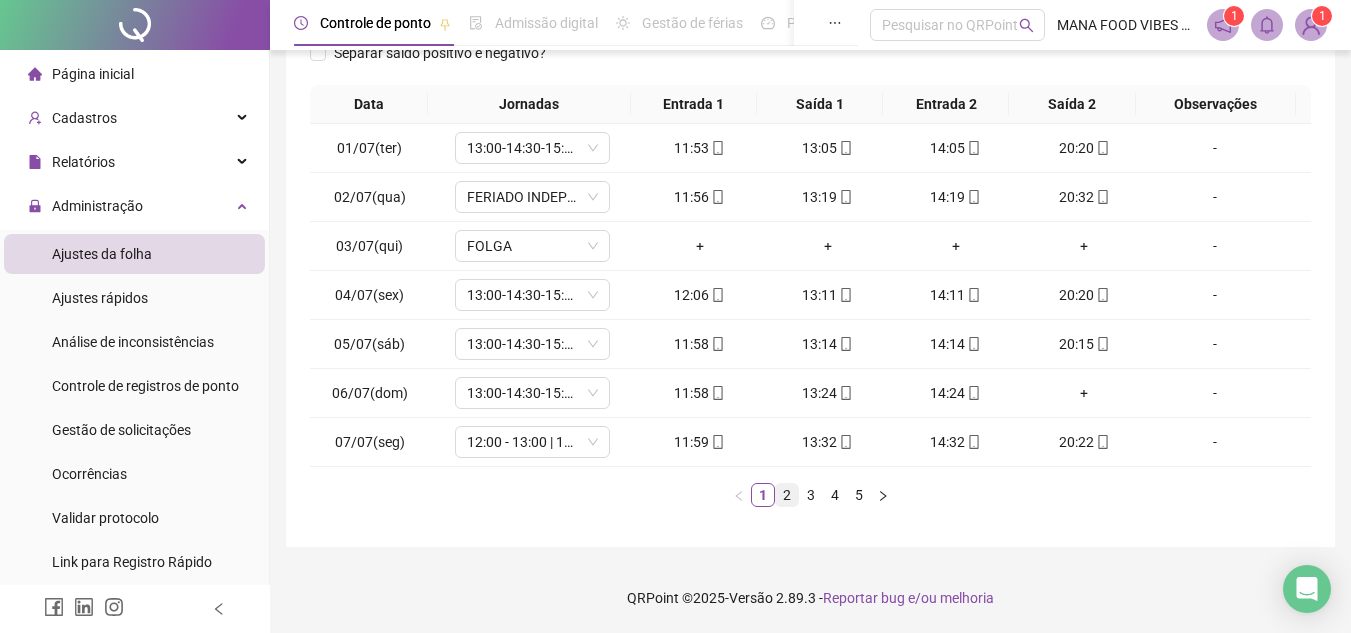 click on "2" at bounding box center (787, 495) 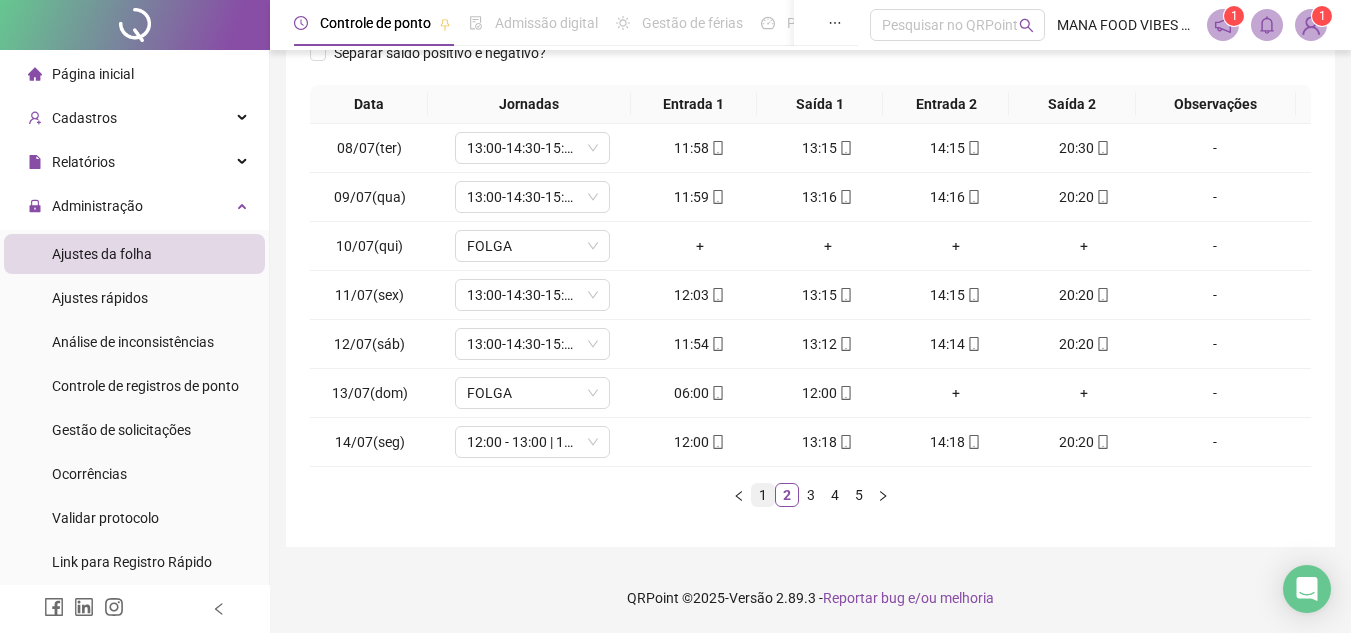 click on "1" at bounding box center (763, 495) 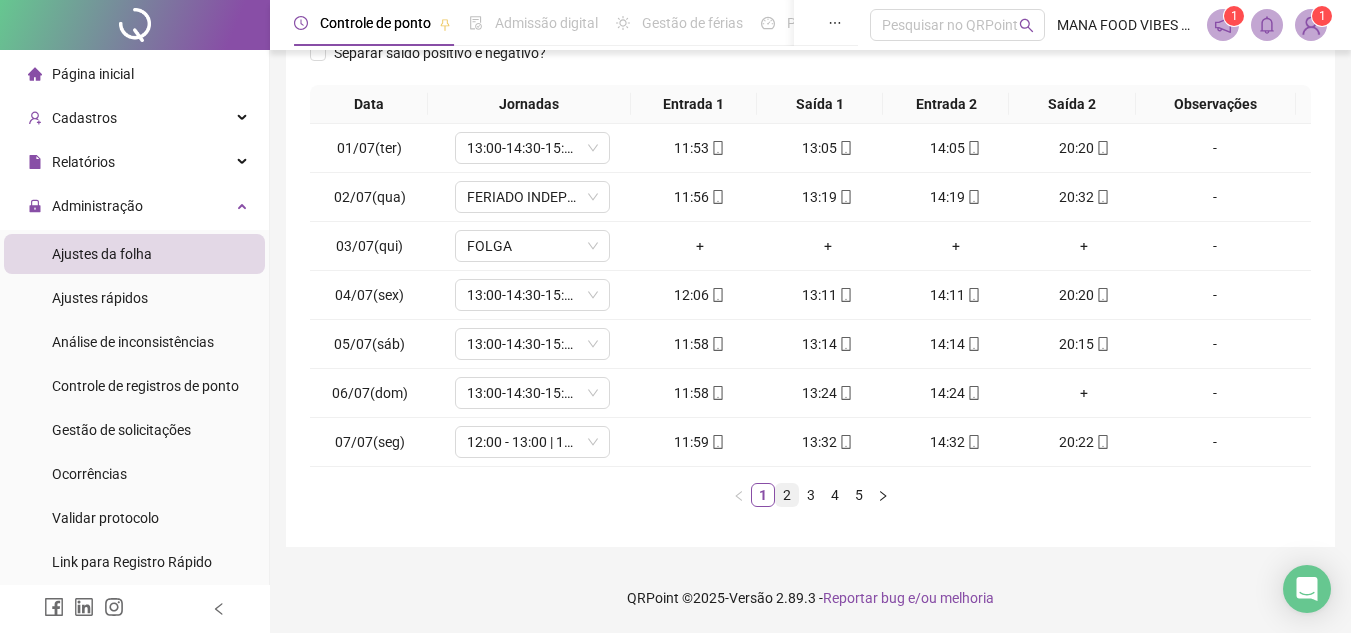 click on "2" at bounding box center [787, 495] 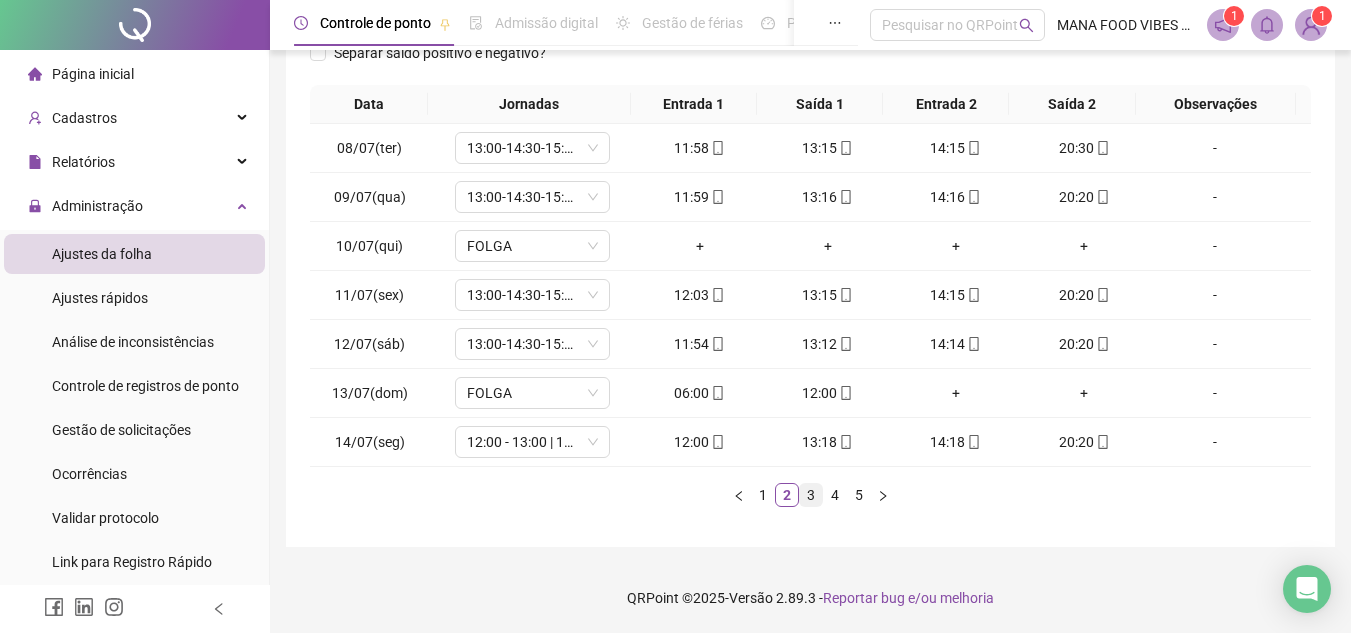 click on "3" at bounding box center (811, 495) 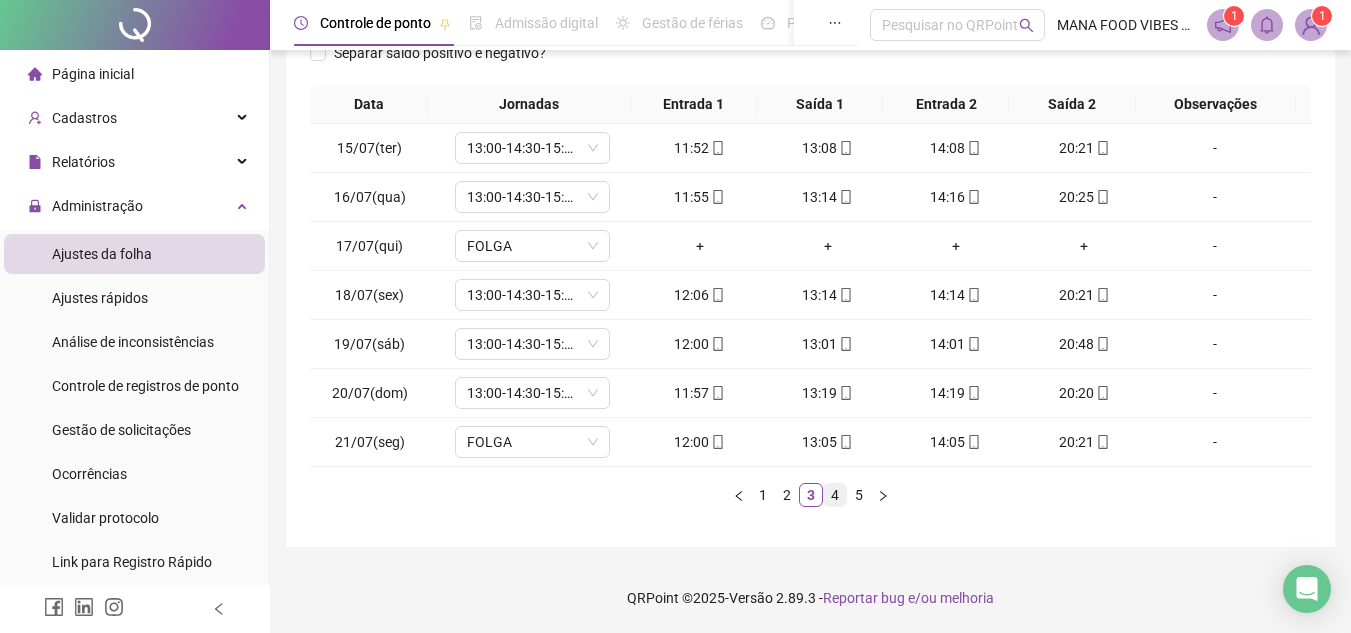 click on "4" at bounding box center [835, 495] 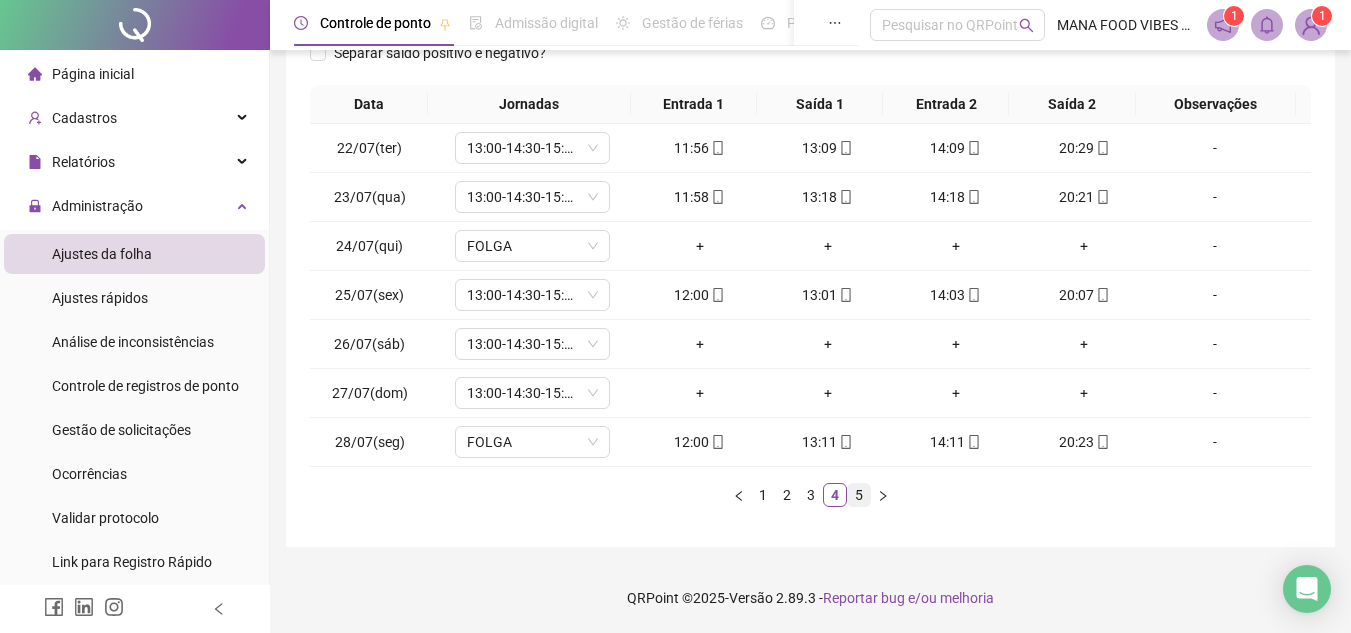 click on "5" at bounding box center [859, 495] 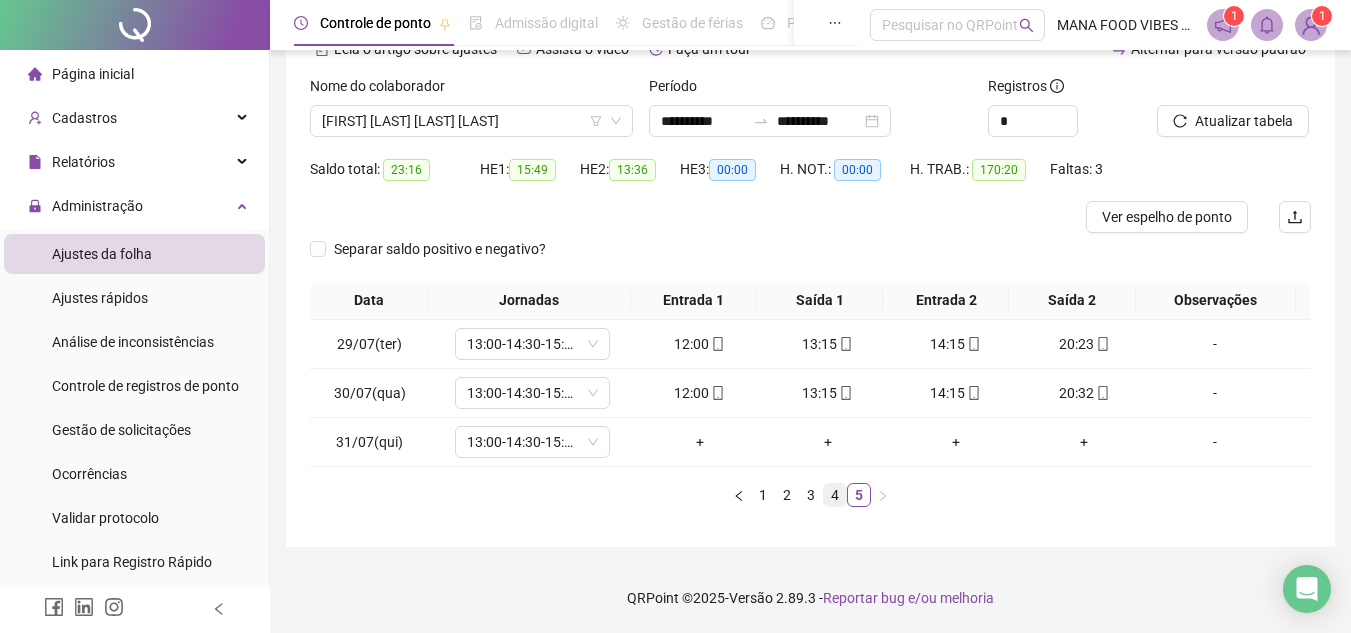 click on "4" at bounding box center (835, 495) 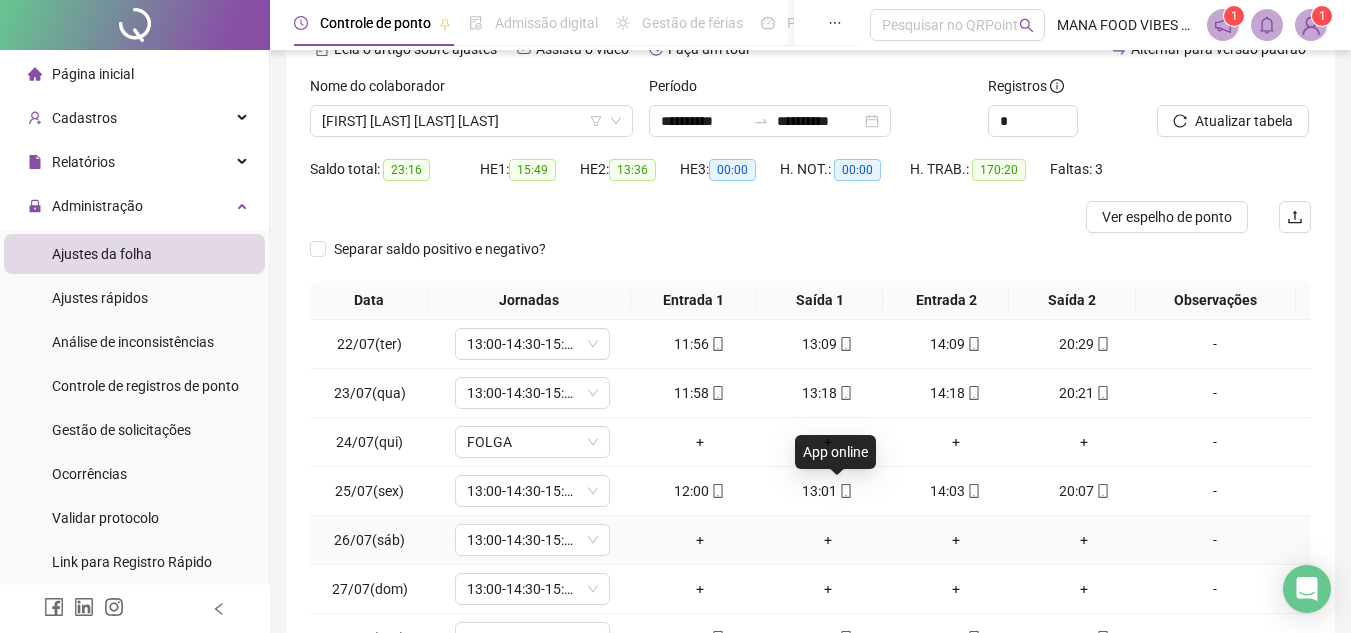 scroll, scrollTop: 305, scrollLeft: 0, axis: vertical 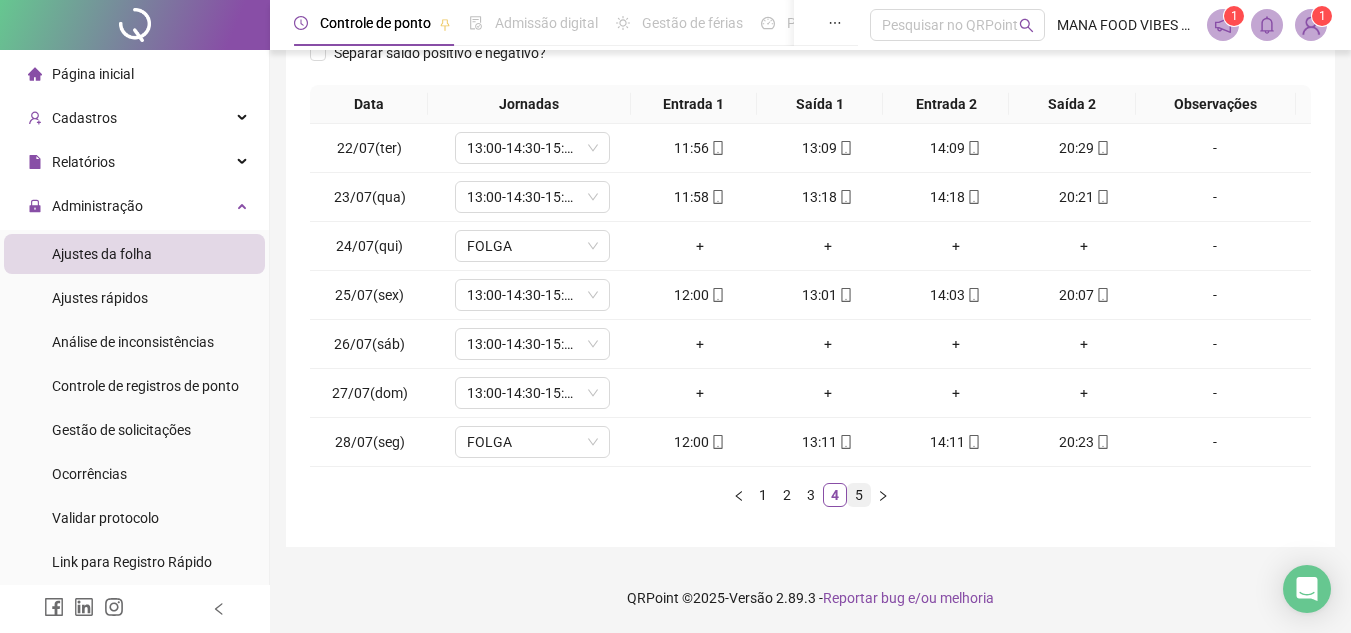 click on "5" at bounding box center [859, 495] 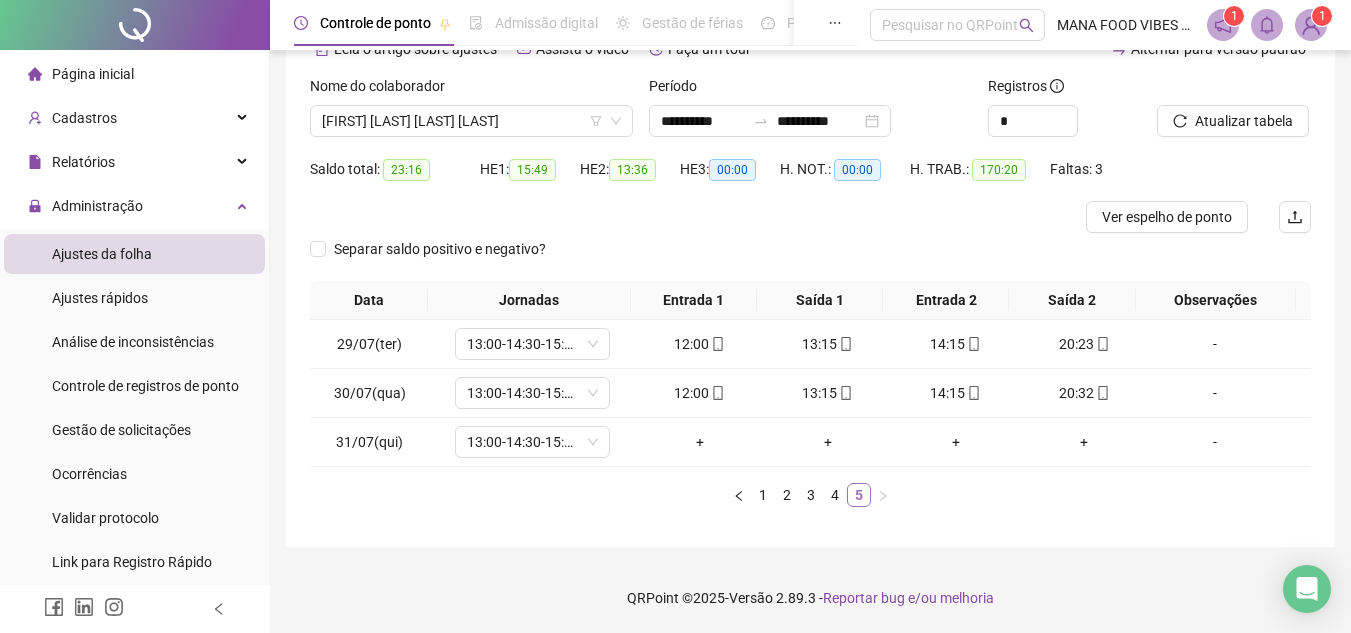 scroll, scrollTop: 109, scrollLeft: 0, axis: vertical 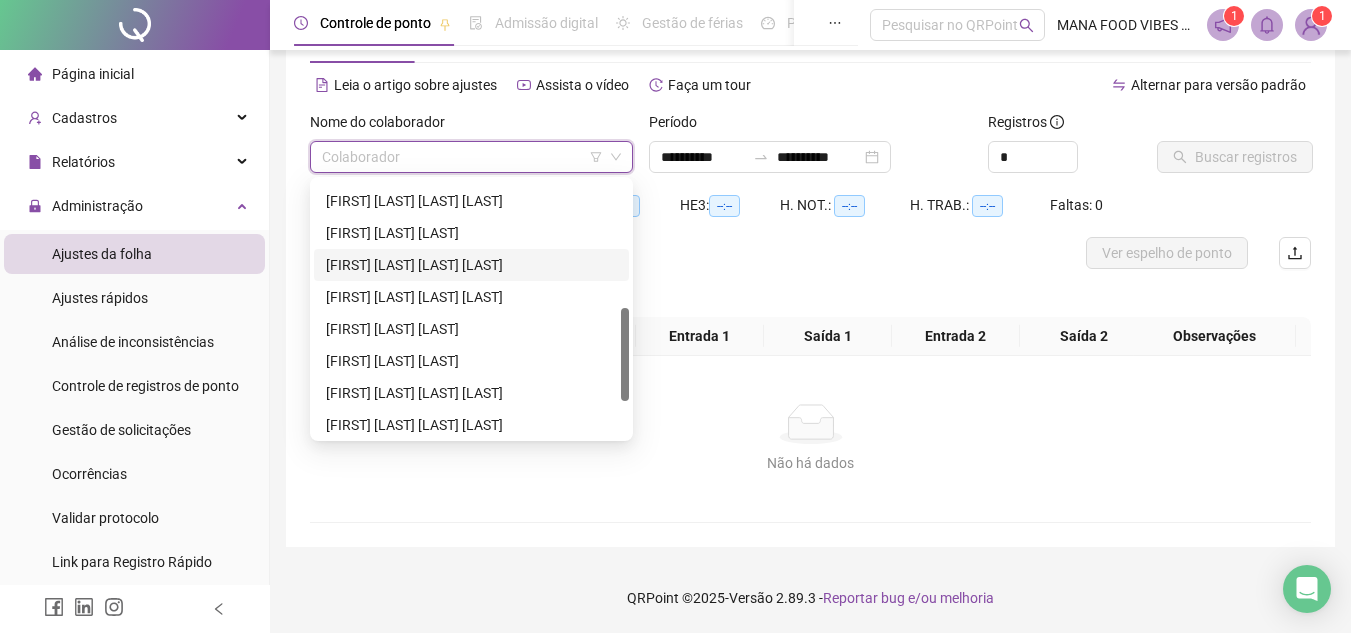 click at bounding box center [462, 157] 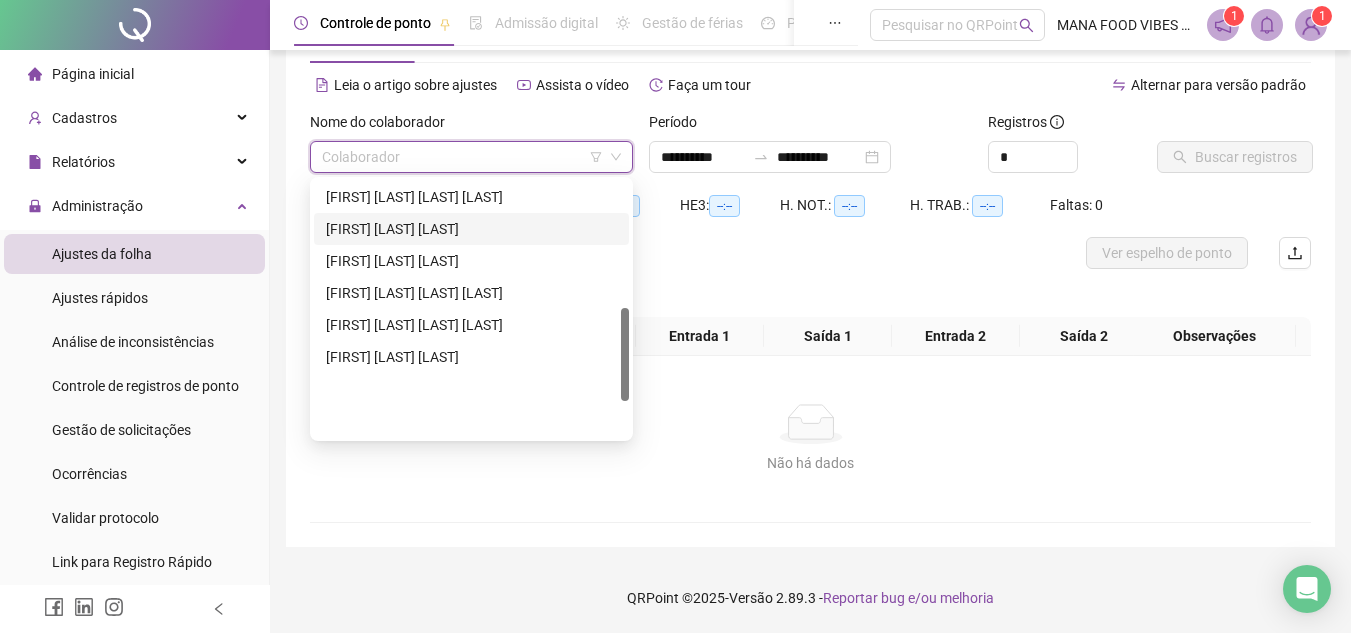 scroll, scrollTop: 348, scrollLeft: 0, axis: vertical 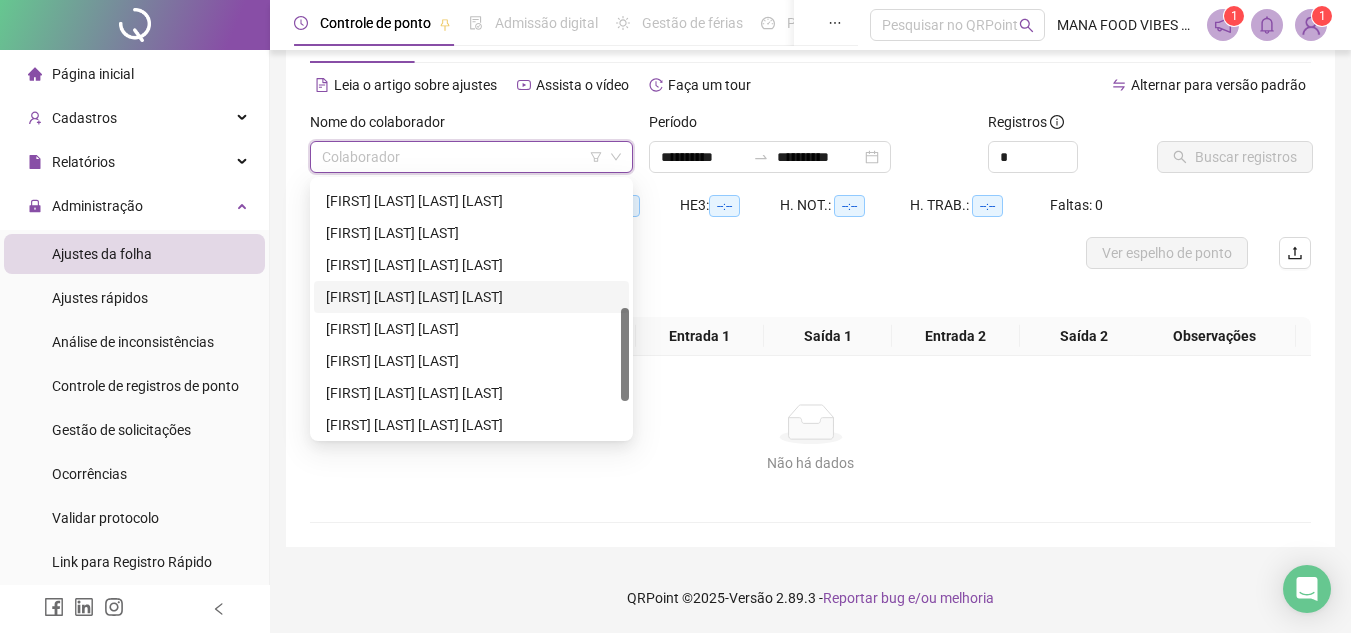 click on "[FIRST] [LAST] [LAST] [LAST]" at bounding box center (471, 297) 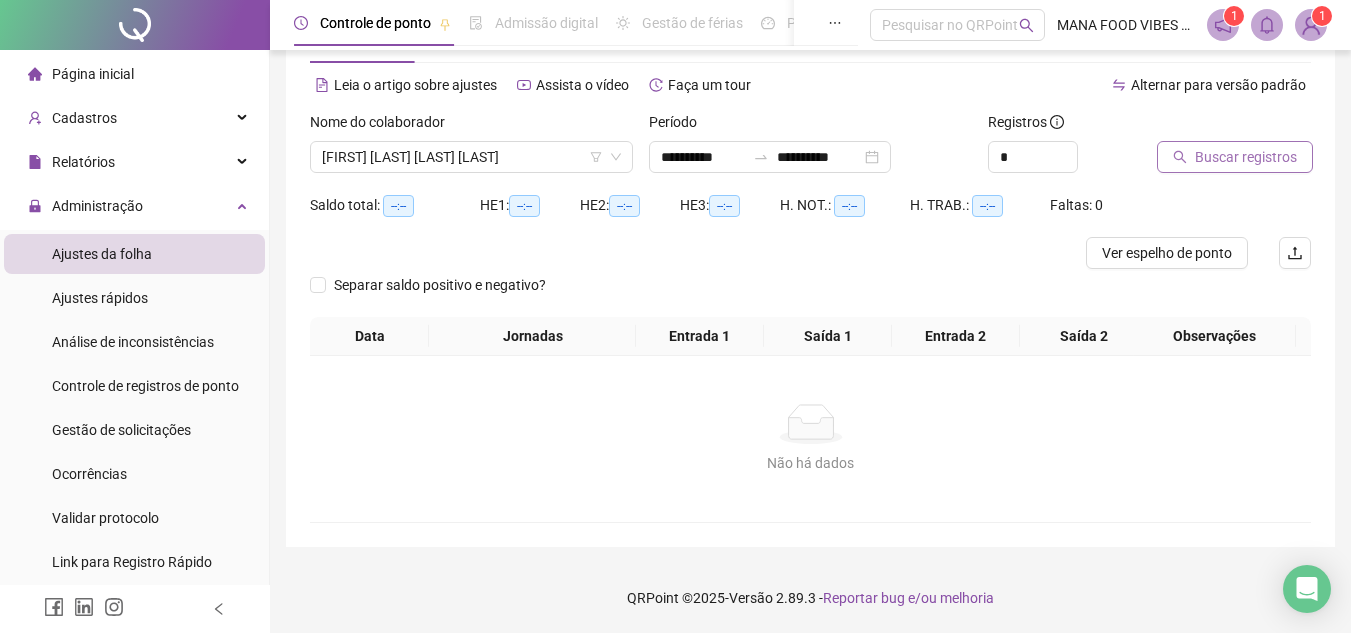 click on "Buscar registros" at bounding box center [1235, 157] 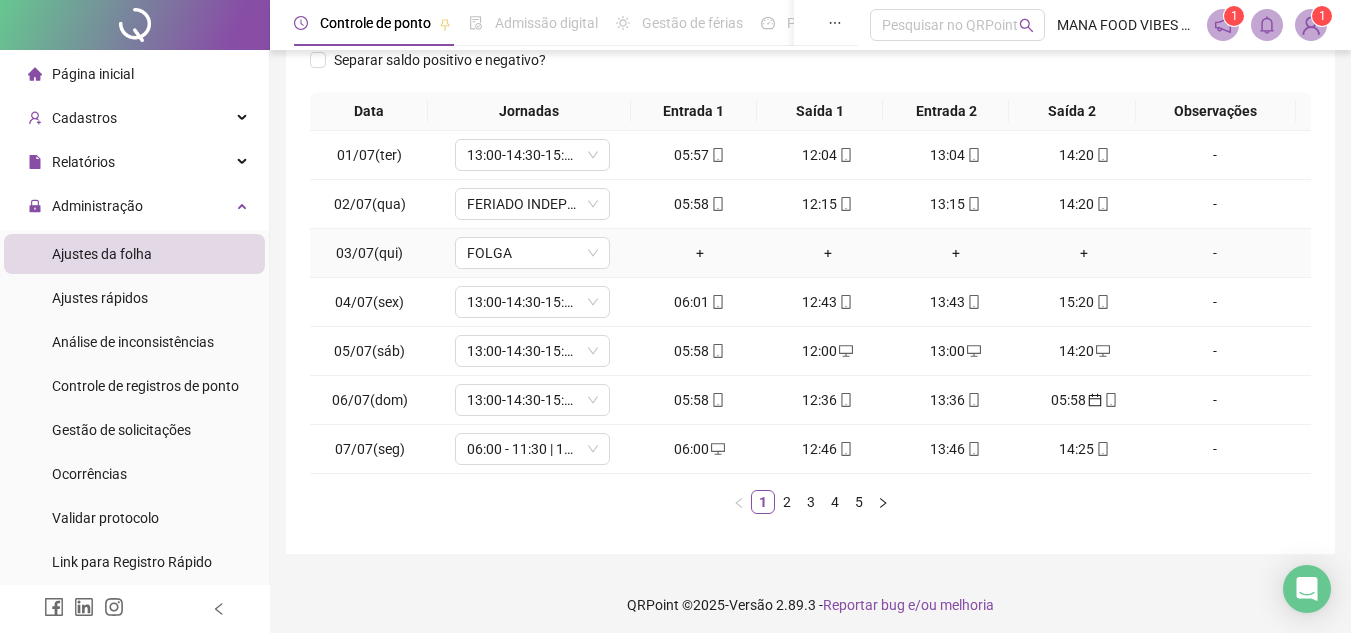 scroll, scrollTop: 305, scrollLeft: 0, axis: vertical 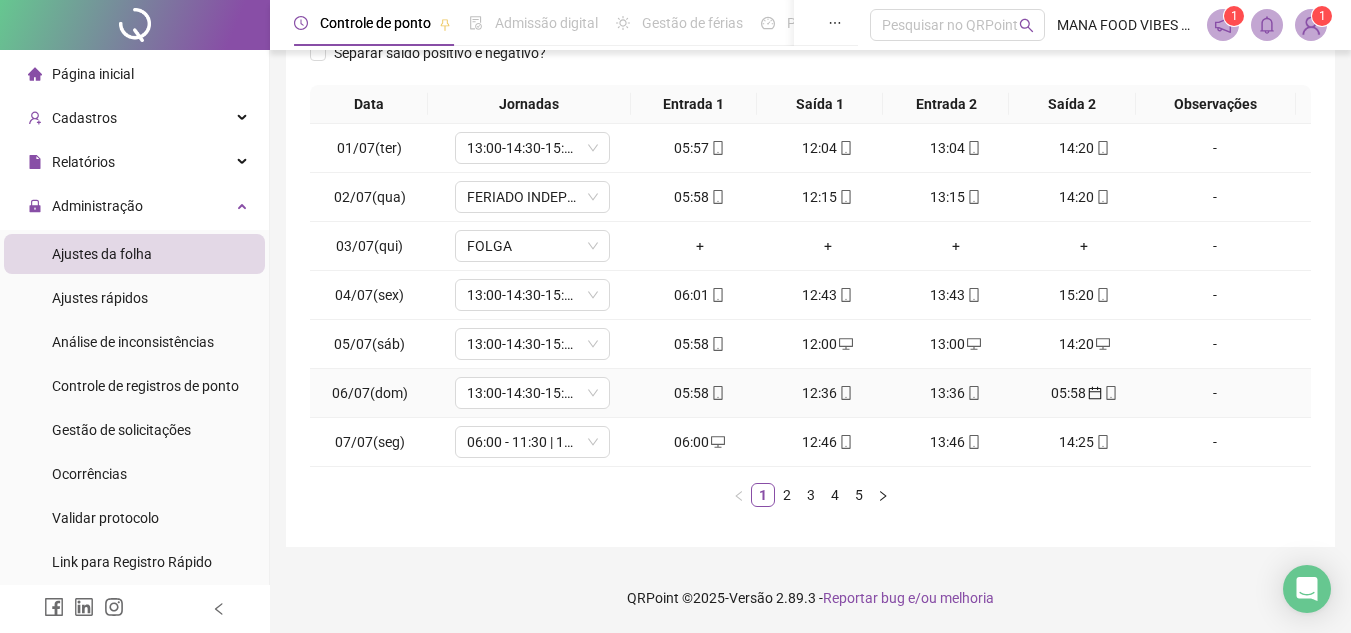 click 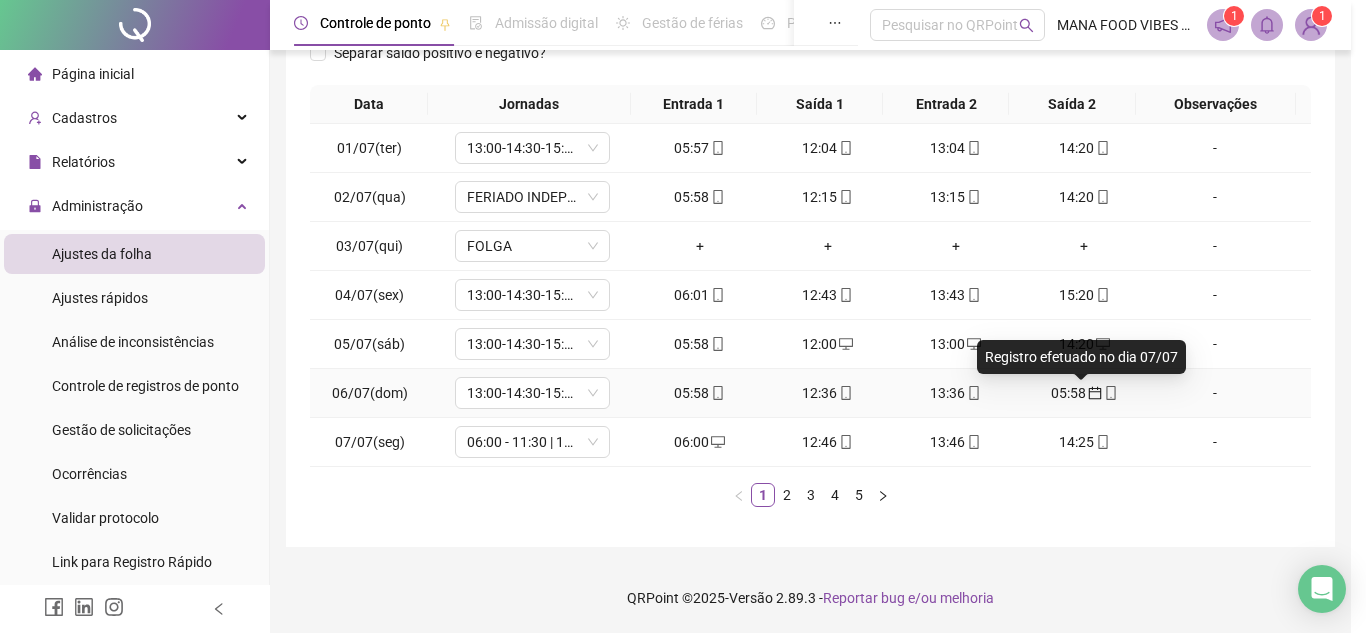 type on "**********" 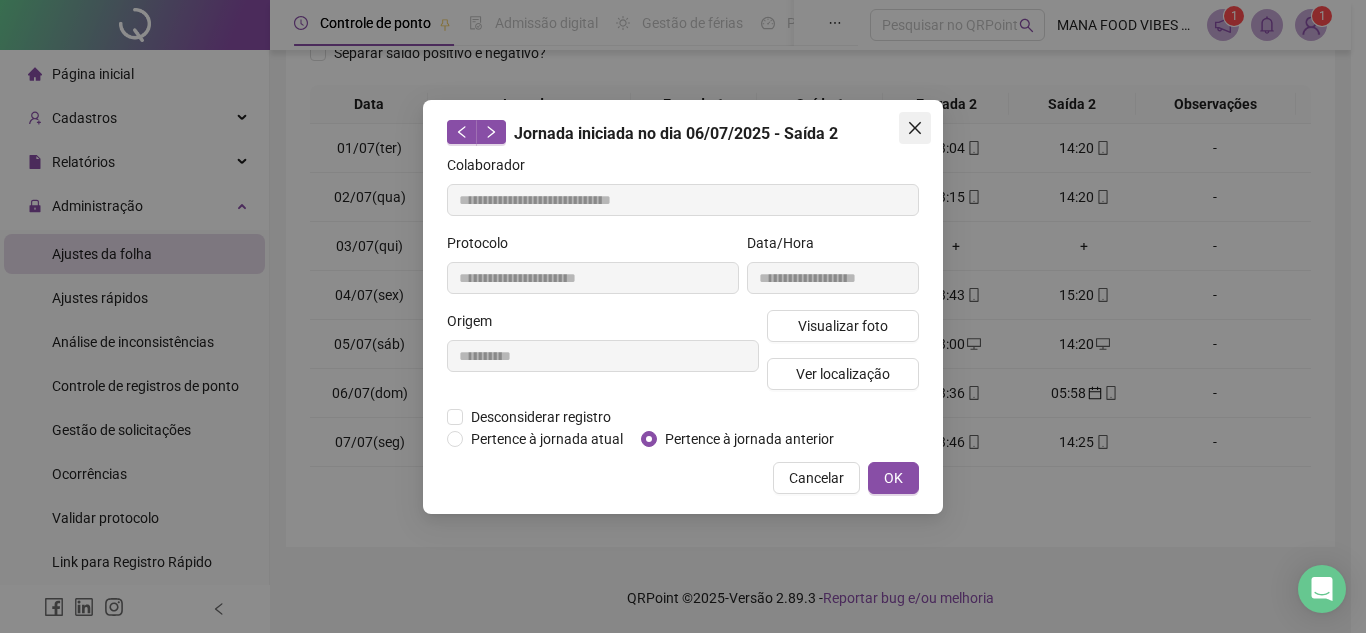 click 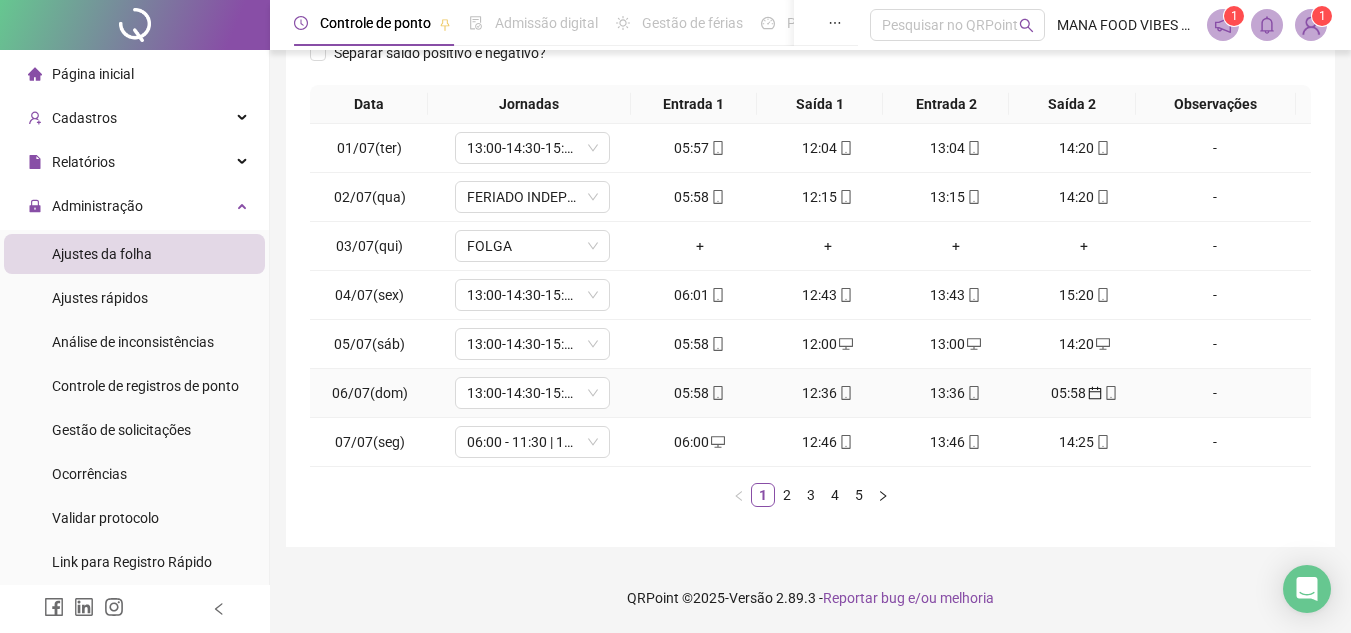 click on "05:58" at bounding box center (1084, 393) 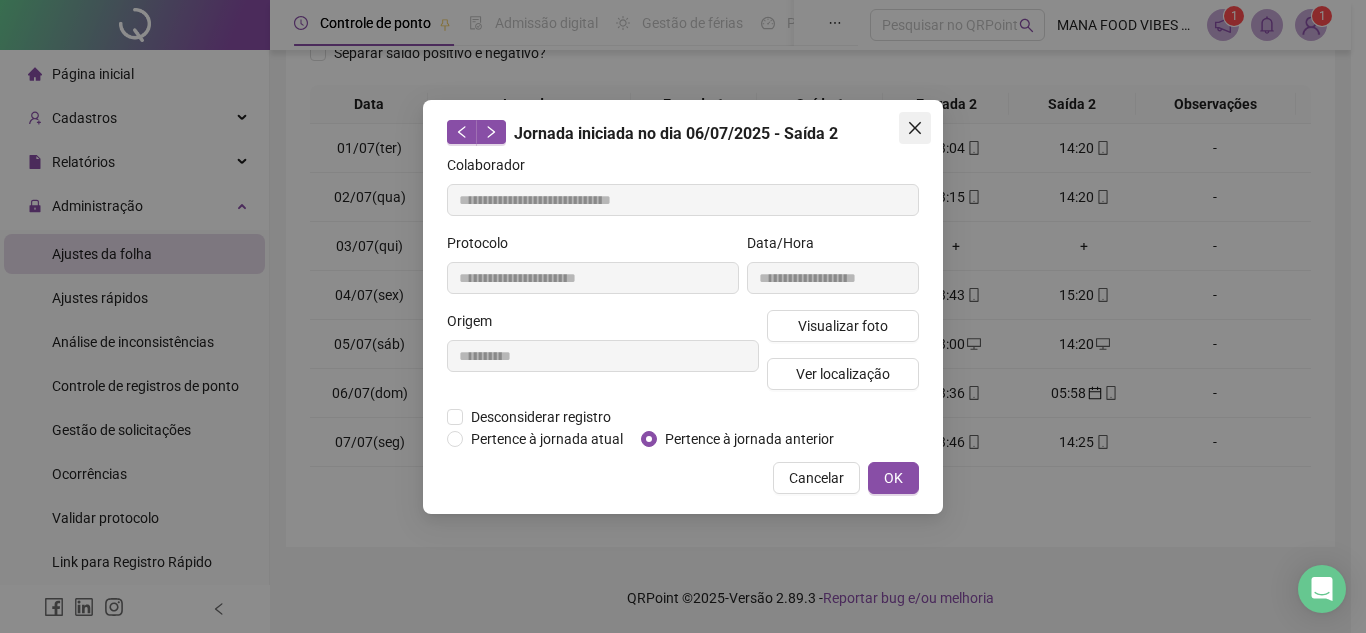 click 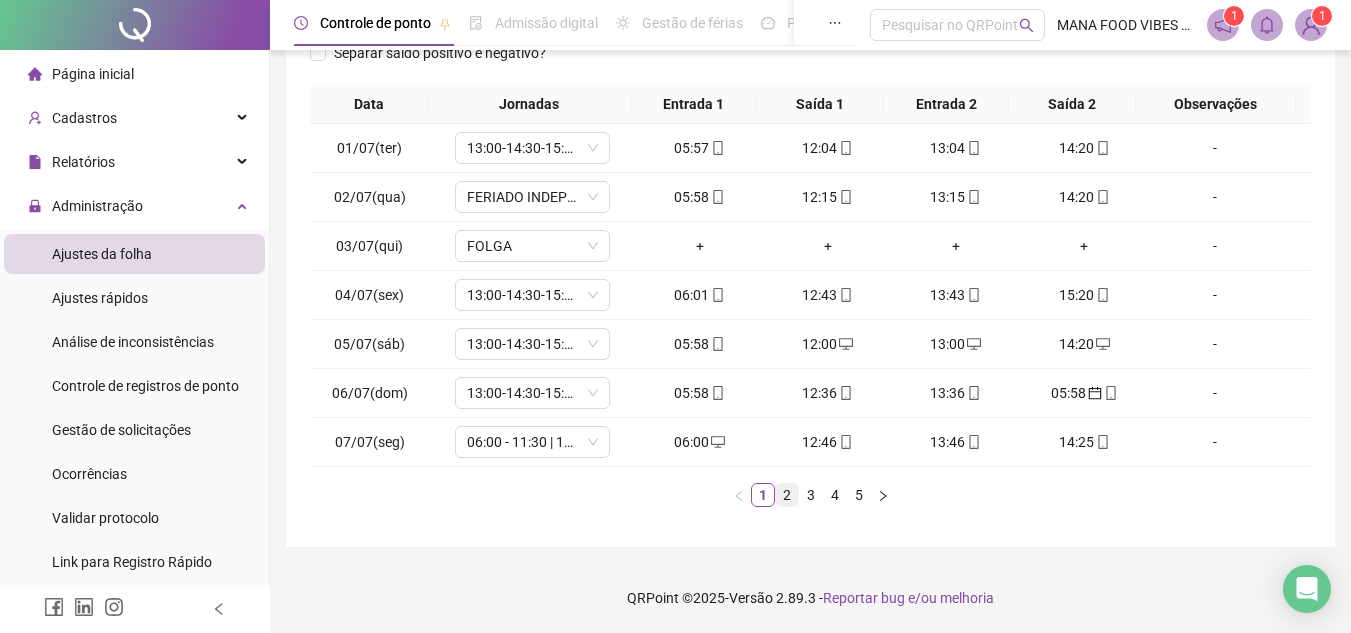 click on "2" at bounding box center (787, 495) 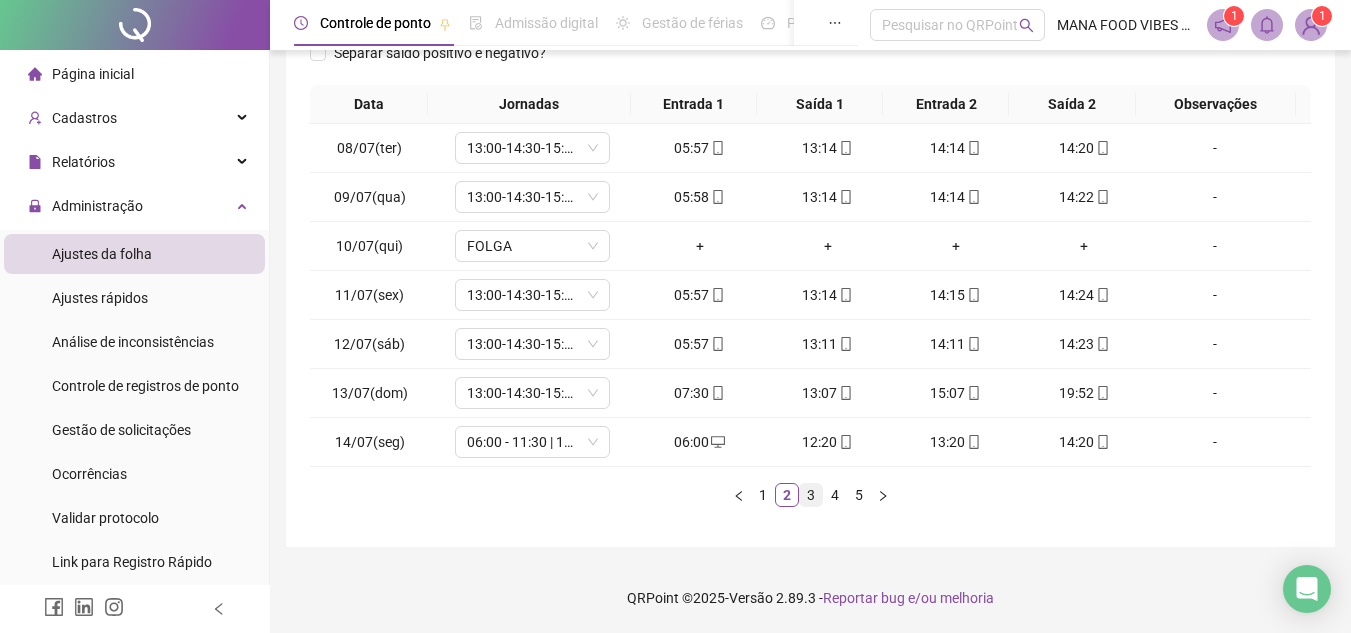 click on "3" at bounding box center [811, 495] 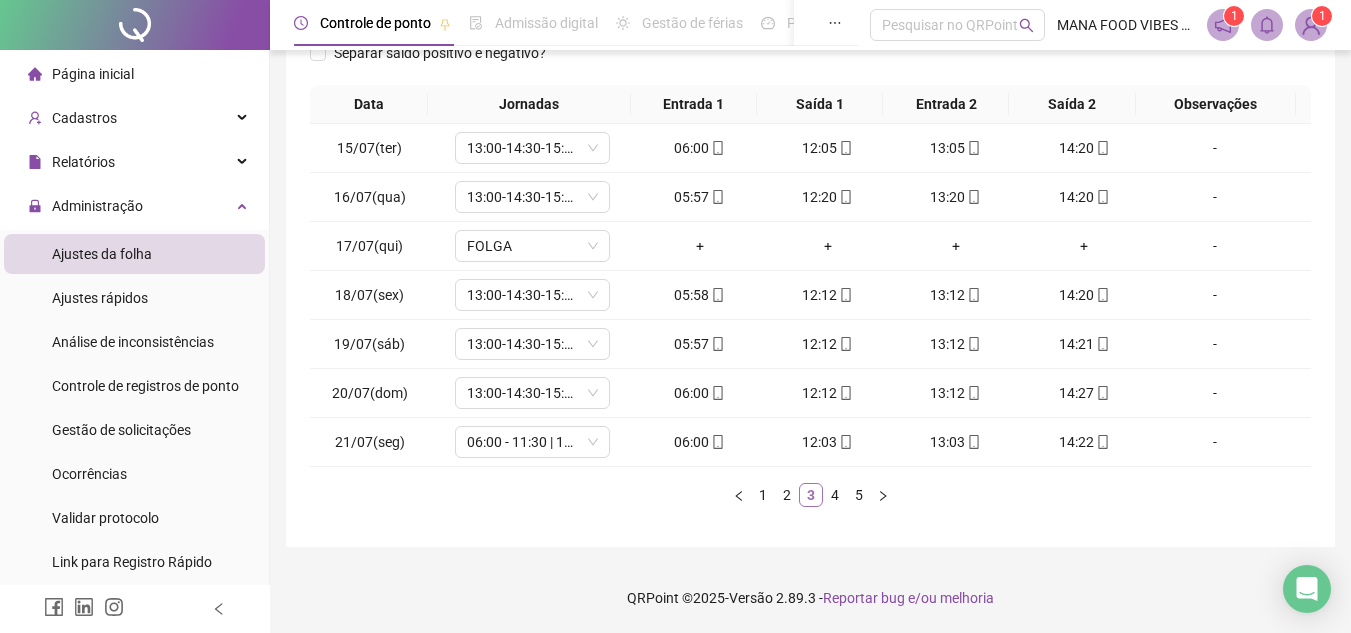 click on "3" at bounding box center (811, 495) 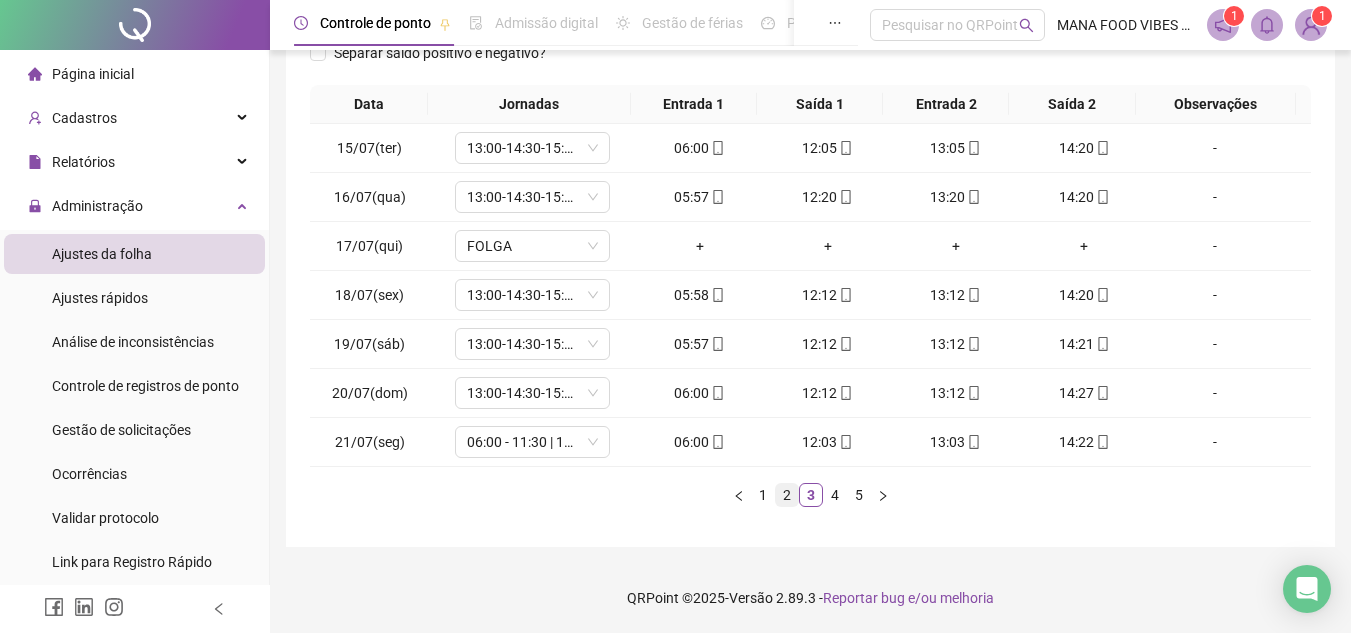 click on "2" at bounding box center (787, 495) 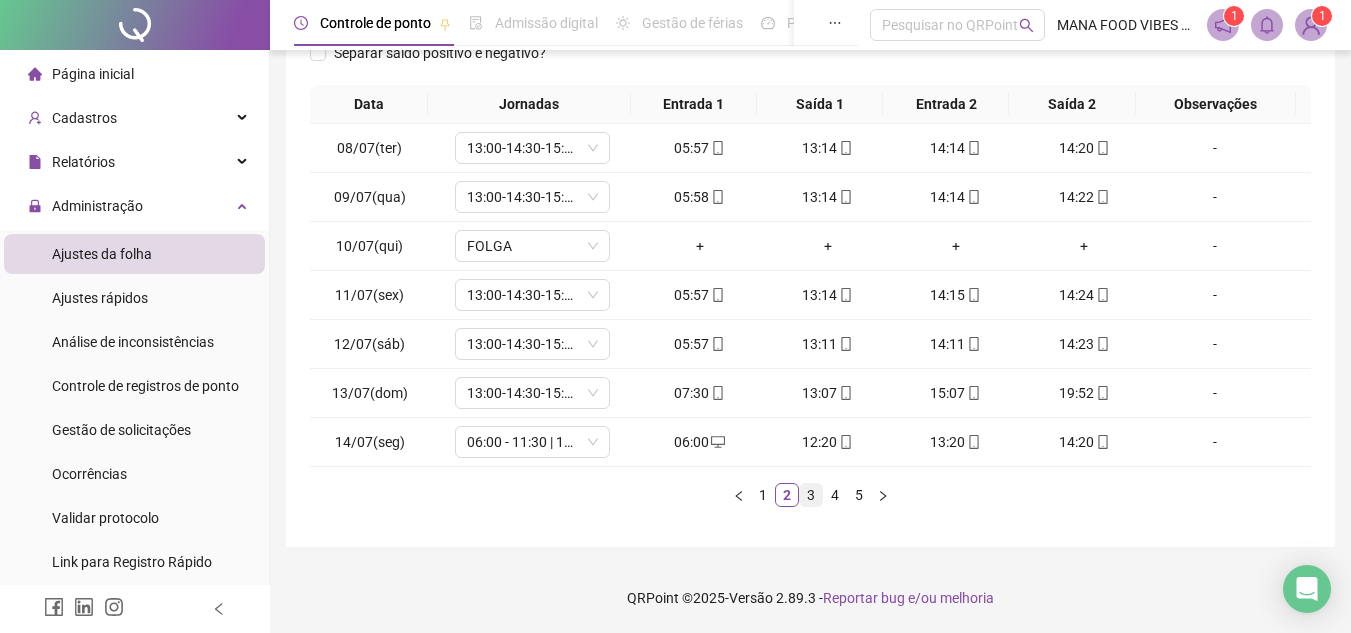 click on "3" at bounding box center (811, 495) 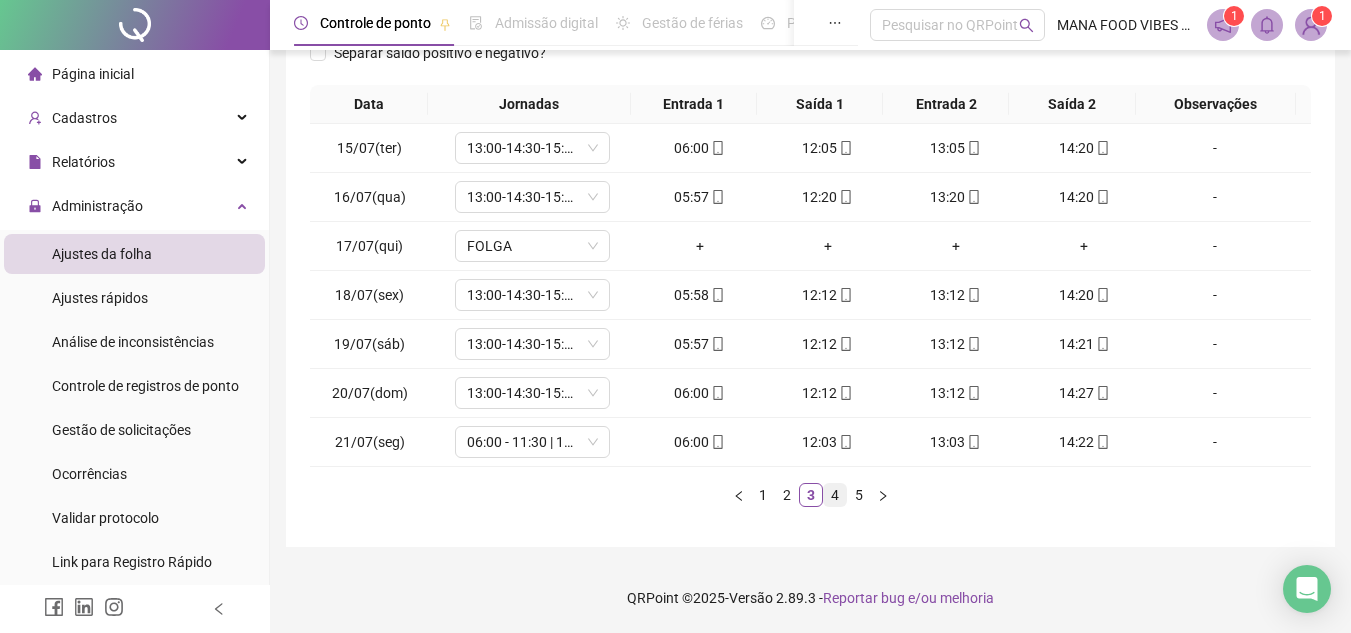 click on "4" at bounding box center [835, 495] 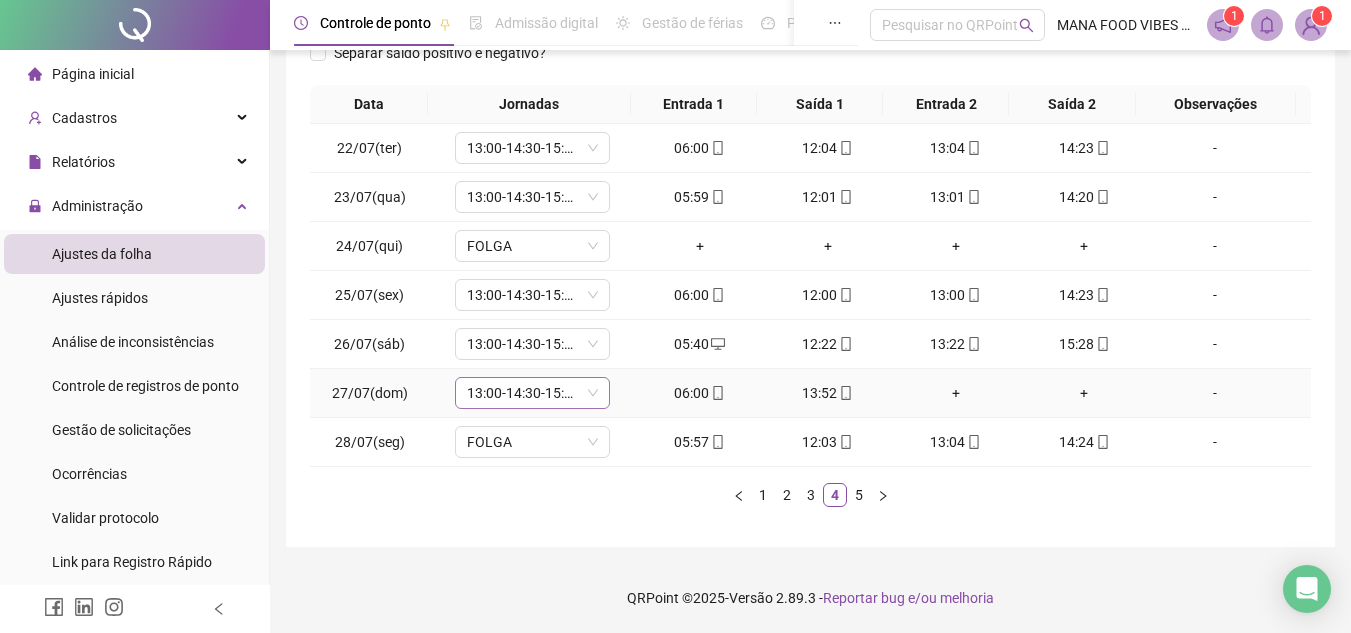 click 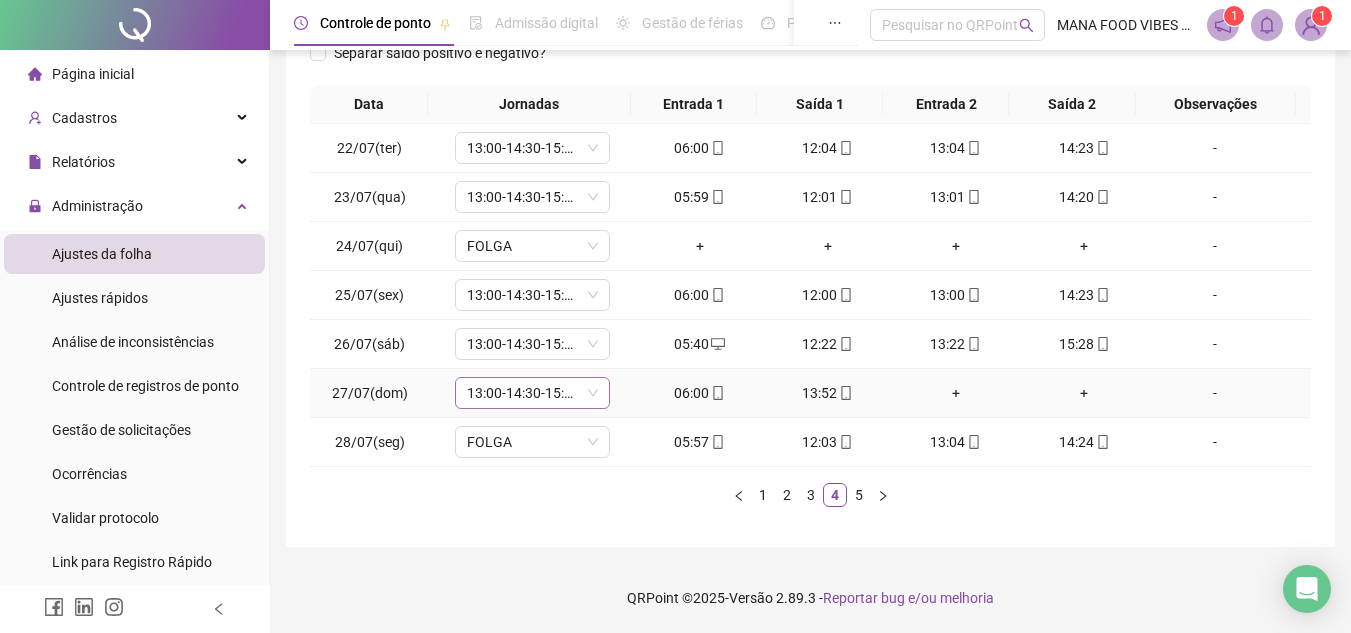 click 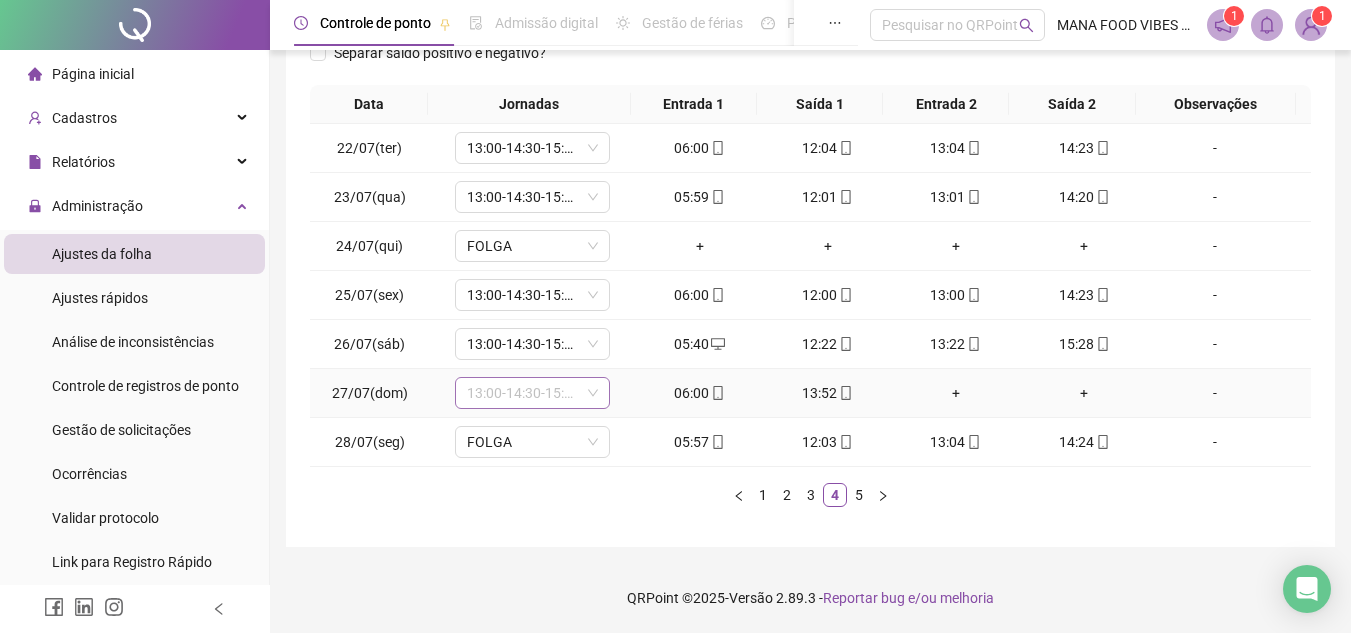 click on "13:00-14:30-15:30-21:20" at bounding box center (532, 393) 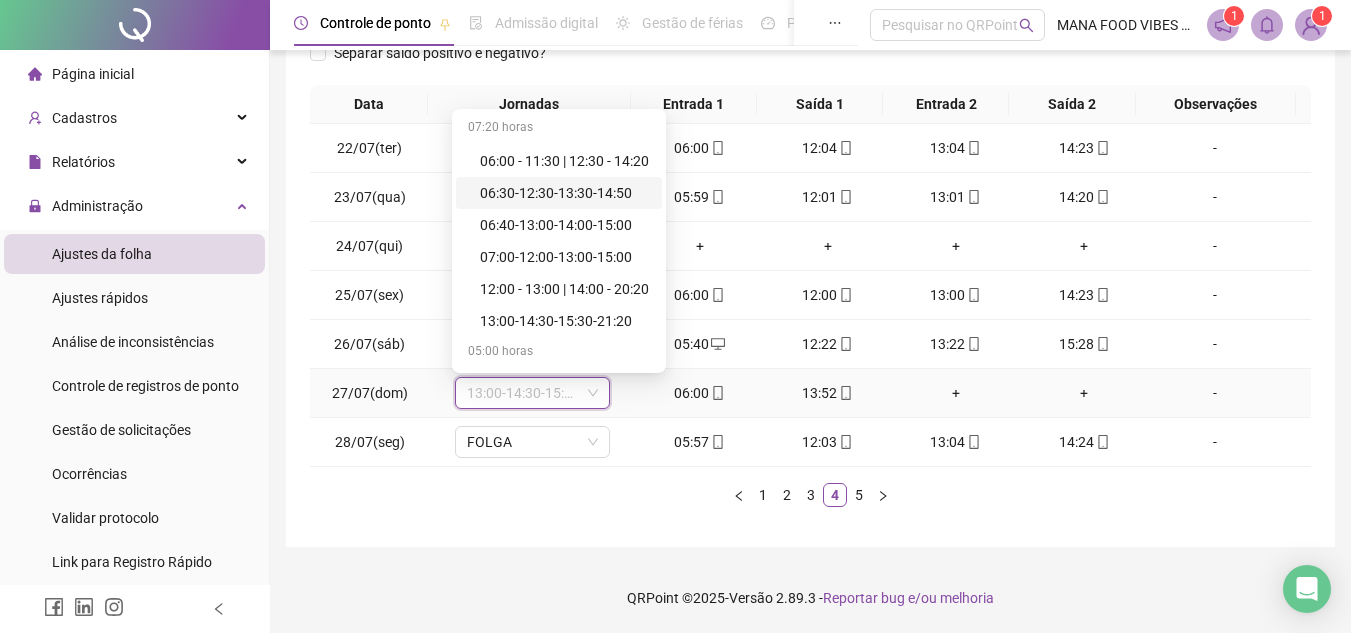 scroll, scrollTop: 416, scrollLeft: 0, axis: vertical 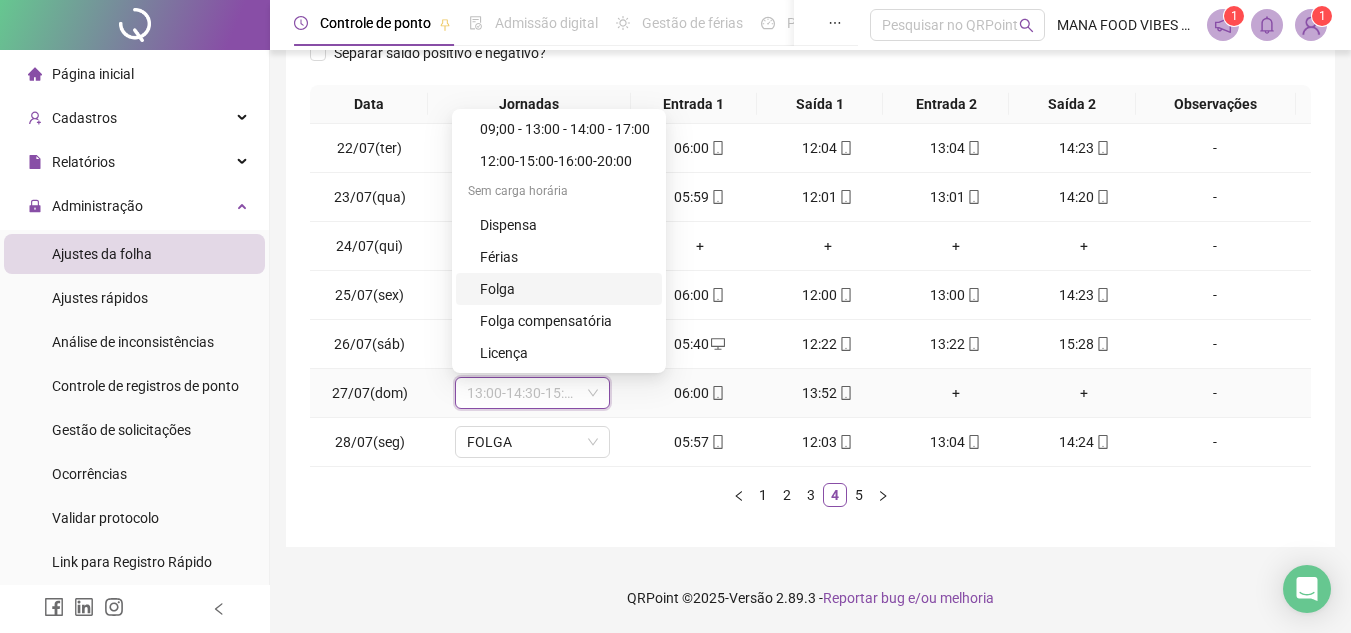 click on "Folga" at bounding box center (565, 289) 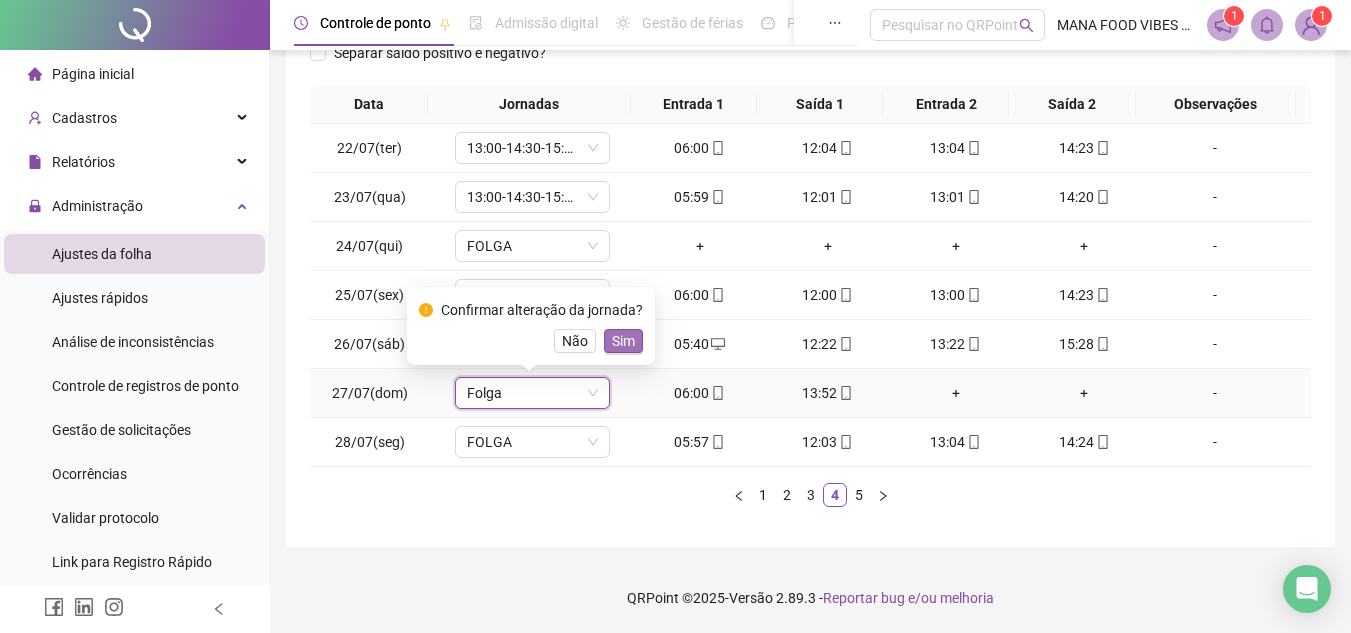 click on "Sim" at bounding box center [623, 341] 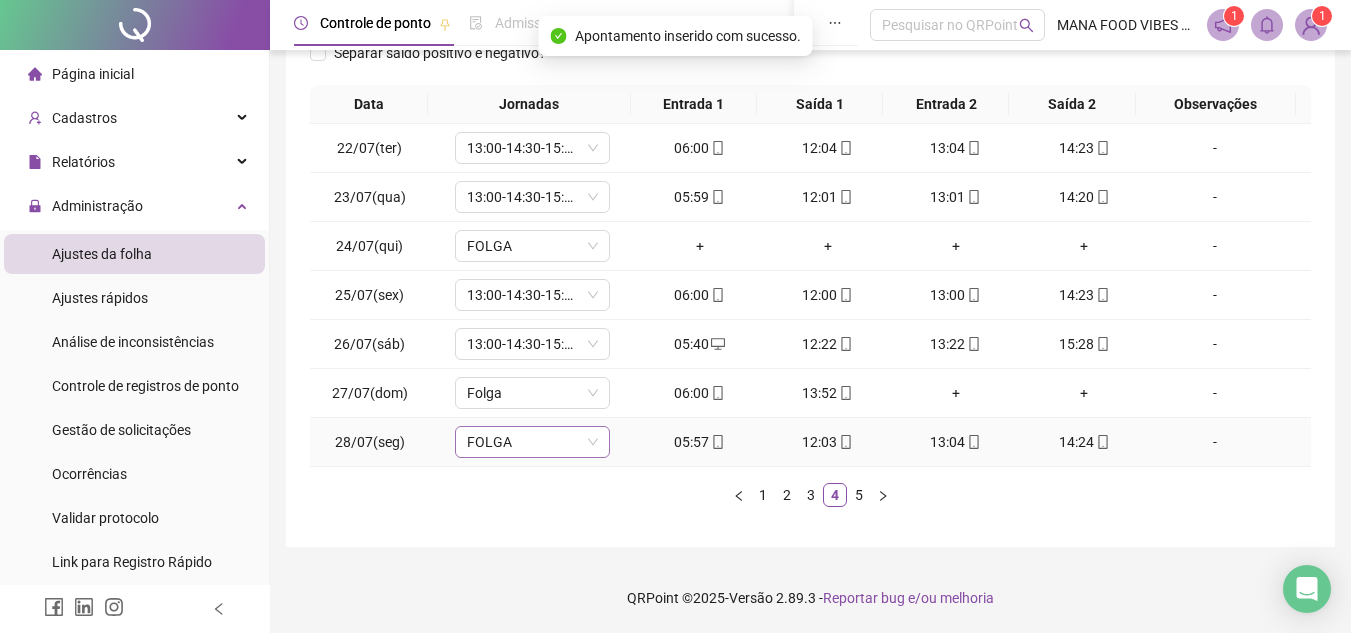click 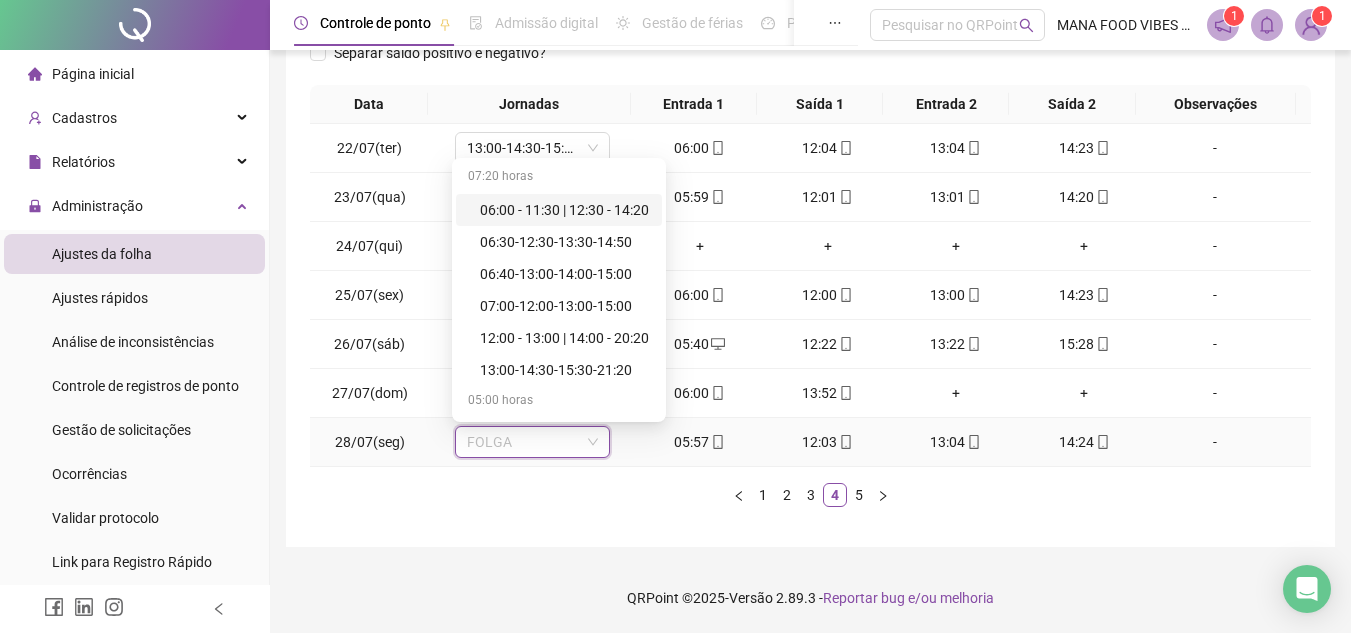 click on "06:00 - 11:30 | 12:30 - 14:20" at bounding box center [565, 210] 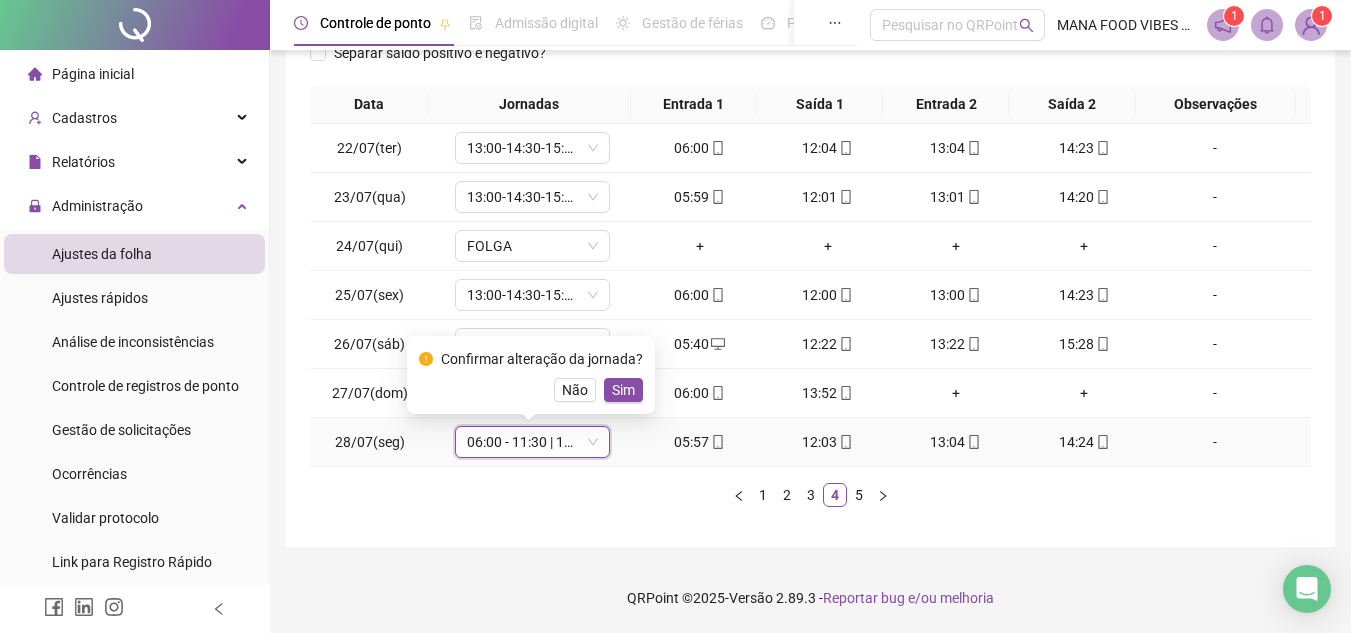 click on "06:00 - 11:30 | 12:30 - 14:20" at bounding box center [532, 442] 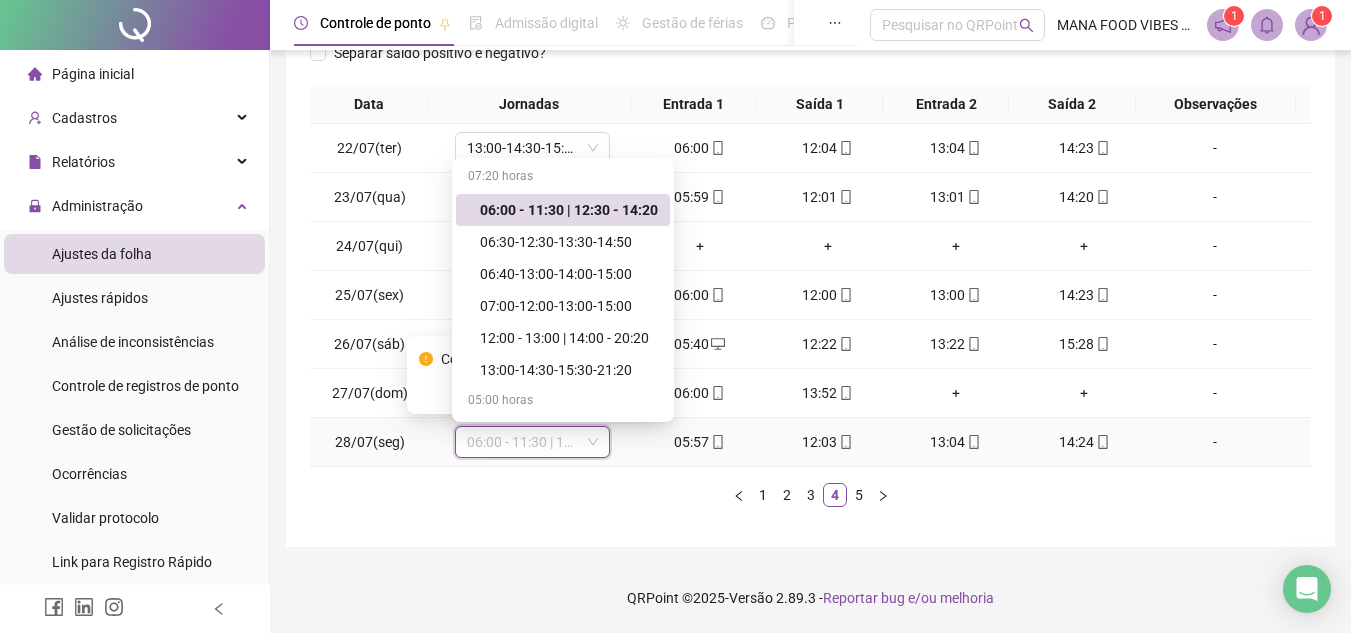 click on "06:00 - 11:30 | 12:30 - 14:20" at bounding box center (569, 210) 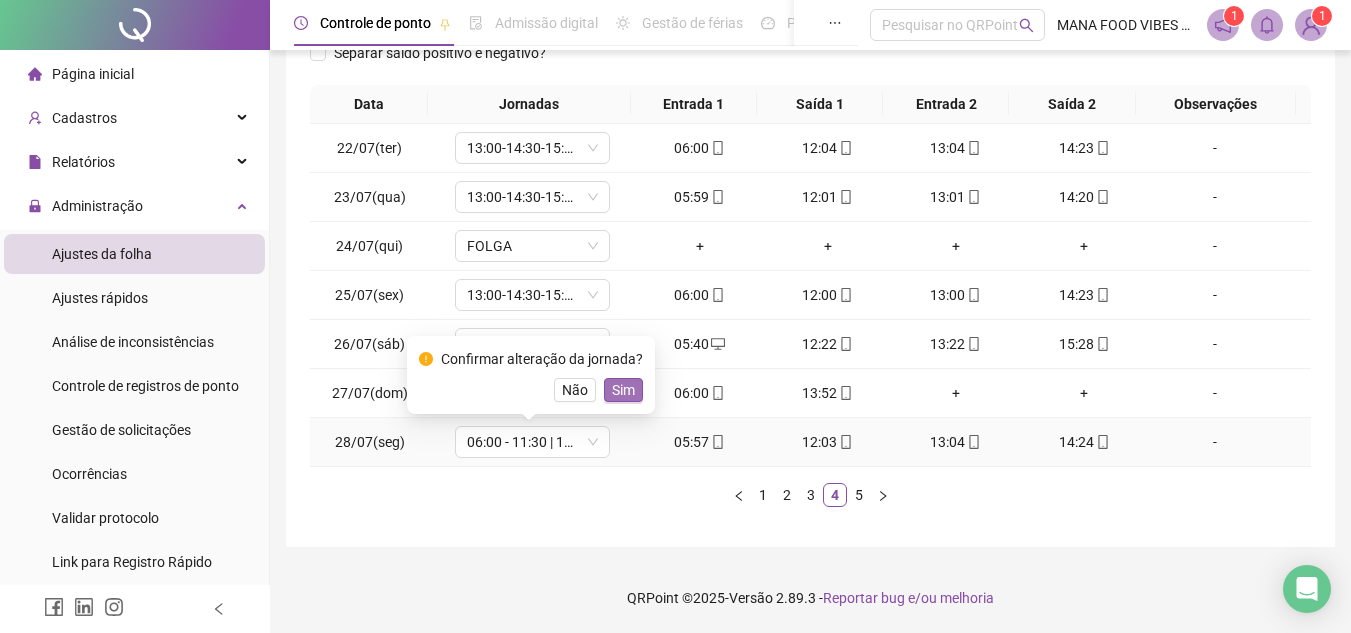 click on "Sim" at bounding box center [623, 390] 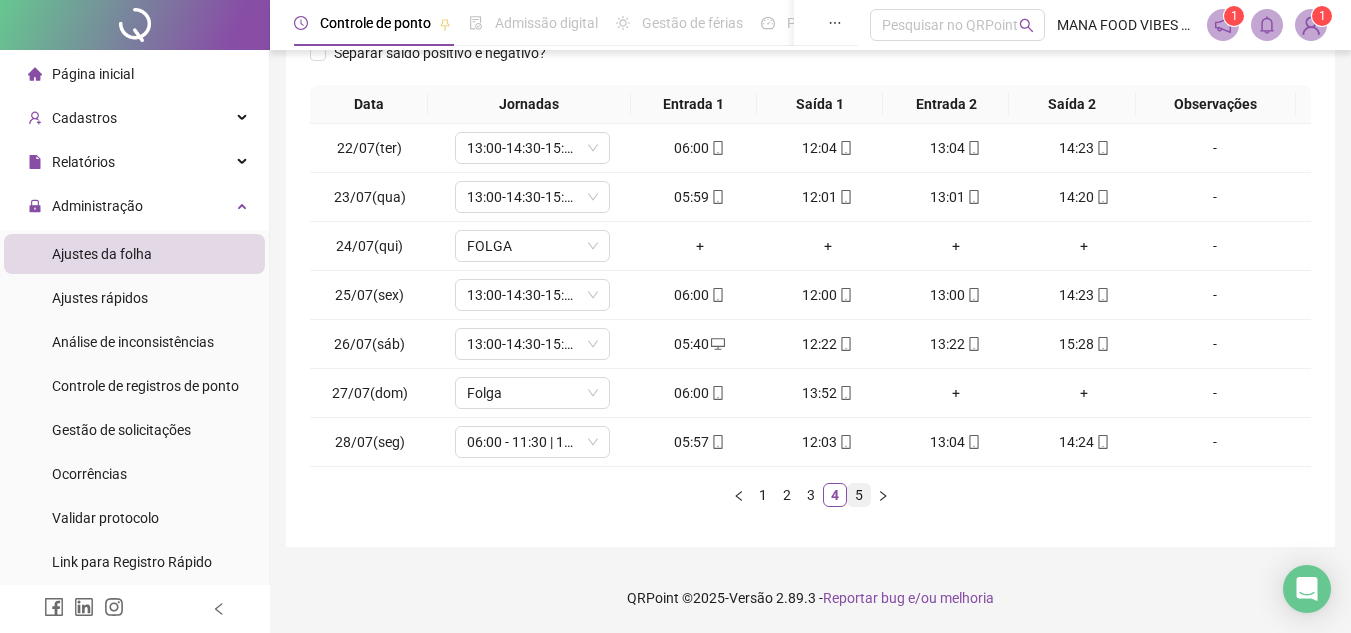click on "5" at bounding box center (859, 495) 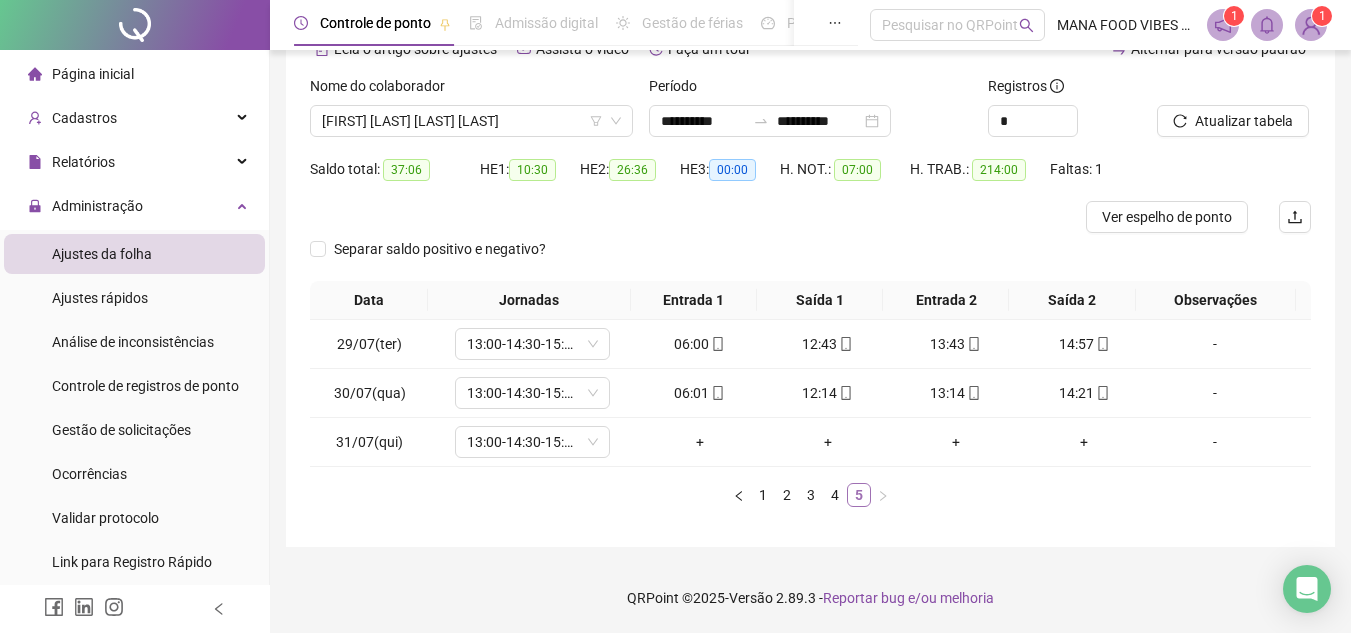 scroll, scrollTop: 109, scrollLeft: 0, axis: vertical 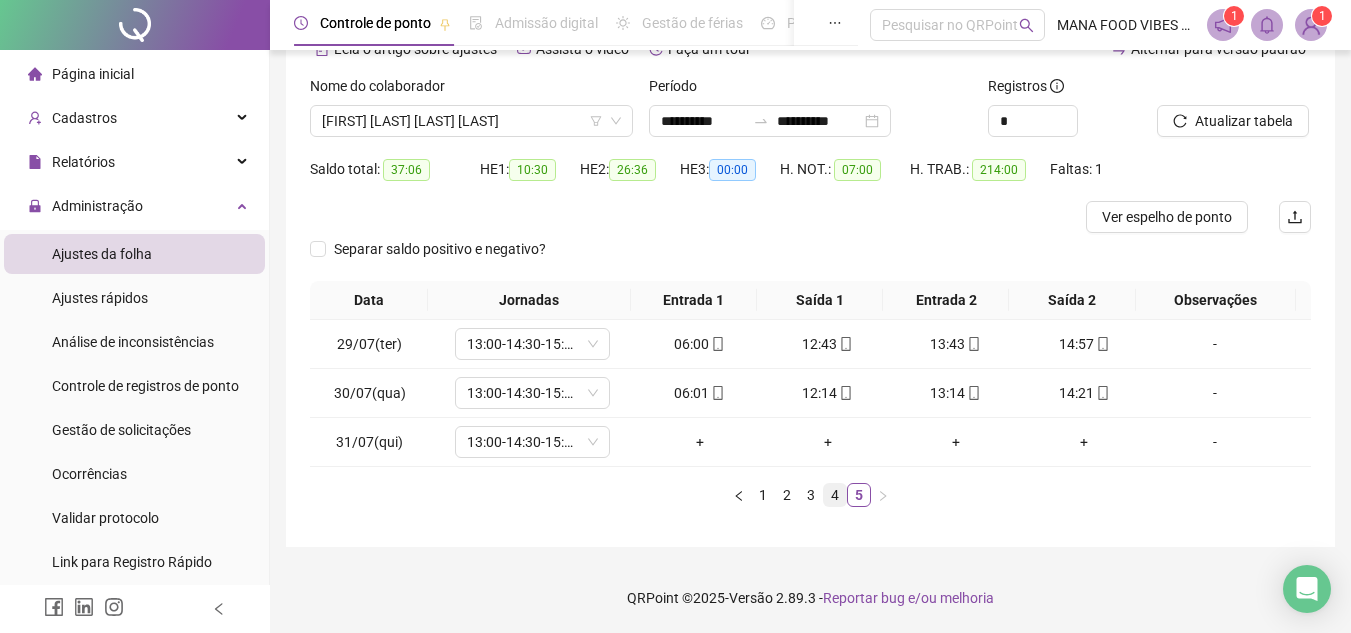 click on "4" at bounding box center [835, 495] 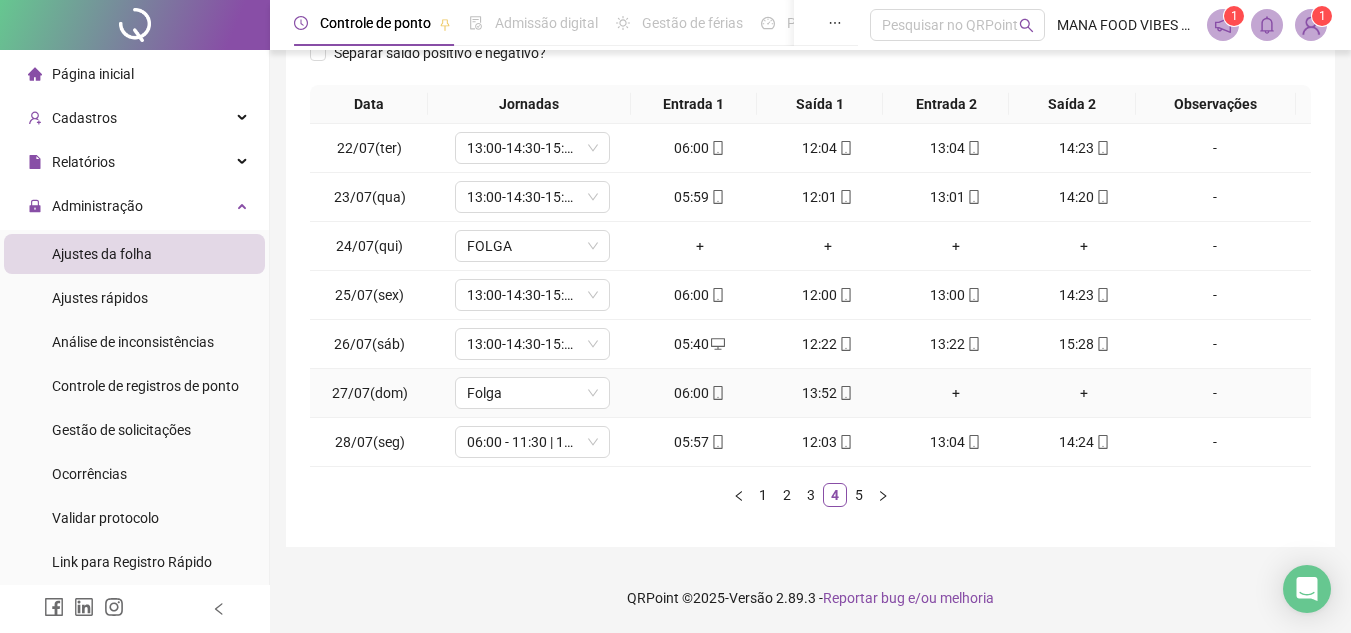 scroll, scrollTop: 0, scrollLeft: 0, axis: both 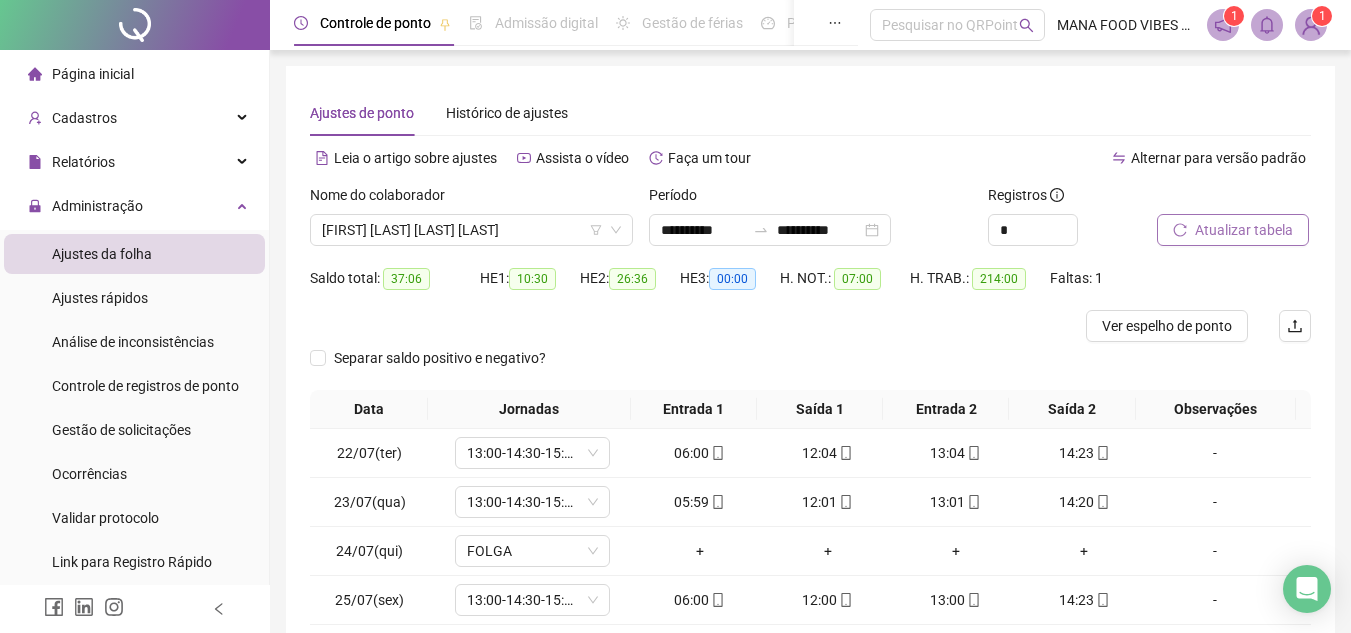 click on "Atualizar tabela" at bounding box center [1244, 230] 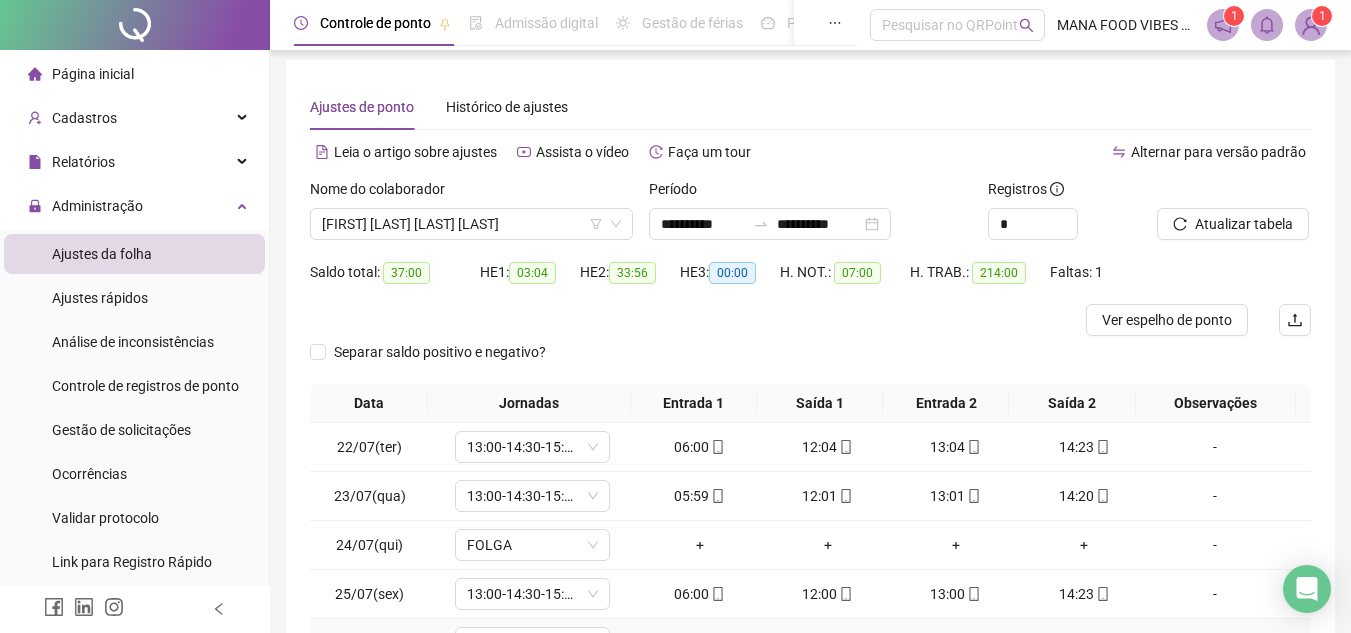 scroll, scrollTop: 0, scrollLeft: 0, axis: both 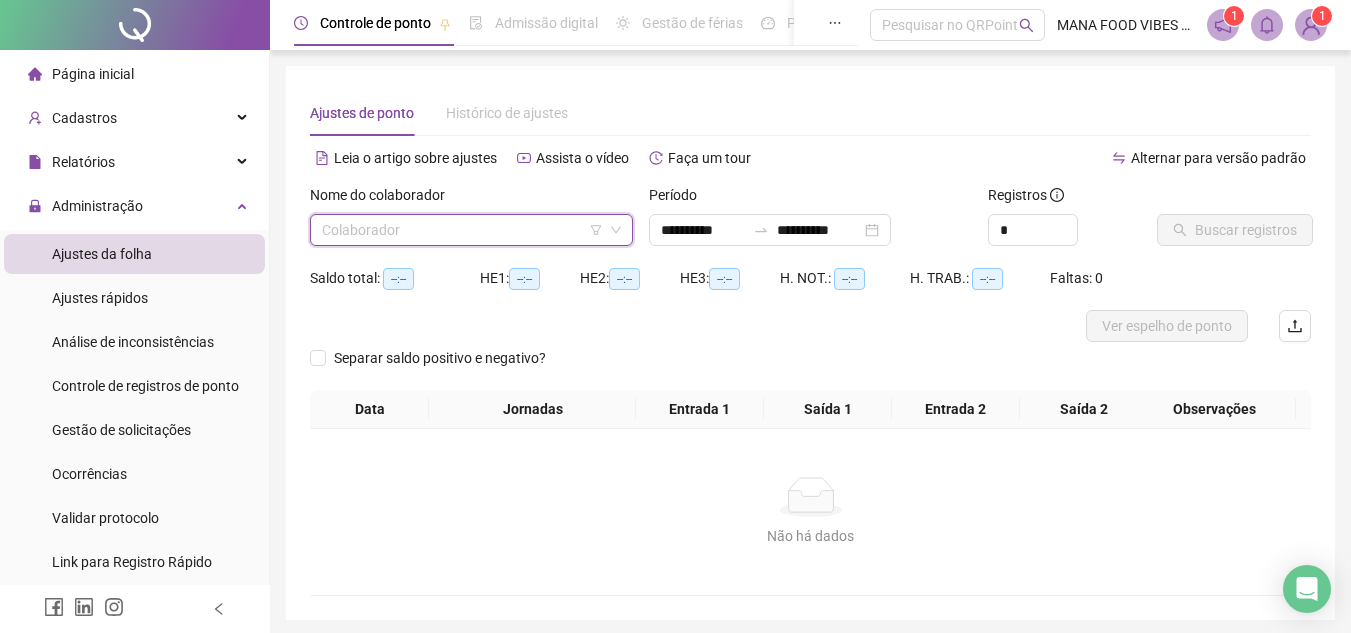 click 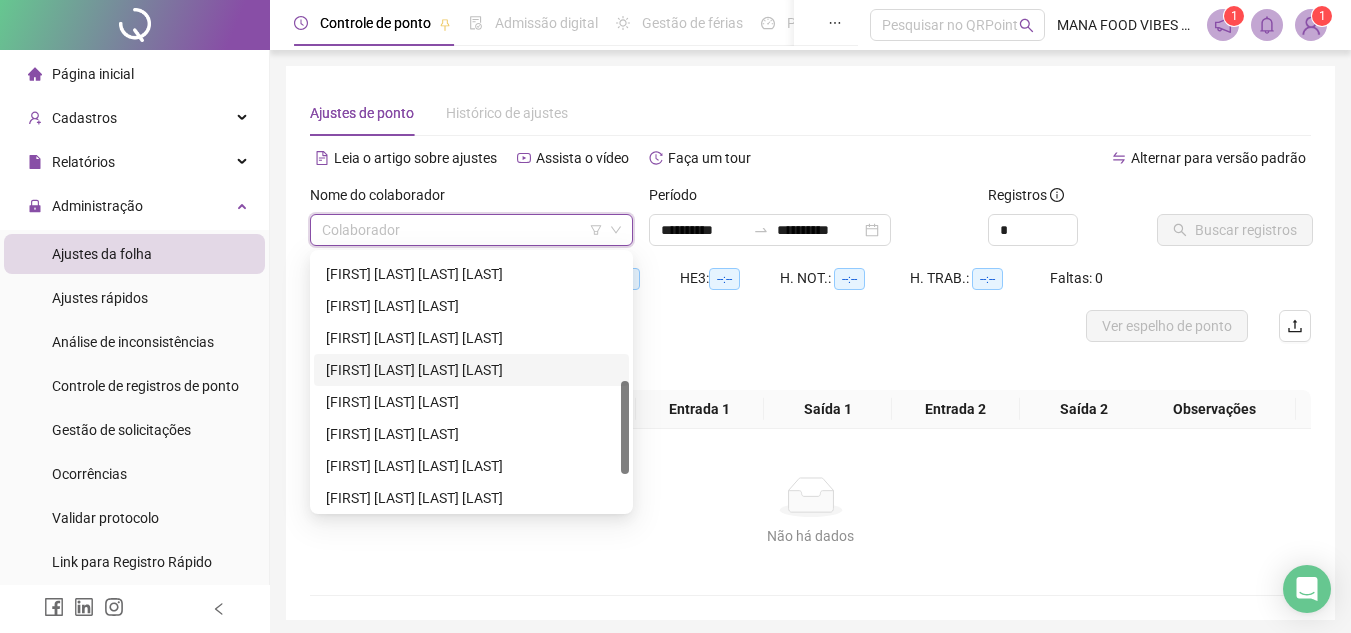 click on "Colaborador" at bounding box center (471, 230) 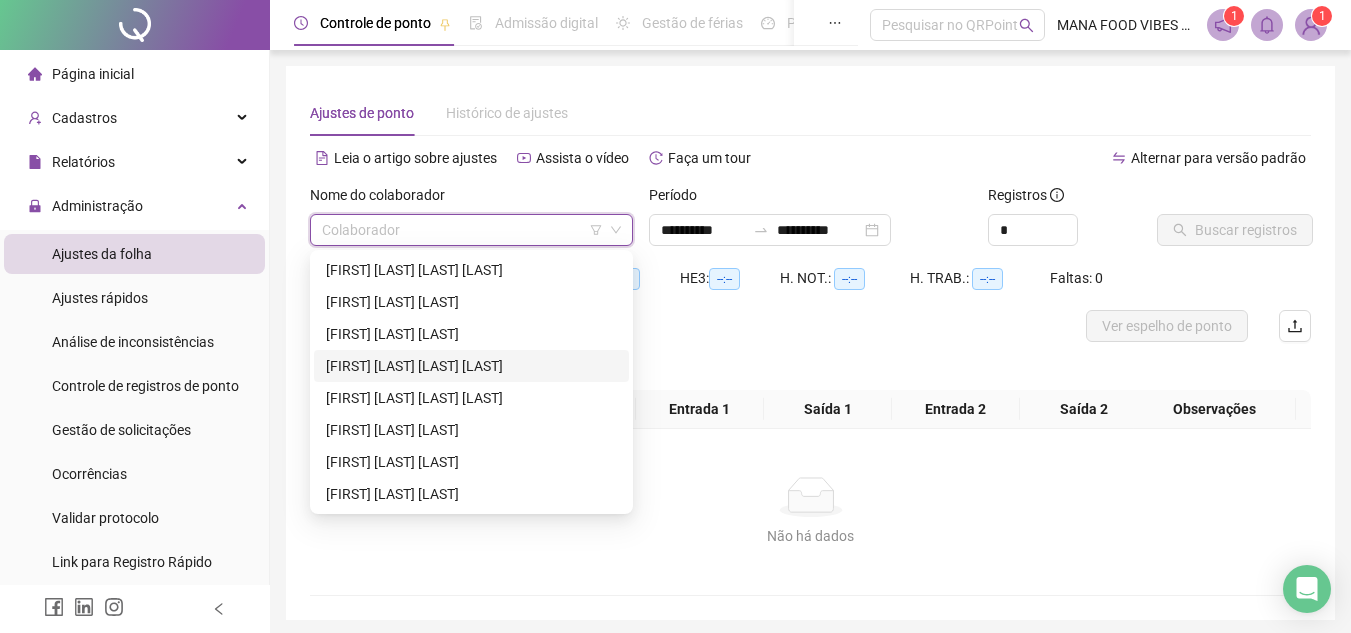 click on "[FIRST] [LAST] [LAST] [LAST]" at bounding box center [471, 366] 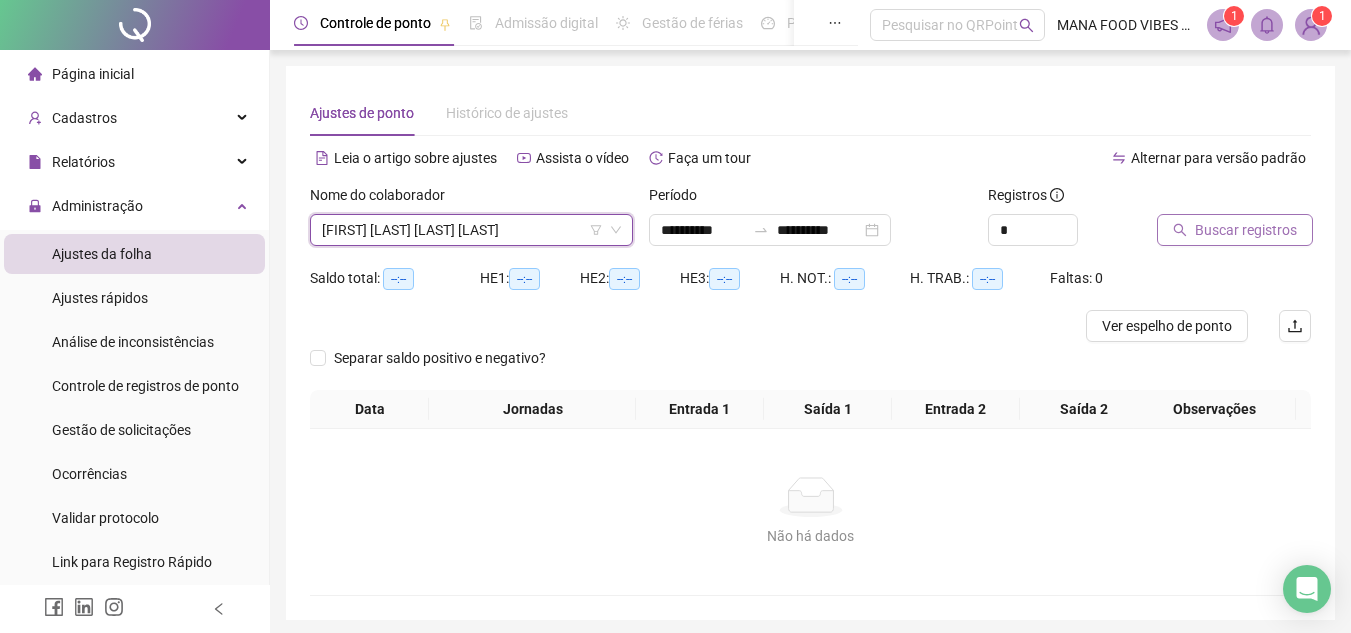 click on "Buscar registros" at bounding box center [1246, 230] 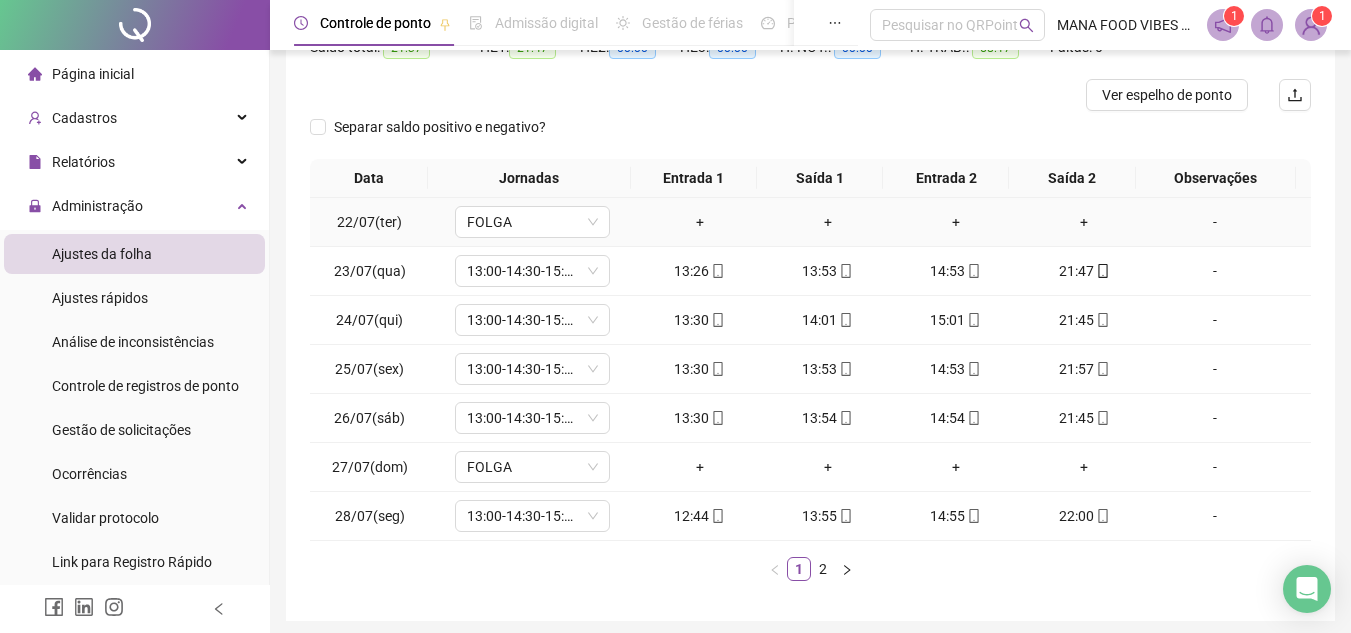 scroll, scrollTop: 305, scrollLeft: 0, axis: vertical 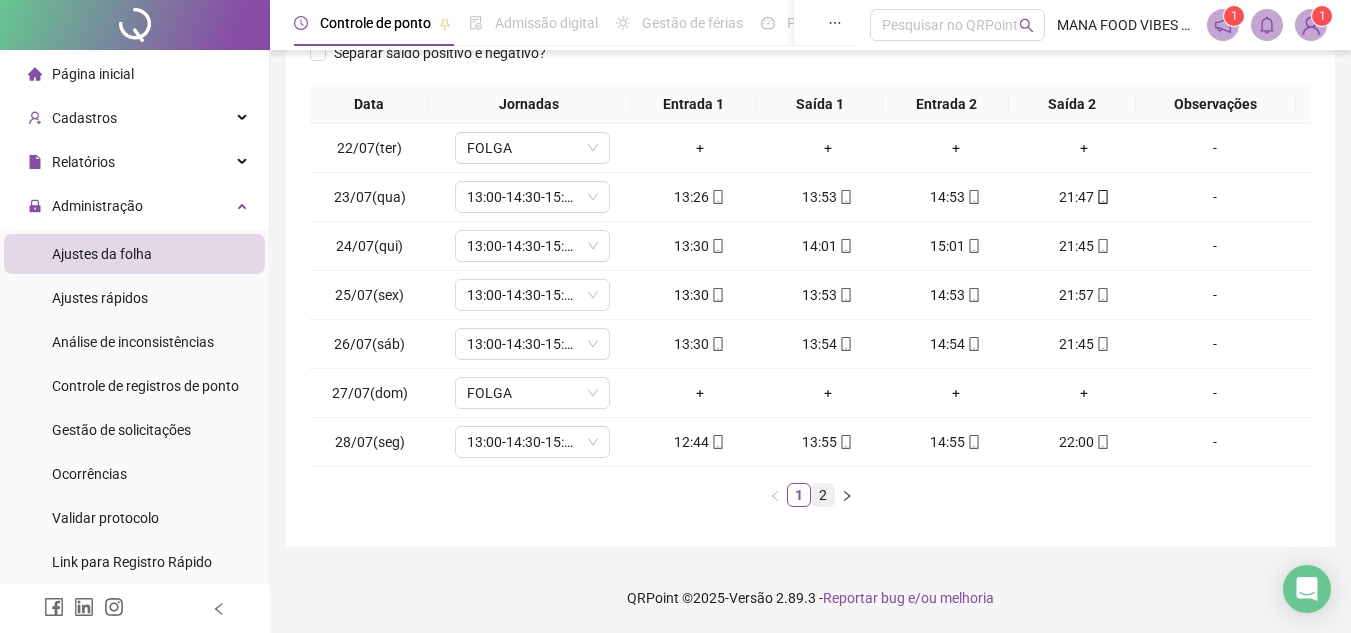 click on "2" at bounding box center (823, 495) 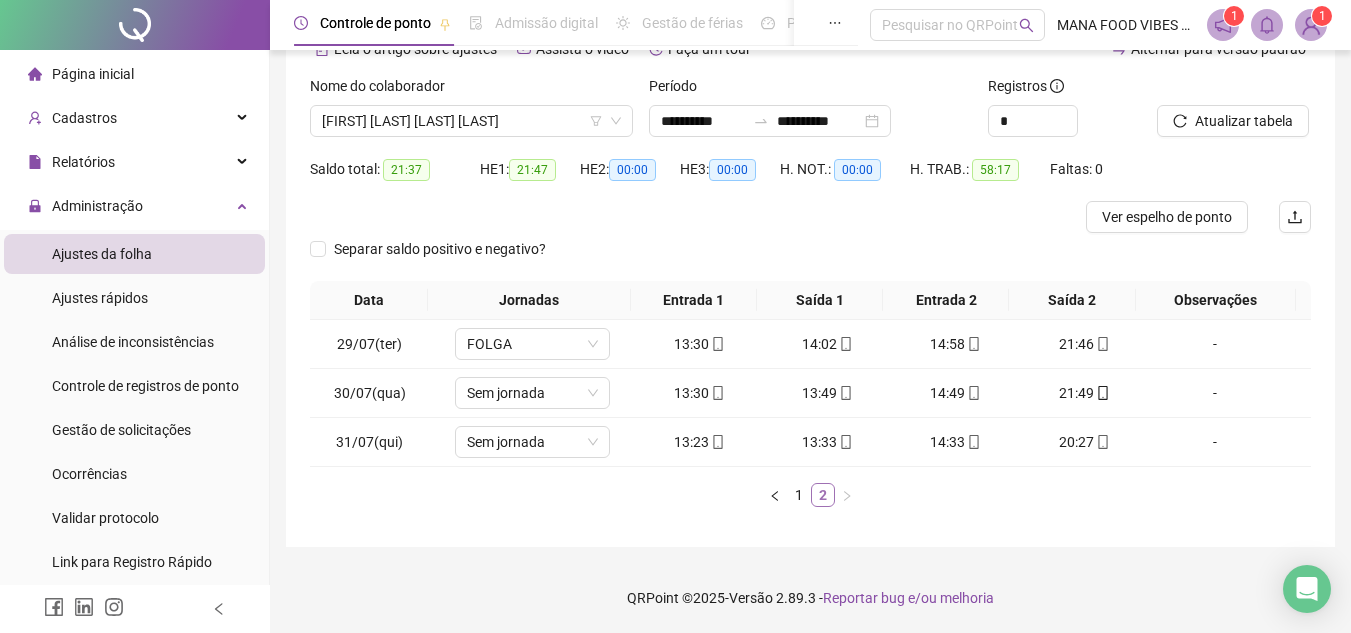 scroll, scrollTop: 109, scrollLeft: 0, axis: vertical 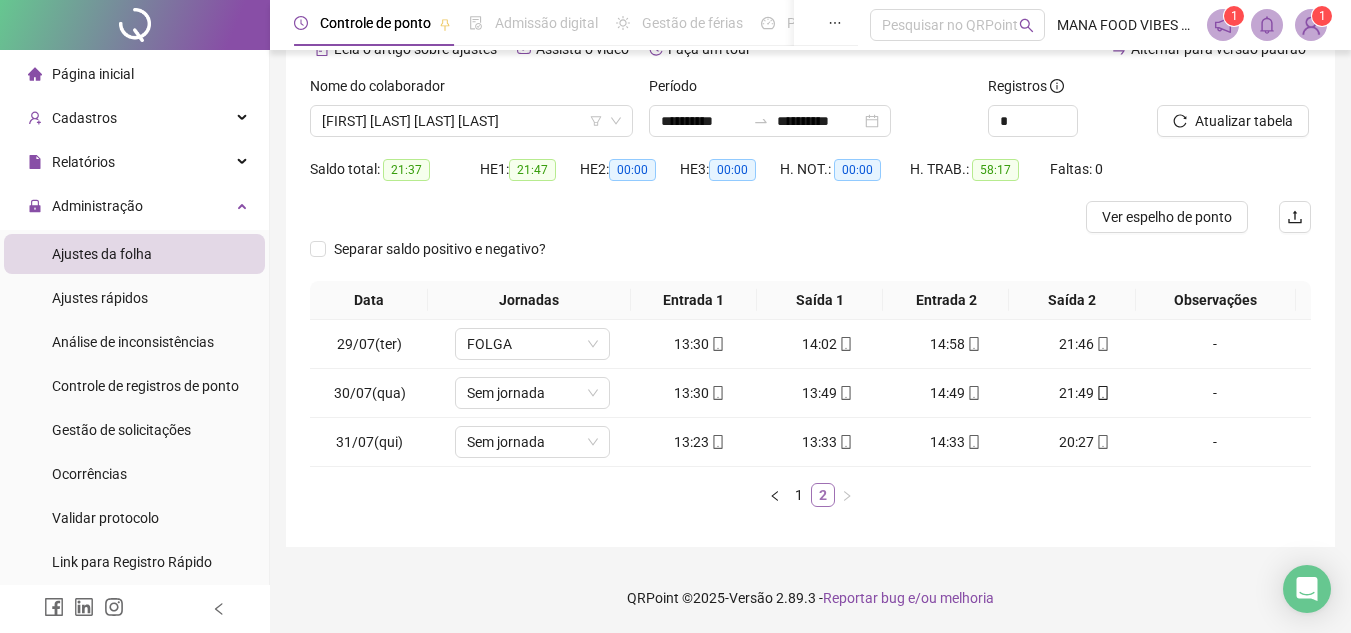 click on "2" at bounding box center (823, 495) 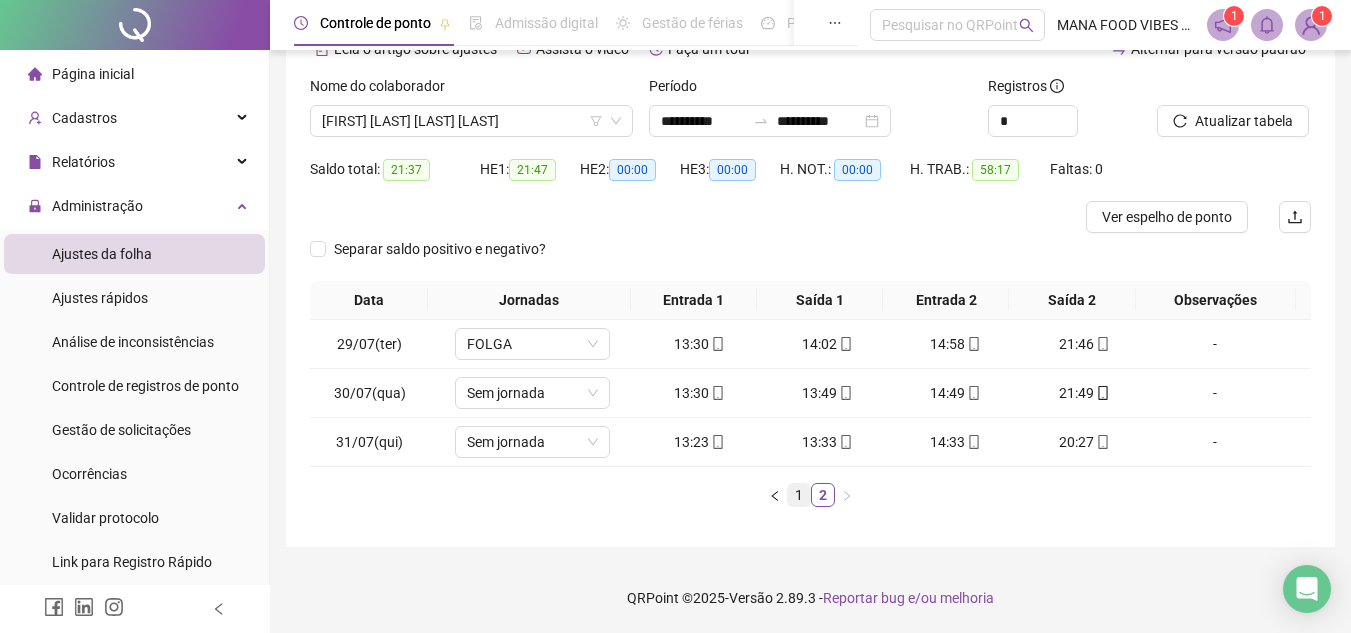 click on "1" at bounding box center (799, 495) 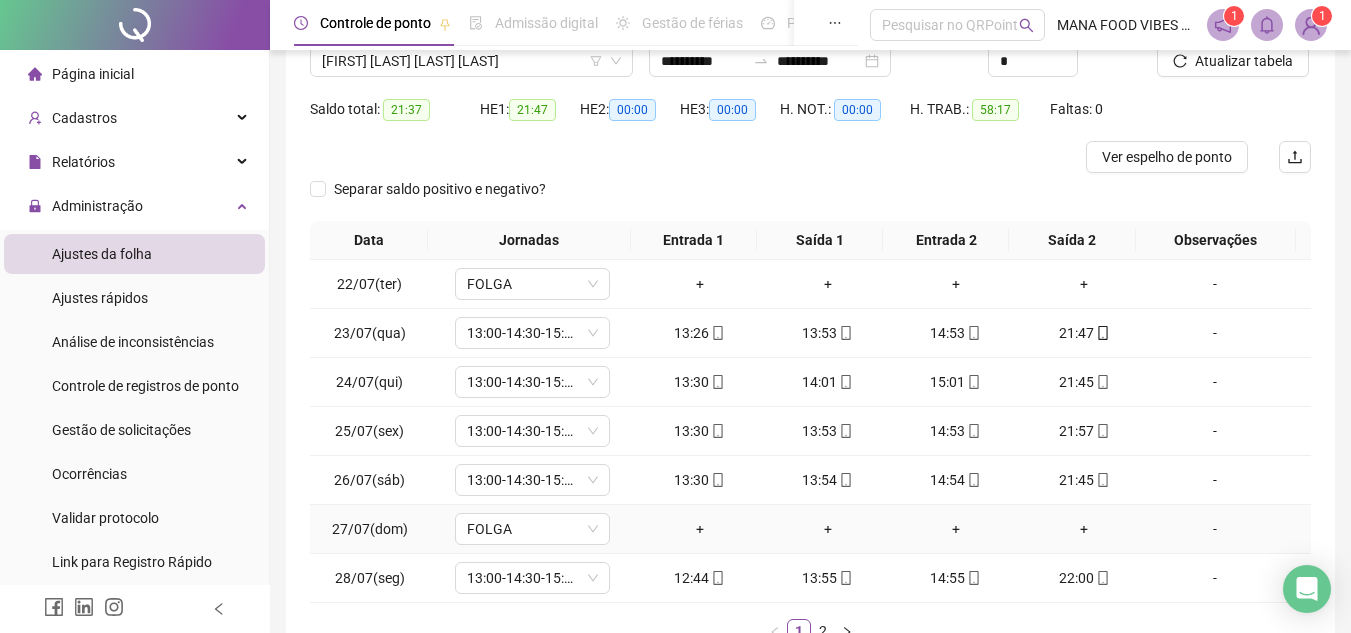 scroll, scrollTop: 0, scrollLeft: 0, axis: both 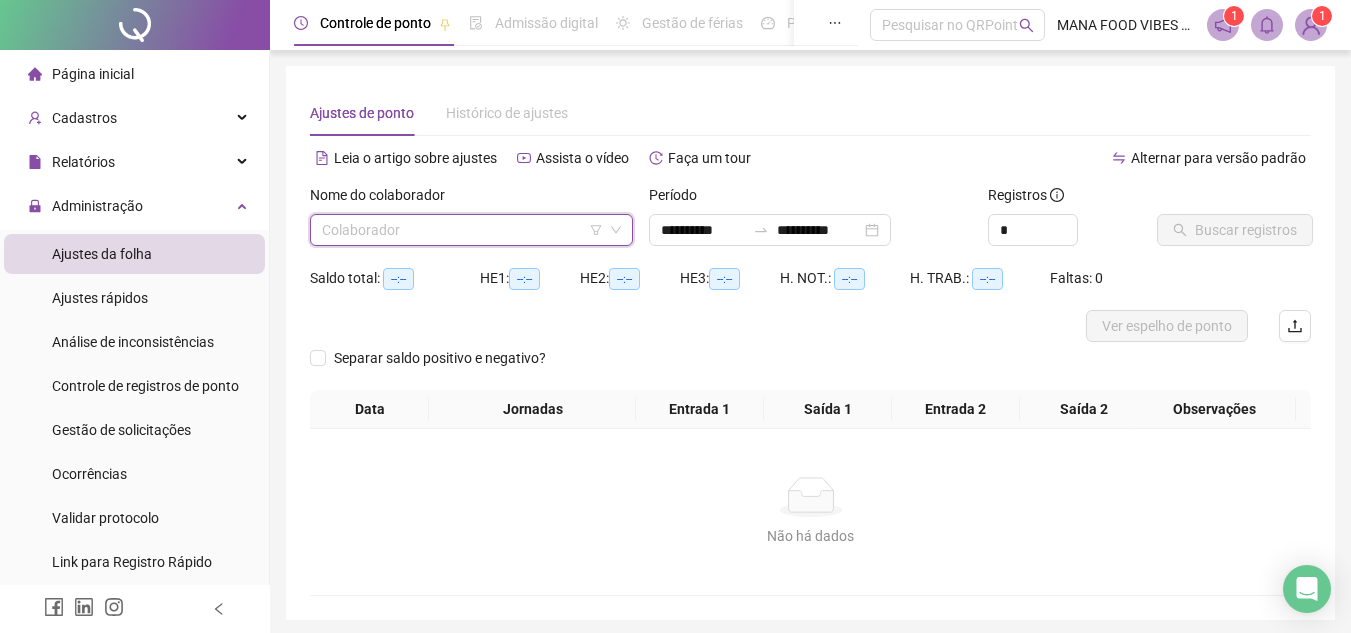 click at bounding box center (462, 230) 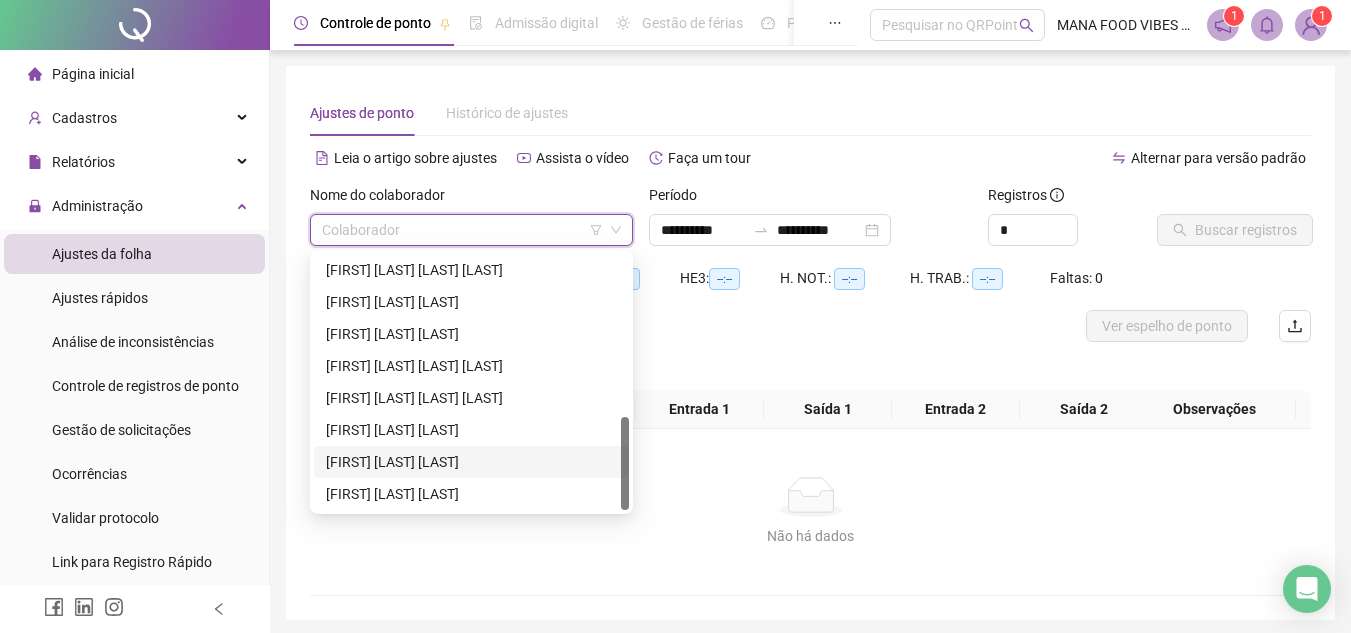 scroll, scrollTop: 73, scrollLeft: 0, axis: vertical 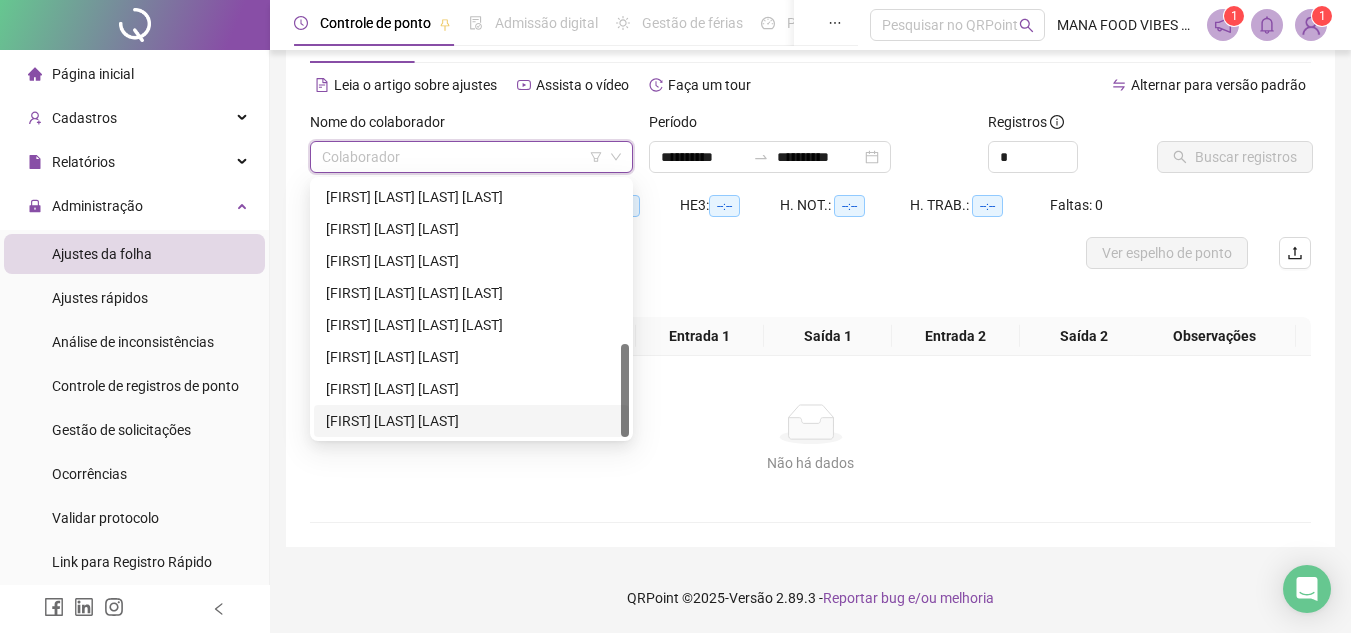 click on "[FIRST] [LAST] [LAST]" at bounding box center (471, 421) 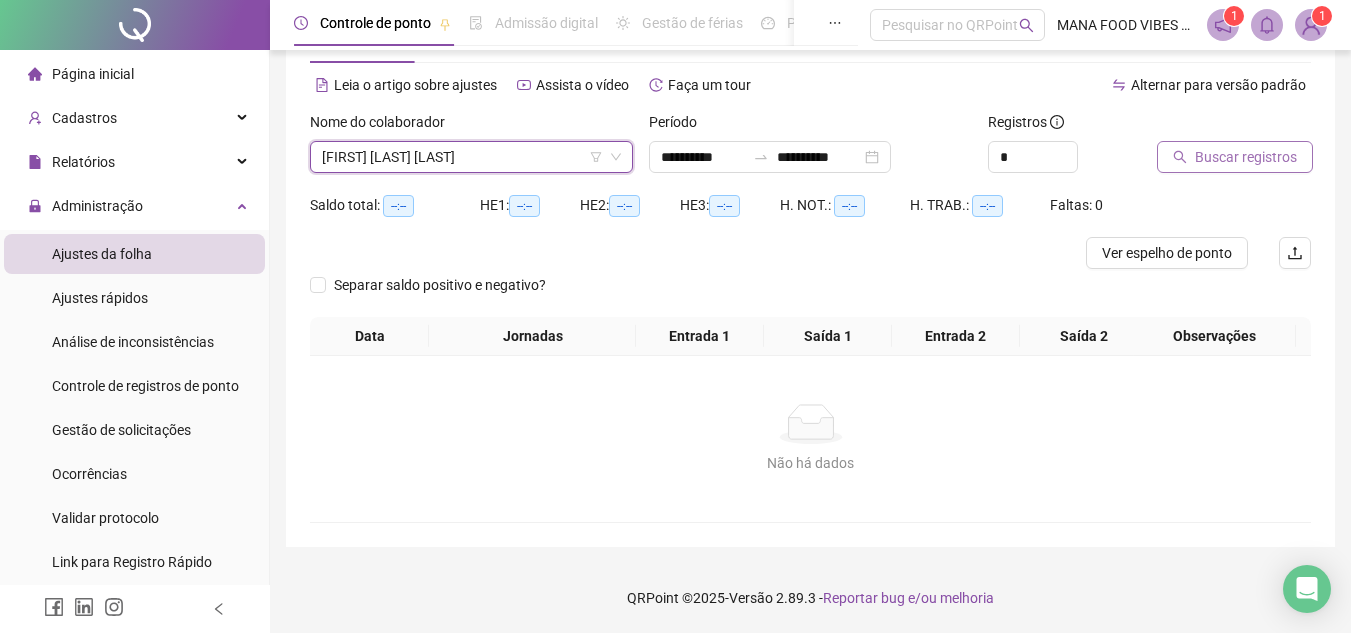 click on "Buscar registros" at bounding box center [1209, 142] 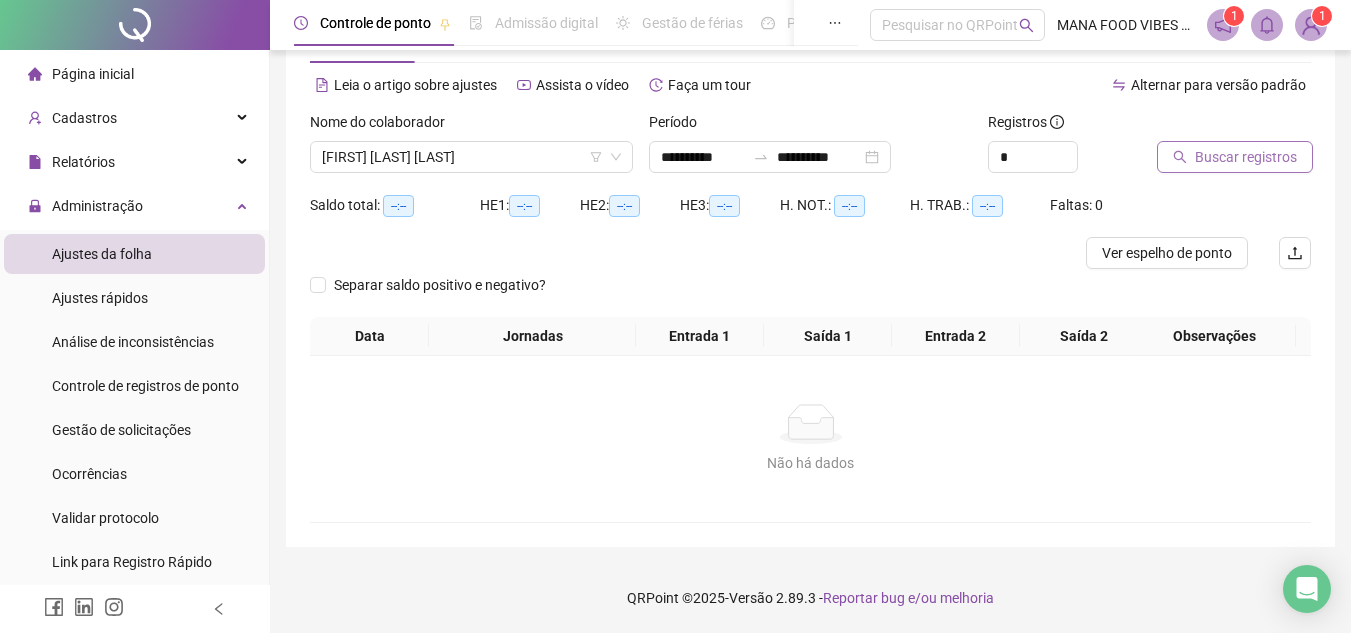click on "Buscar registros" at bounding box center [1235, 157] 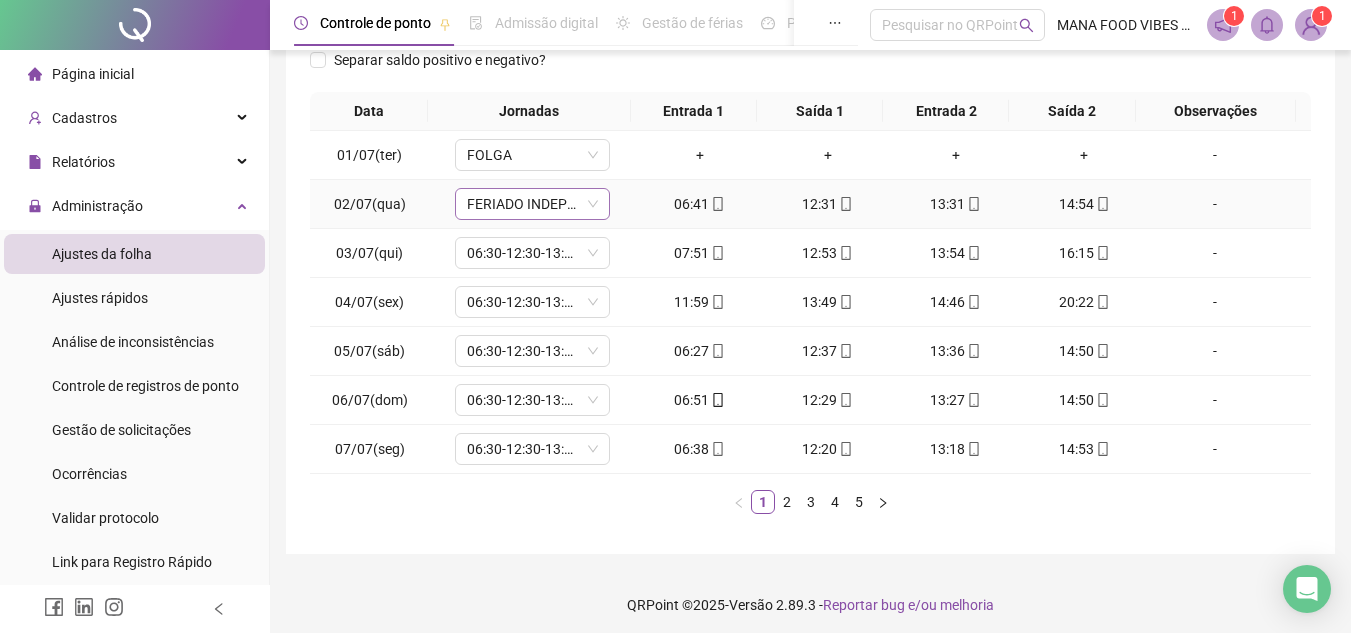 scroll, scrollTop: 305, scrollLeft: 0, axis: vertical 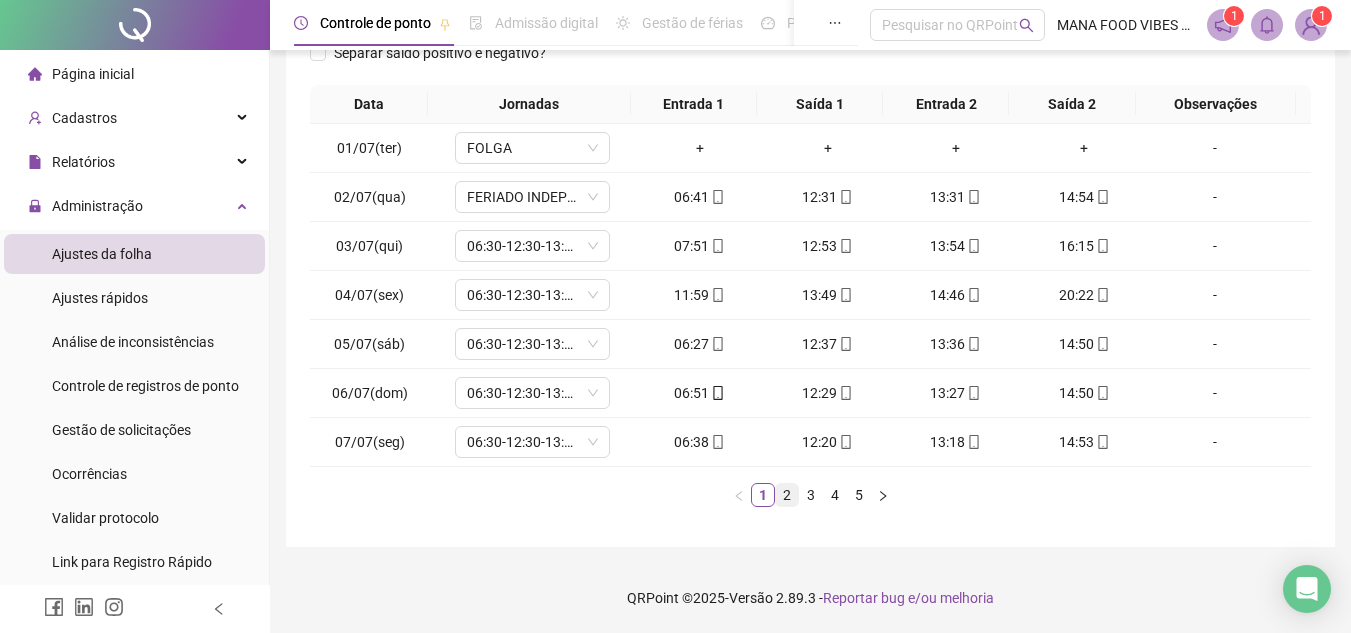 click on "2" at bounding box center (787, 495) 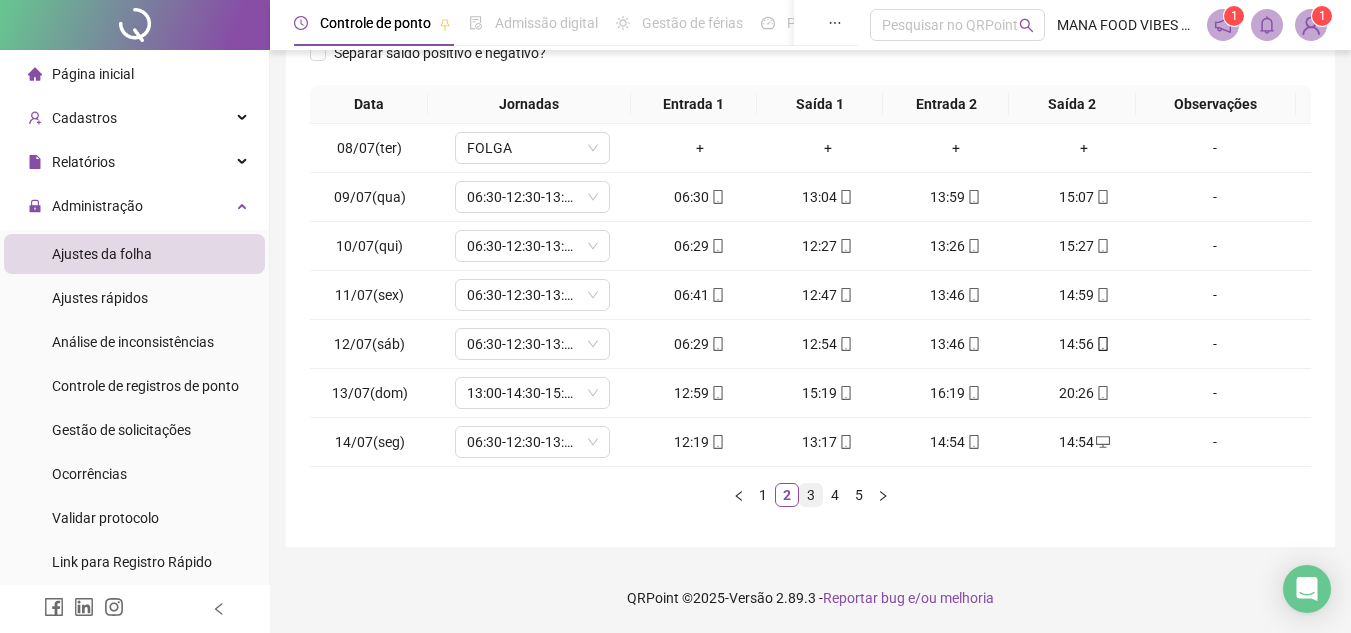 click on "3" at bounding box center (811, 495) 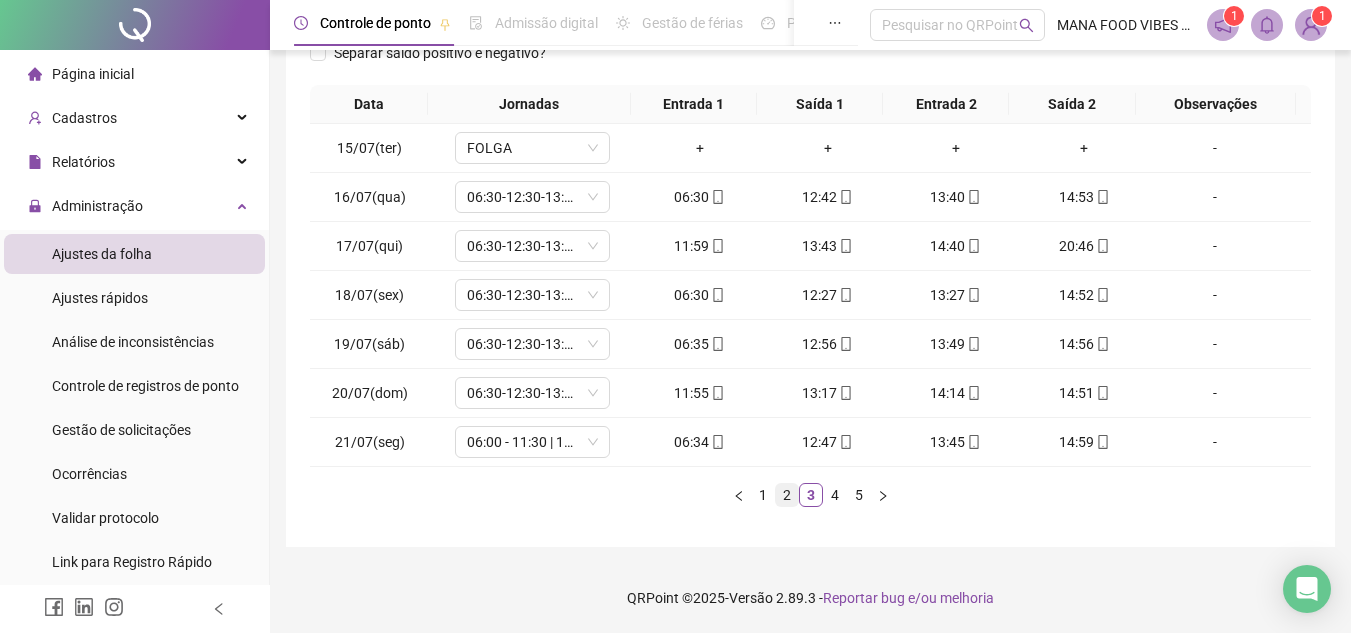 click on "2" at bounding box center (787, 495) 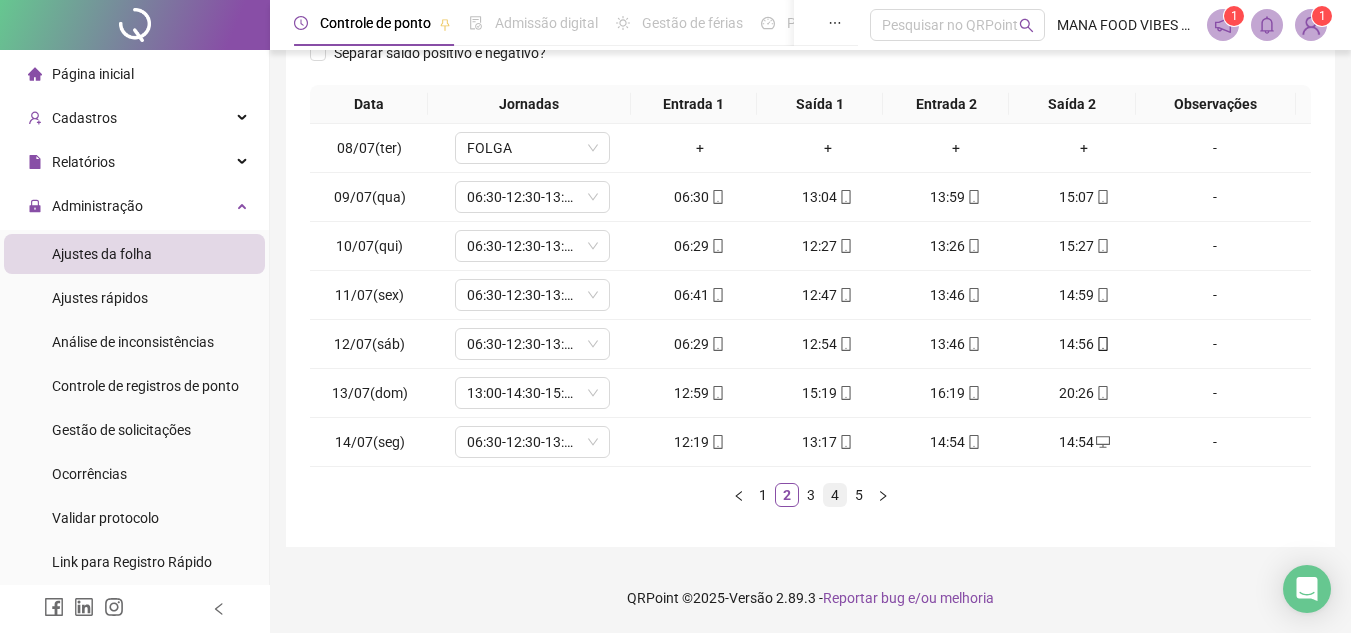 click on "4" at bounding box center (835, 495) 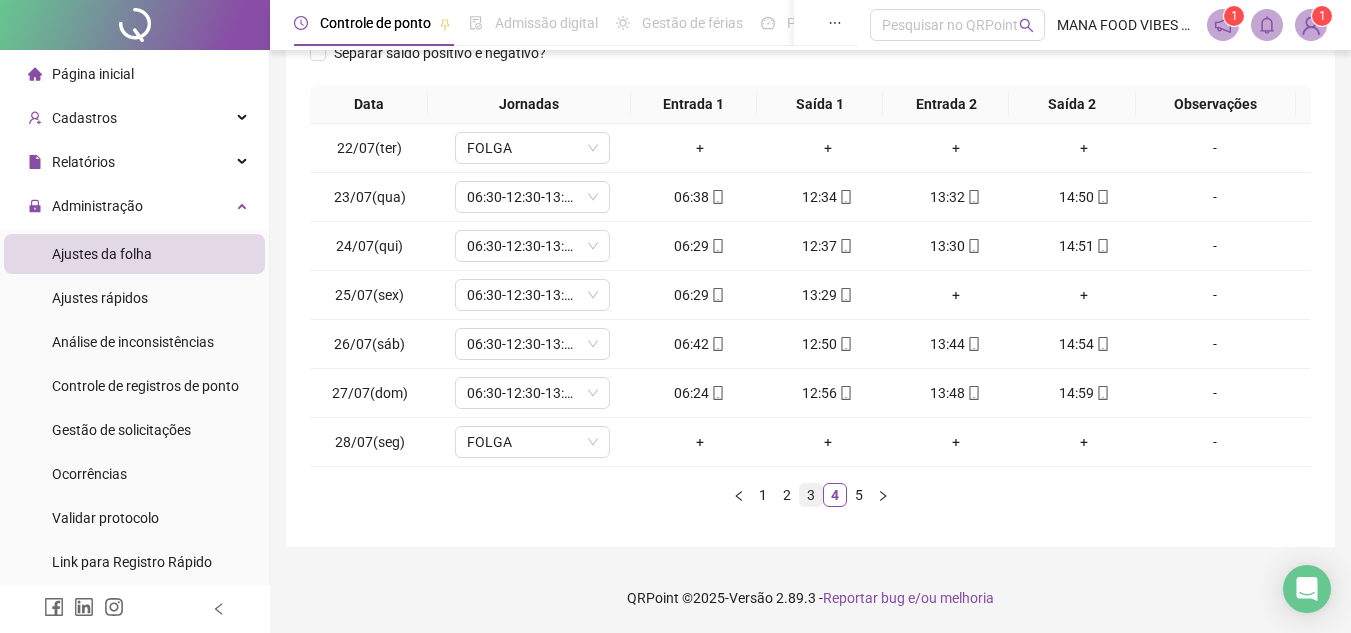 click on "3" at bounding box center (811, 495) 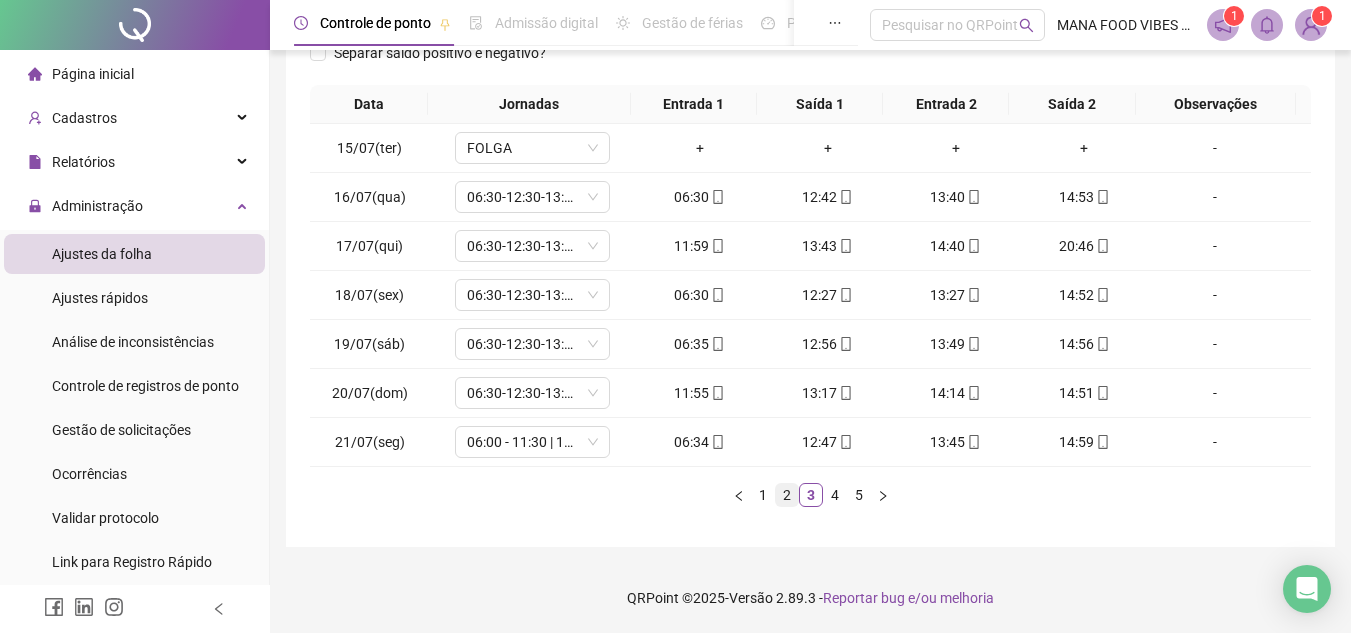 click on "2" at bounding box center (787, 495) 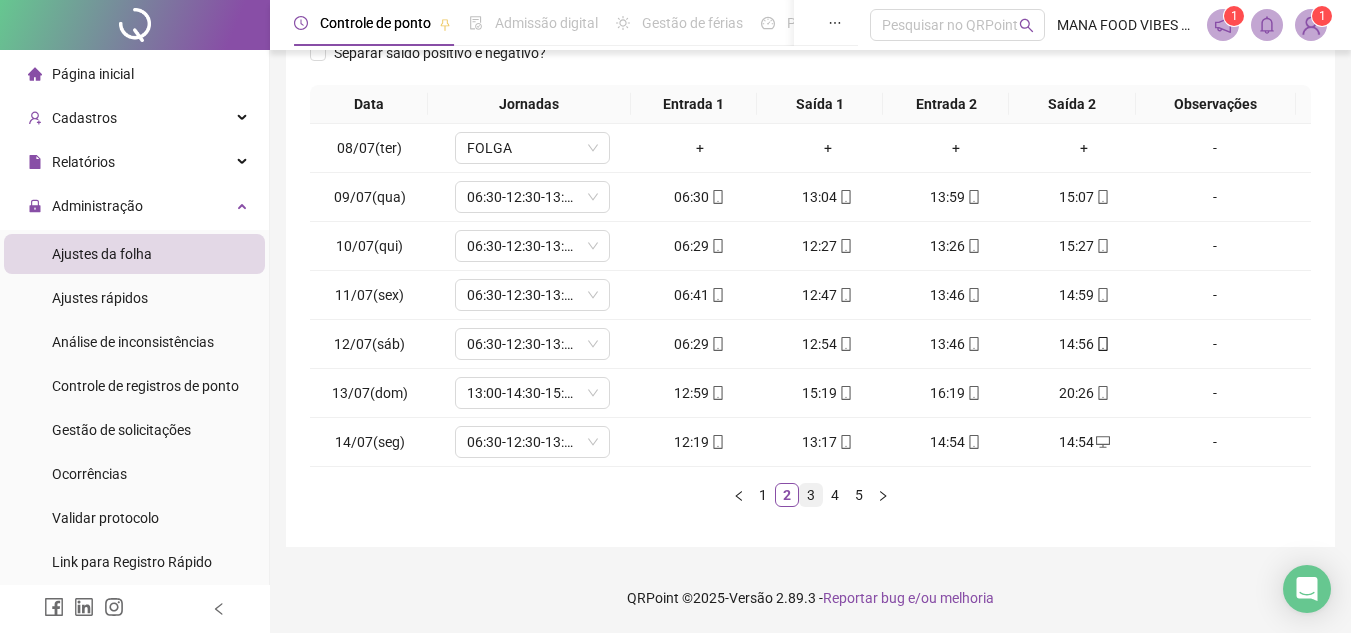 click on "3" at bounding box center [811, 495] 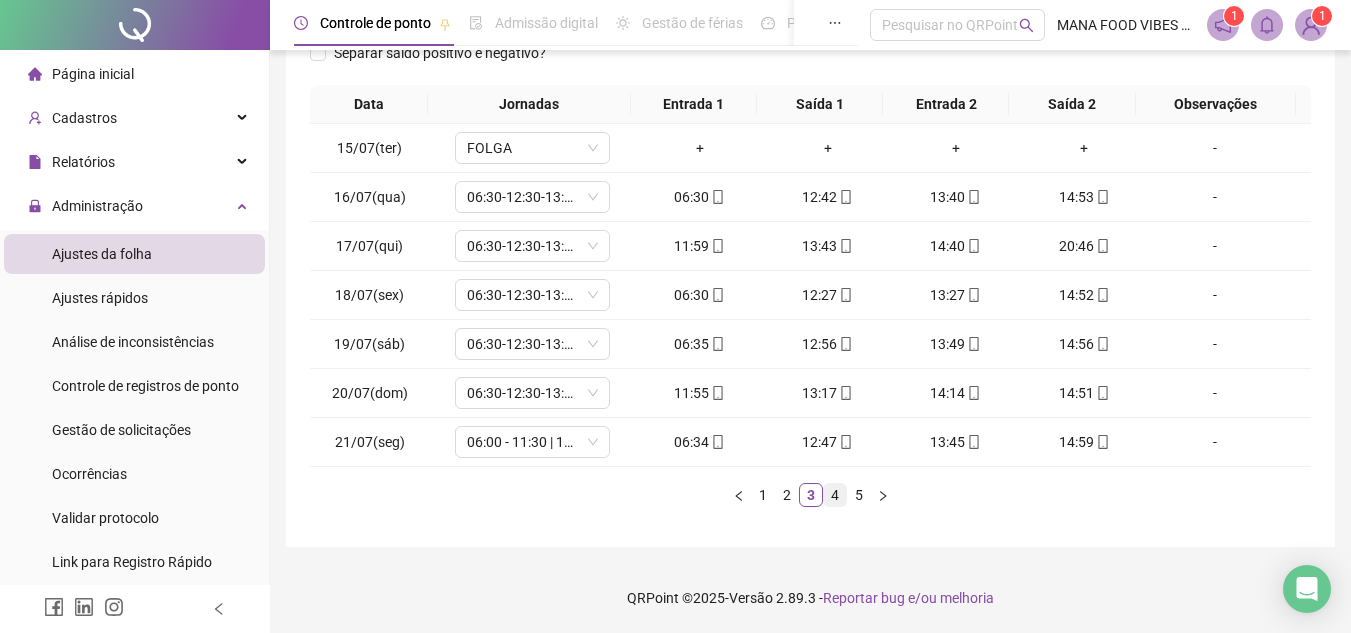 click on "4" at bounding box center [835, 495] 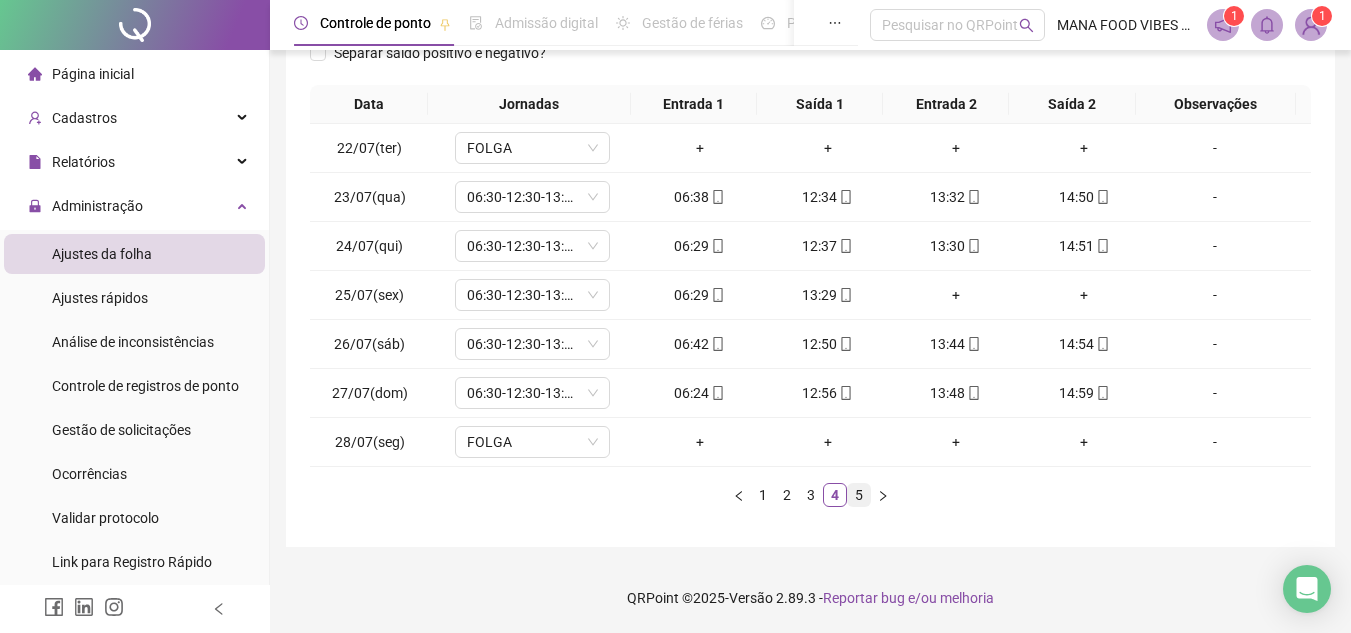 click on "5" at bounding box center (859, 495) 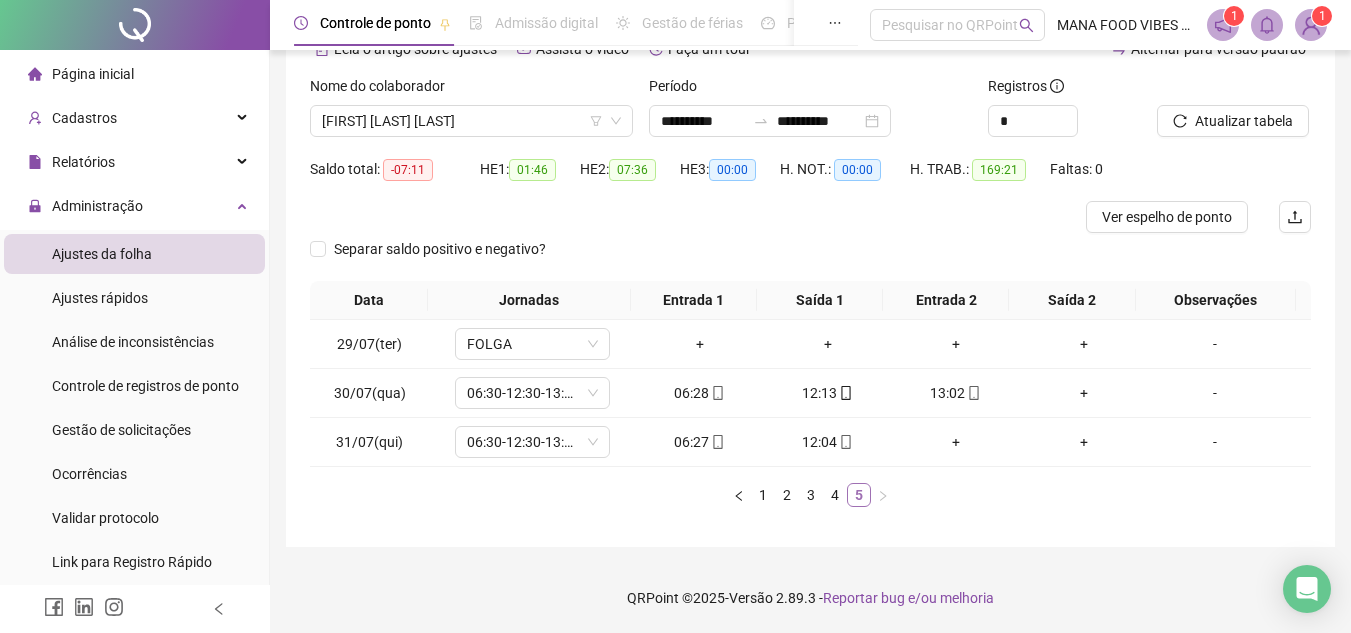scroll, scrollTop: 109, scrollLeft: 0, axis: vertical 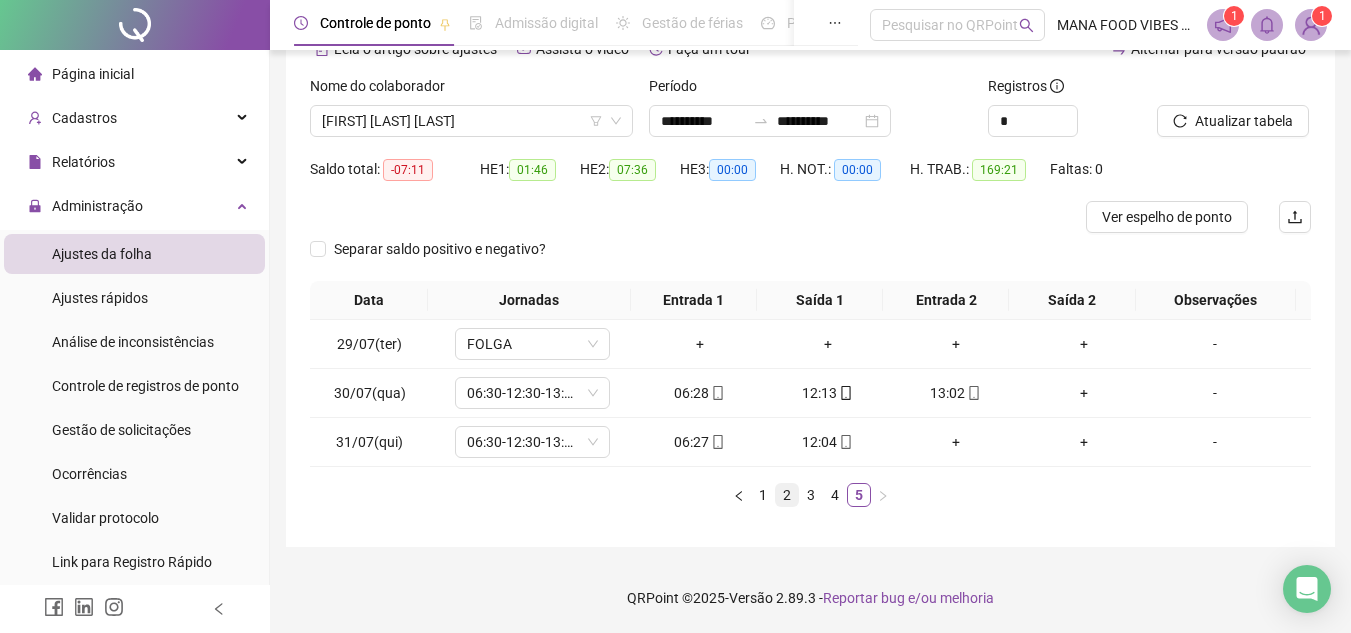 click on "2" at bounding box center [787, 495] 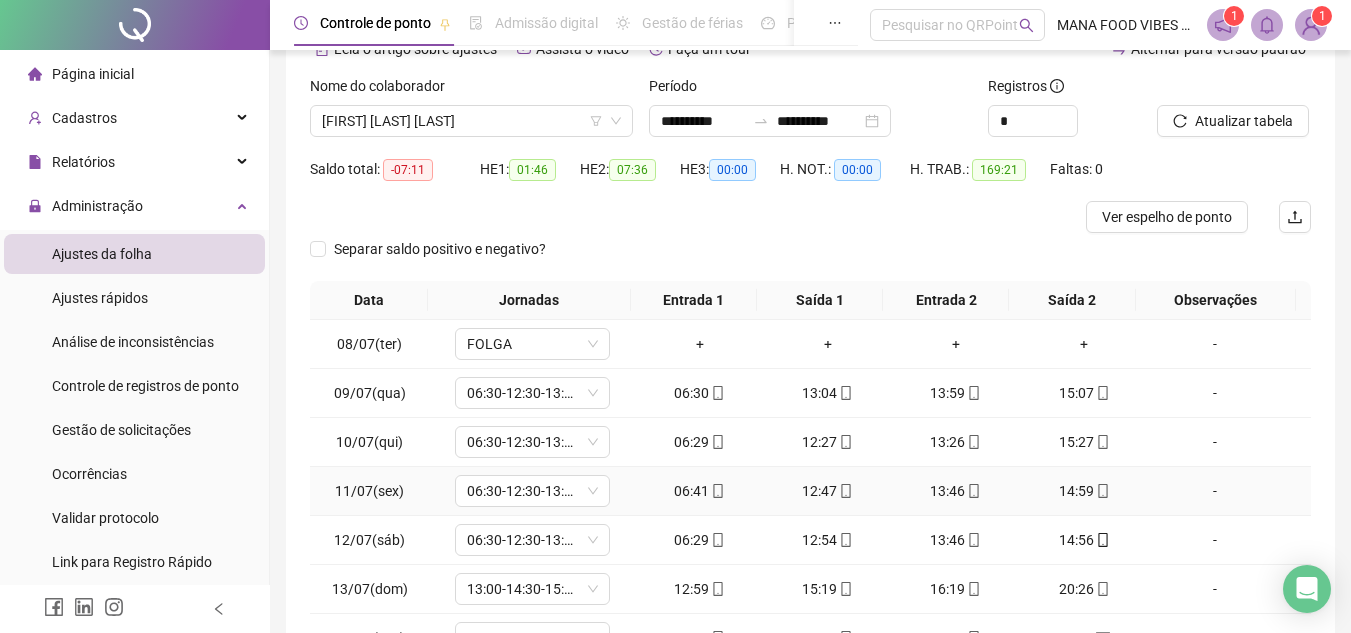 click on "12:47" at bounding box center [828, 491] 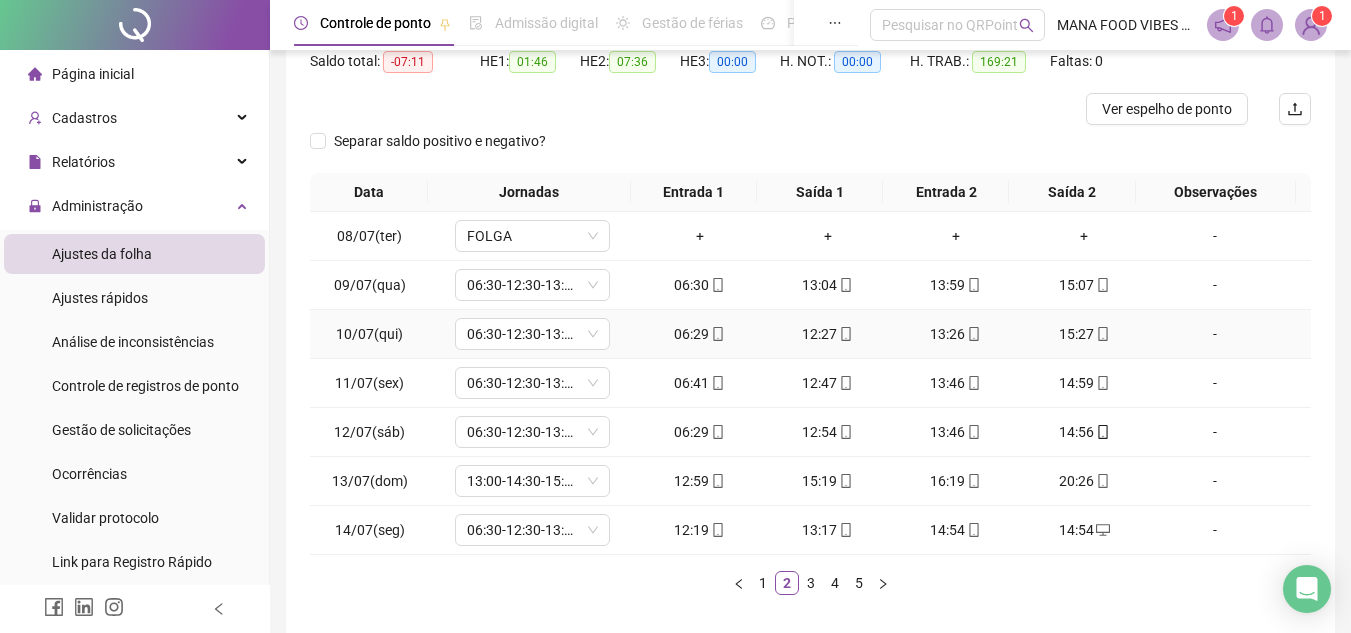 scroll, scrollTop: 305, scrollLeft: 0, axis: vertical 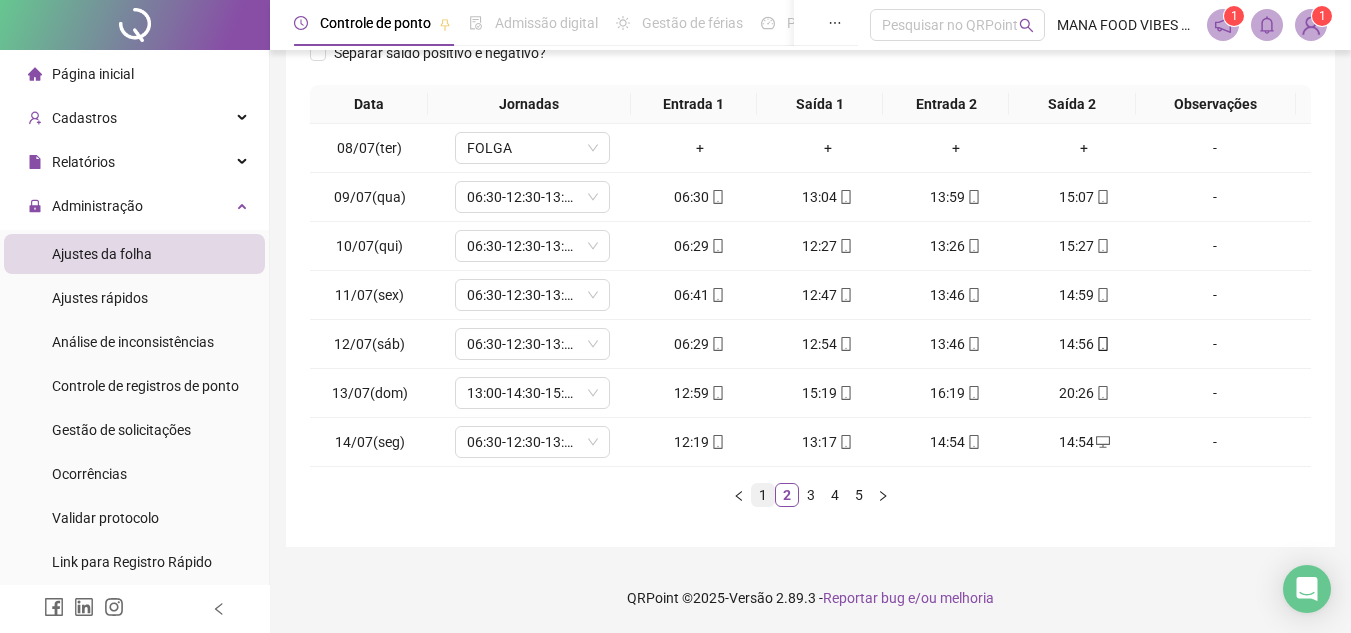 click on "1" at bounding box center (763, 495) 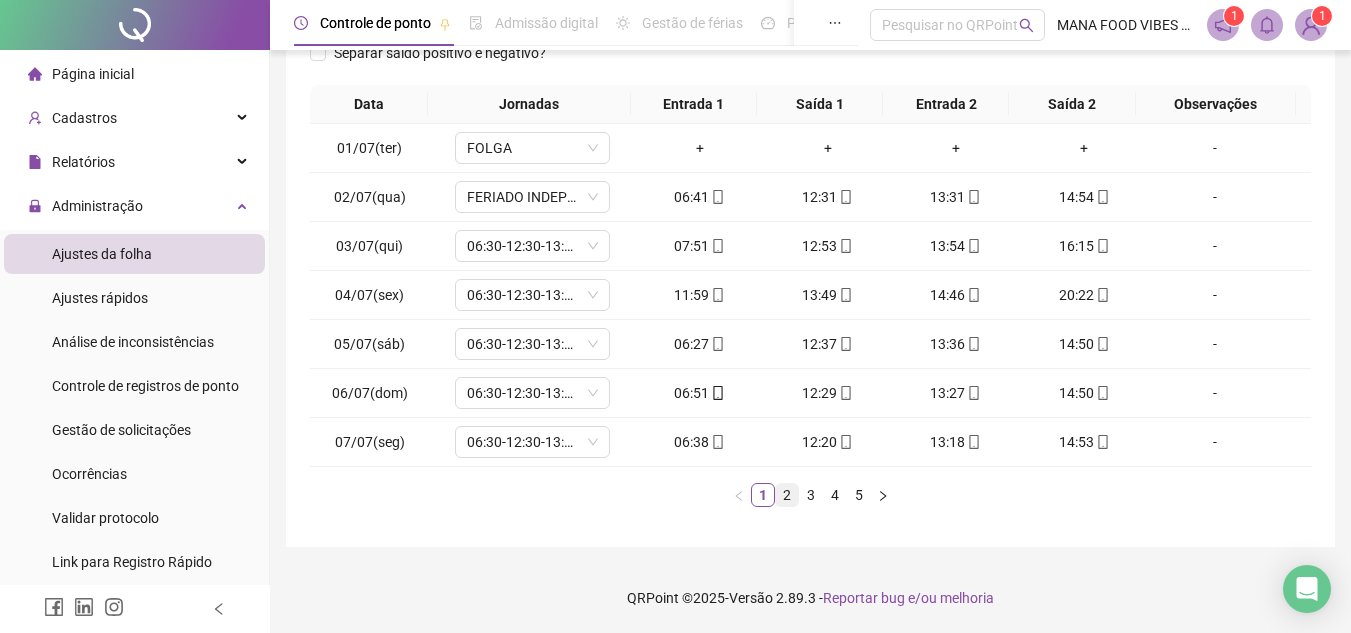 click on "2" at bounding box center (787, 495) 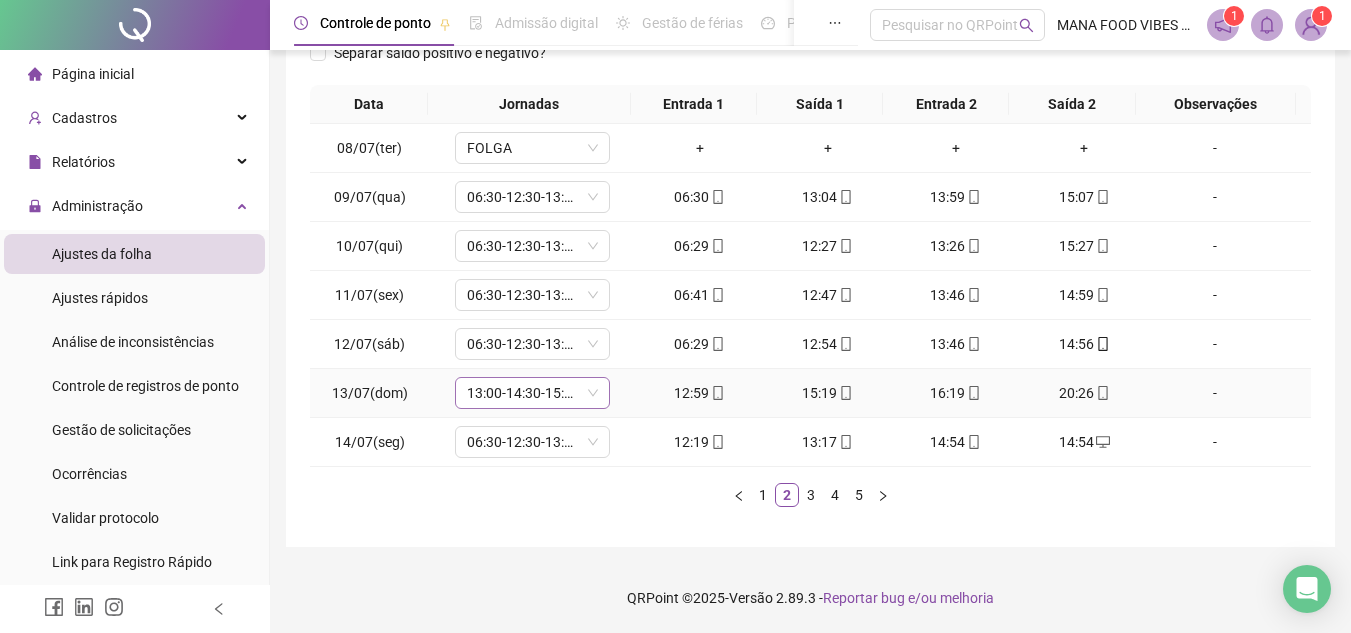 click on "13:00-14:30-15:30-21:20" at bounding box center [532, 393] 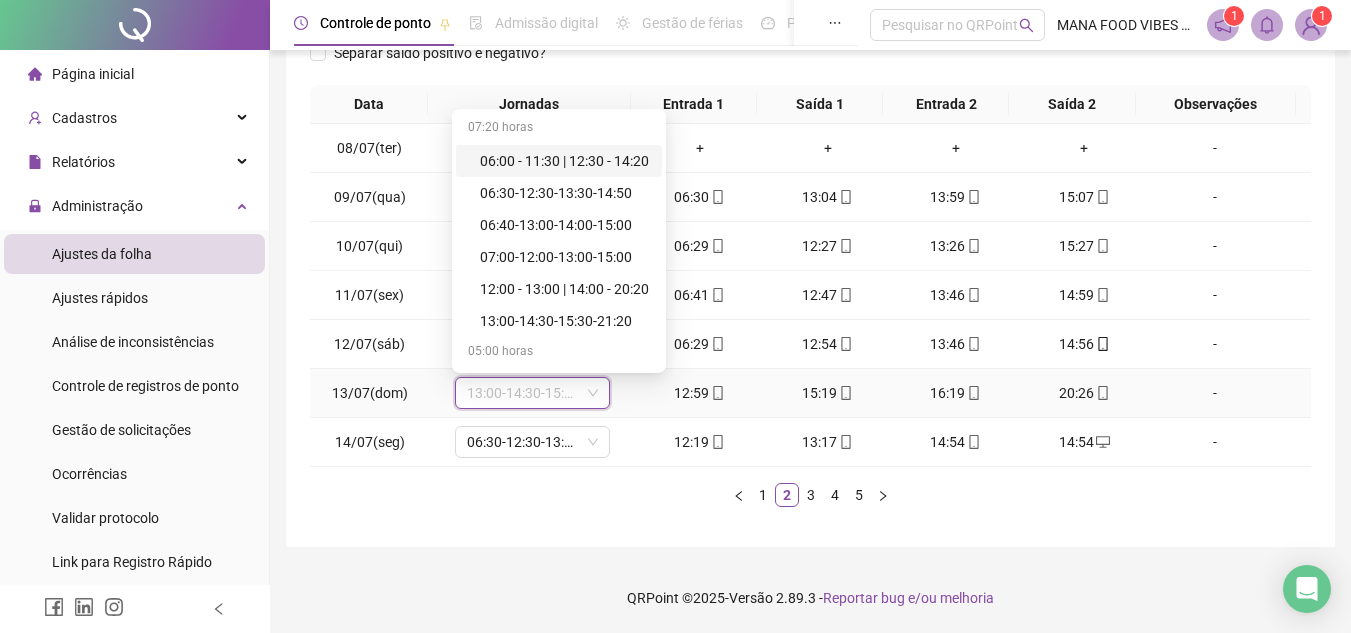 click on "13:00-14:30-15:30-21:20" at bounding box center [532, 393] 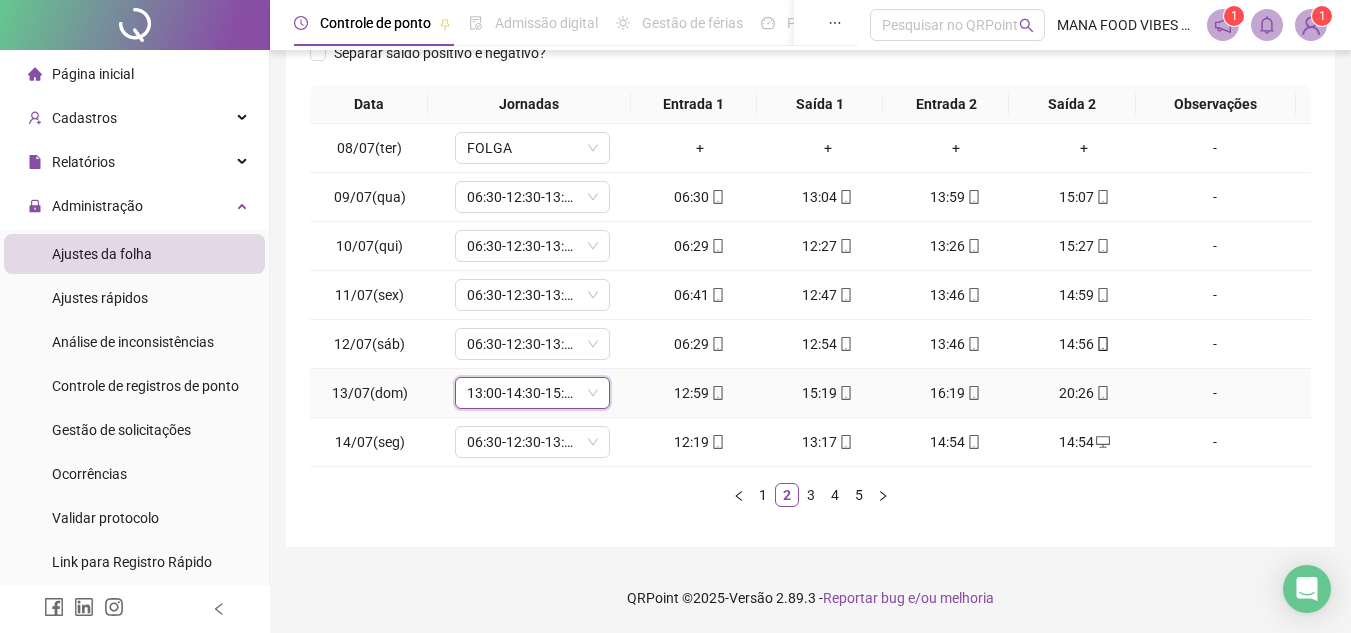 click 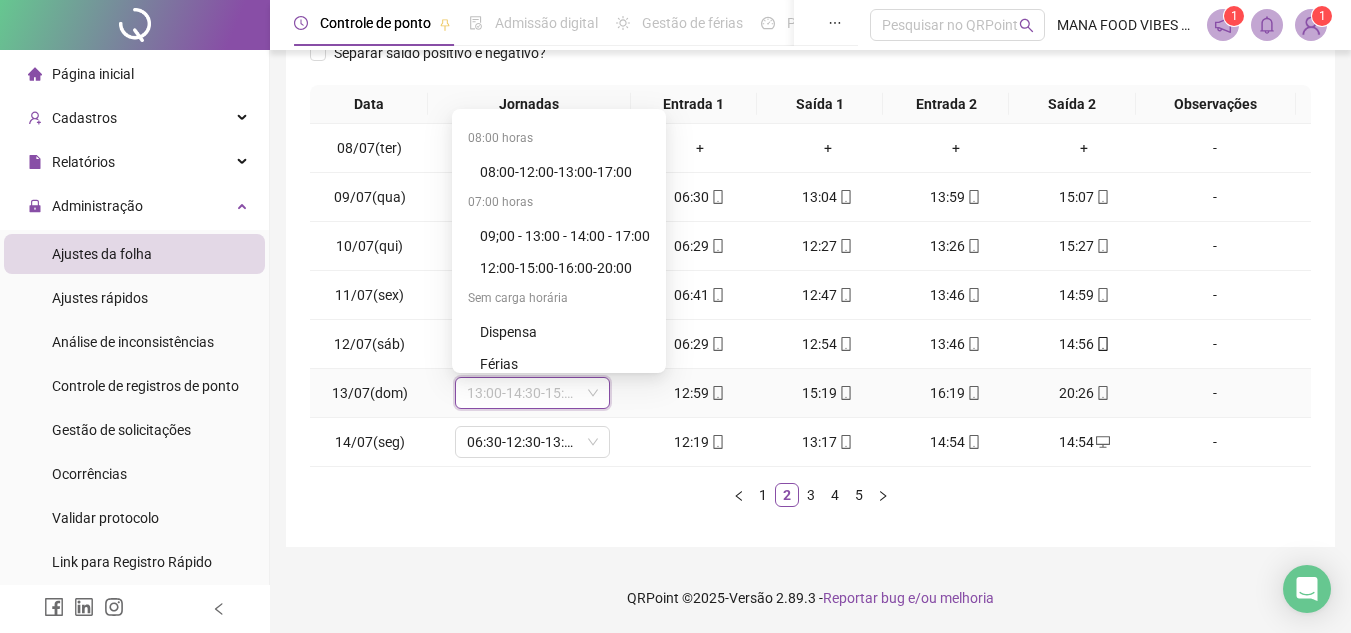 scroll, scrollTop: 416, scrollLeft: 0, axis: vertical 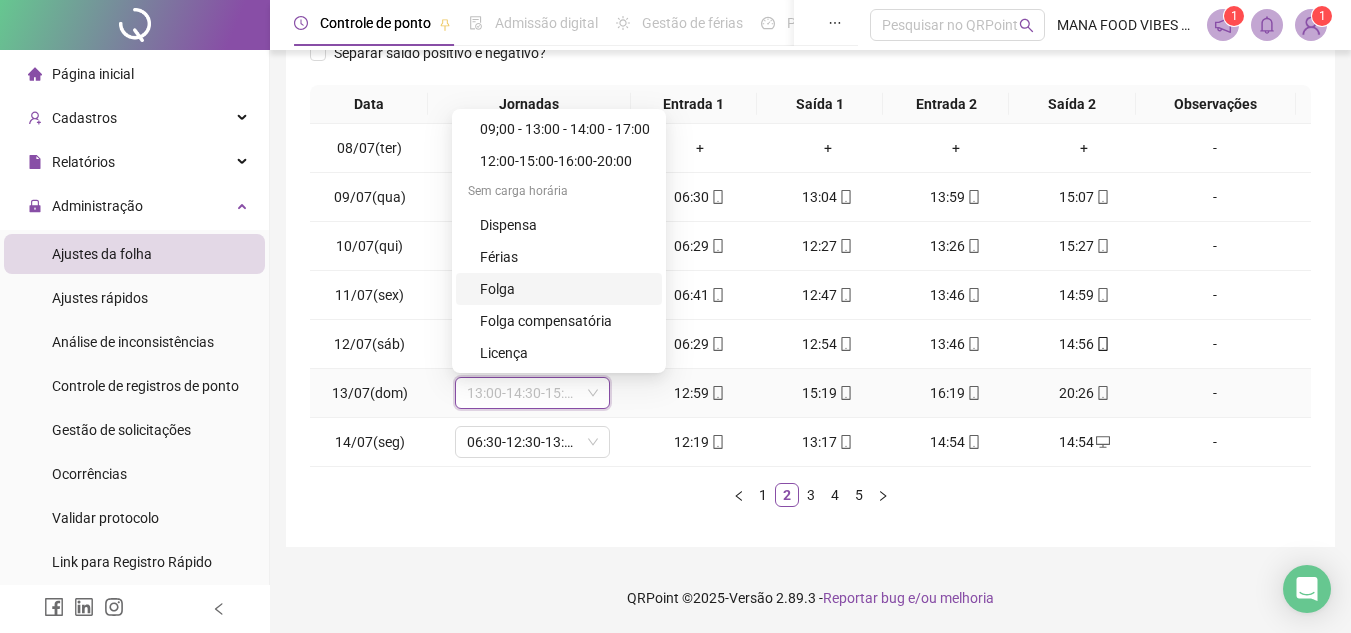 click on "Folga" at bounding box center (565, 289) 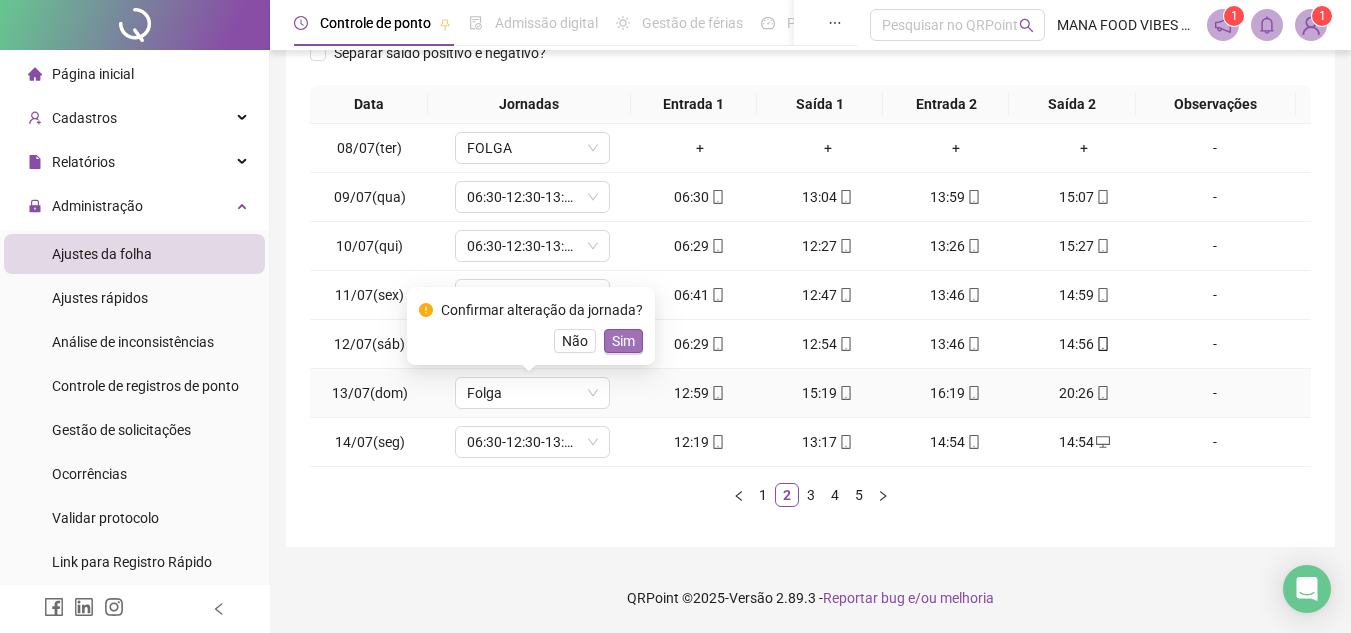 click on "Sim" at bounding box center (623, 341) 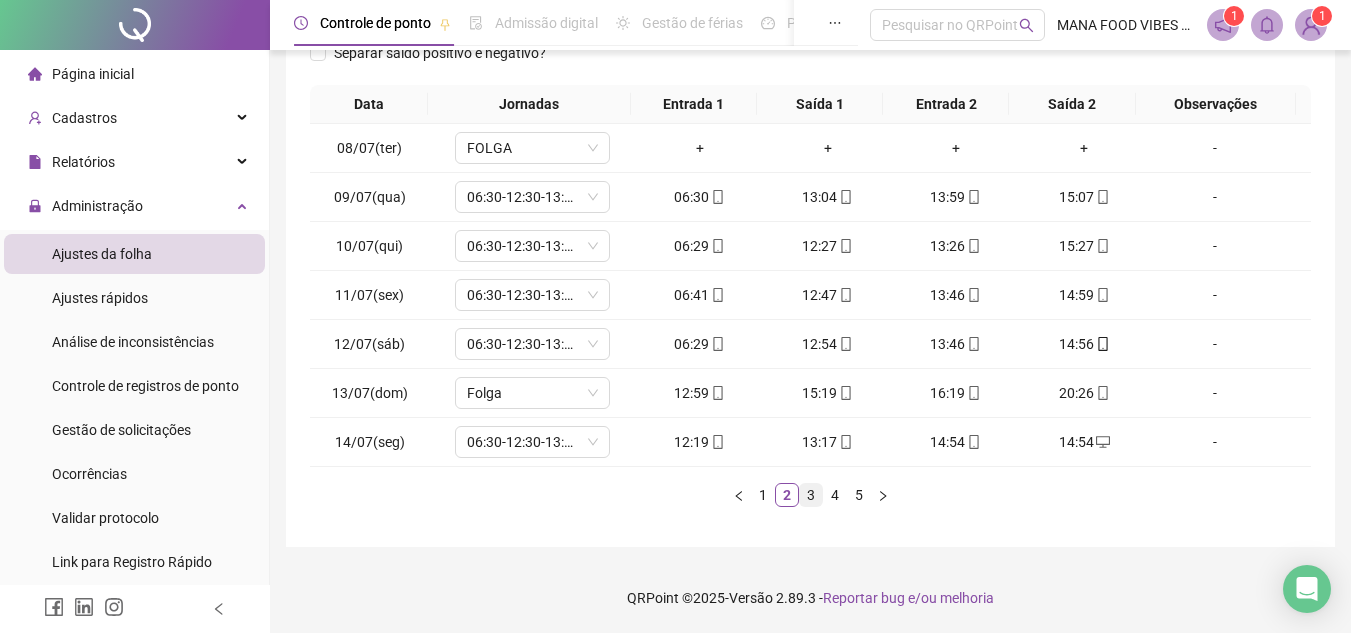 click on "3" at bounding box center (811, 495) 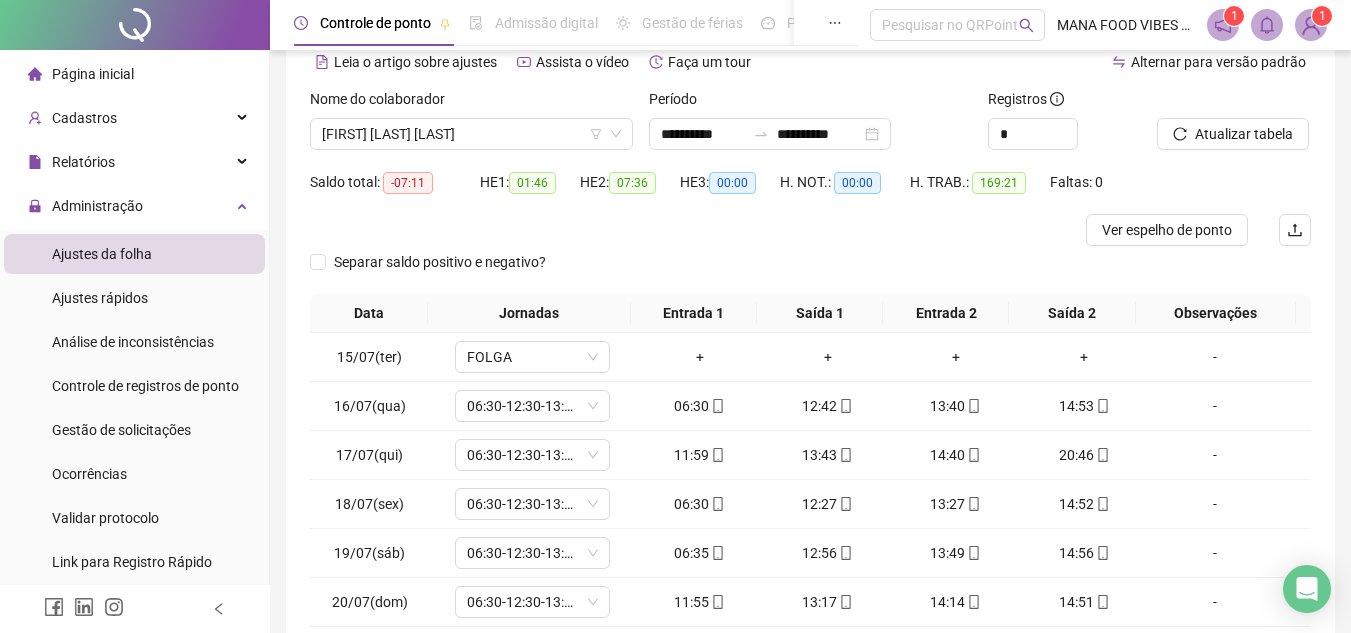 scroll, scrollTop: 0, scrollLeft: 0, axis: both 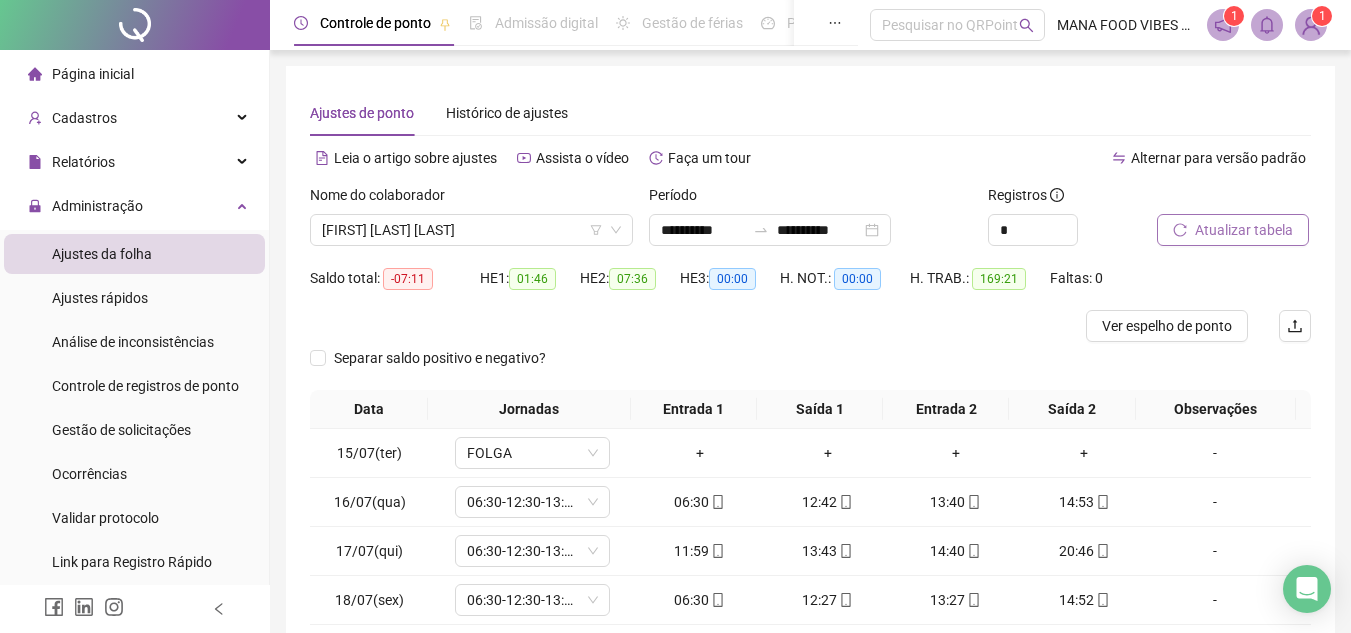 click on "Atualizar tabela" at bounding box center (1244, 230) 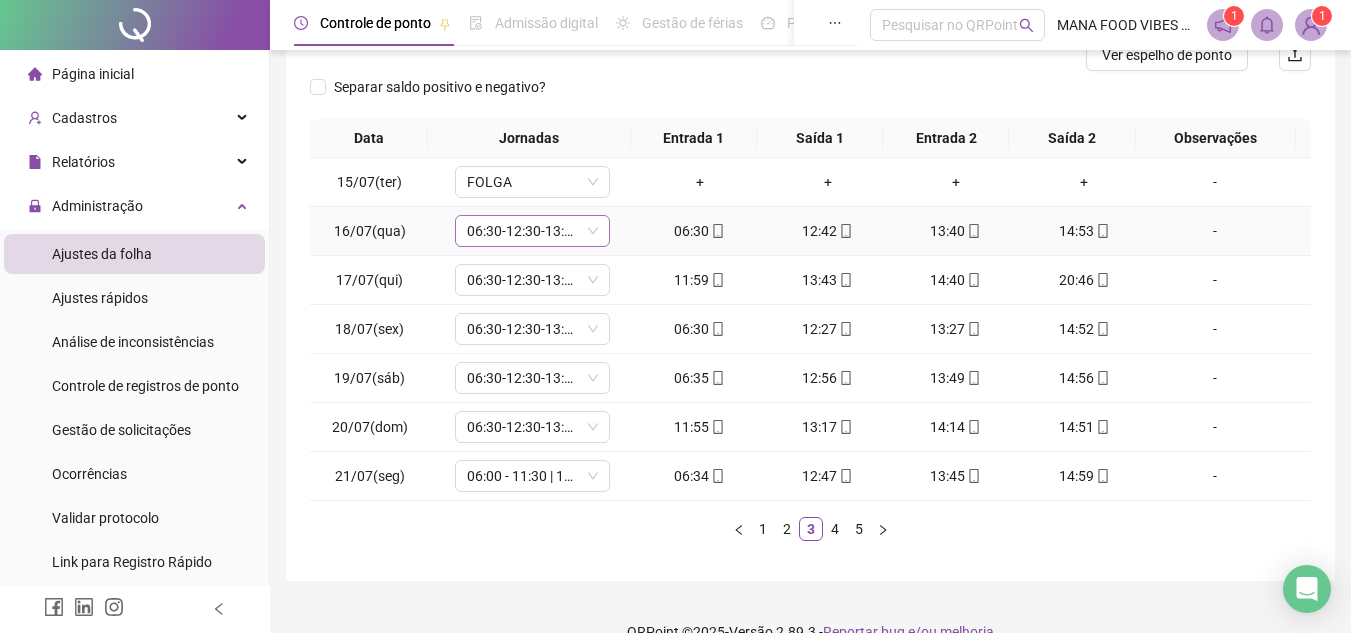 scroll, scrollTop: 305, scrollLeft: 0, axis: vertical 